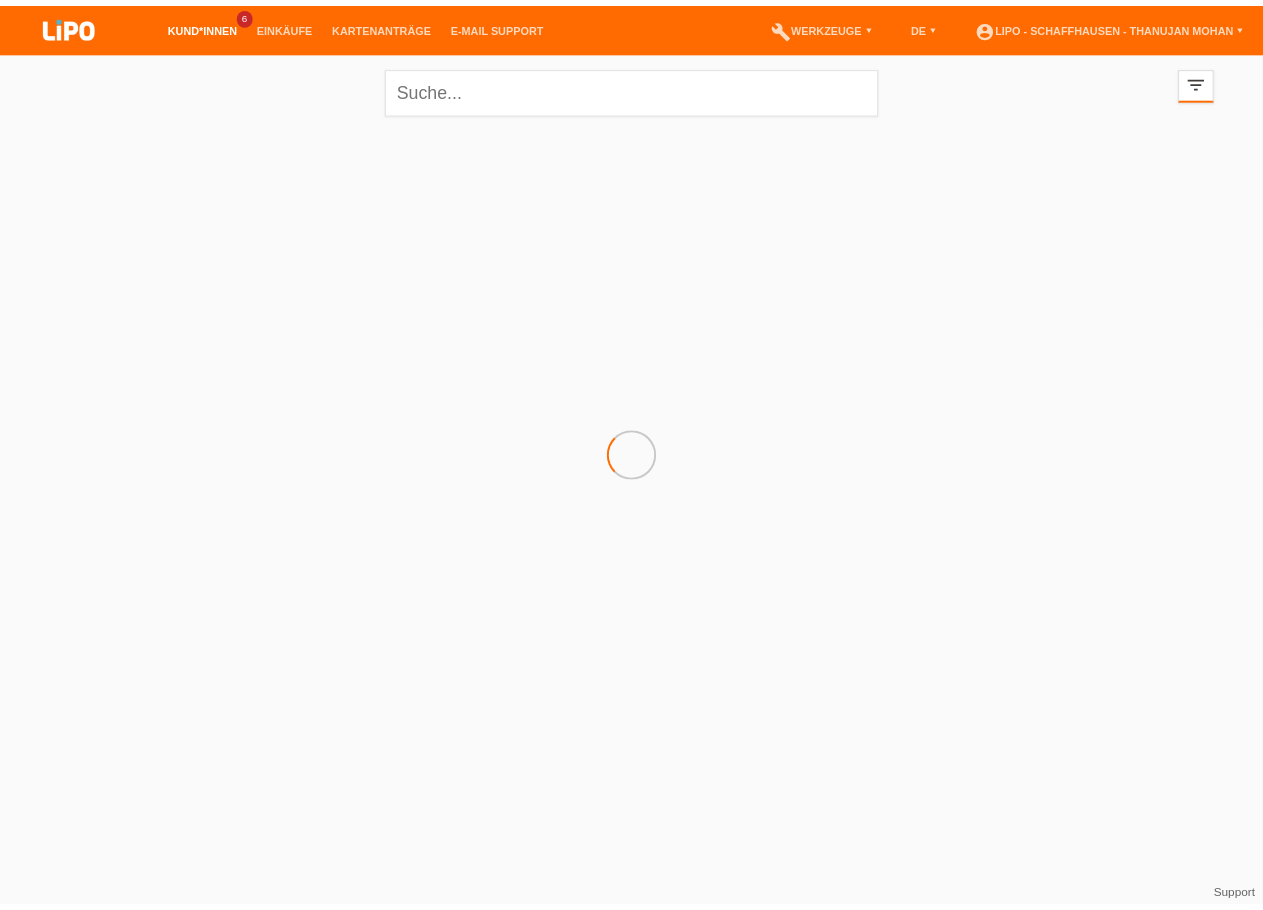 scroll, scrollTop: 0, scrollLeft: 0, axis: both 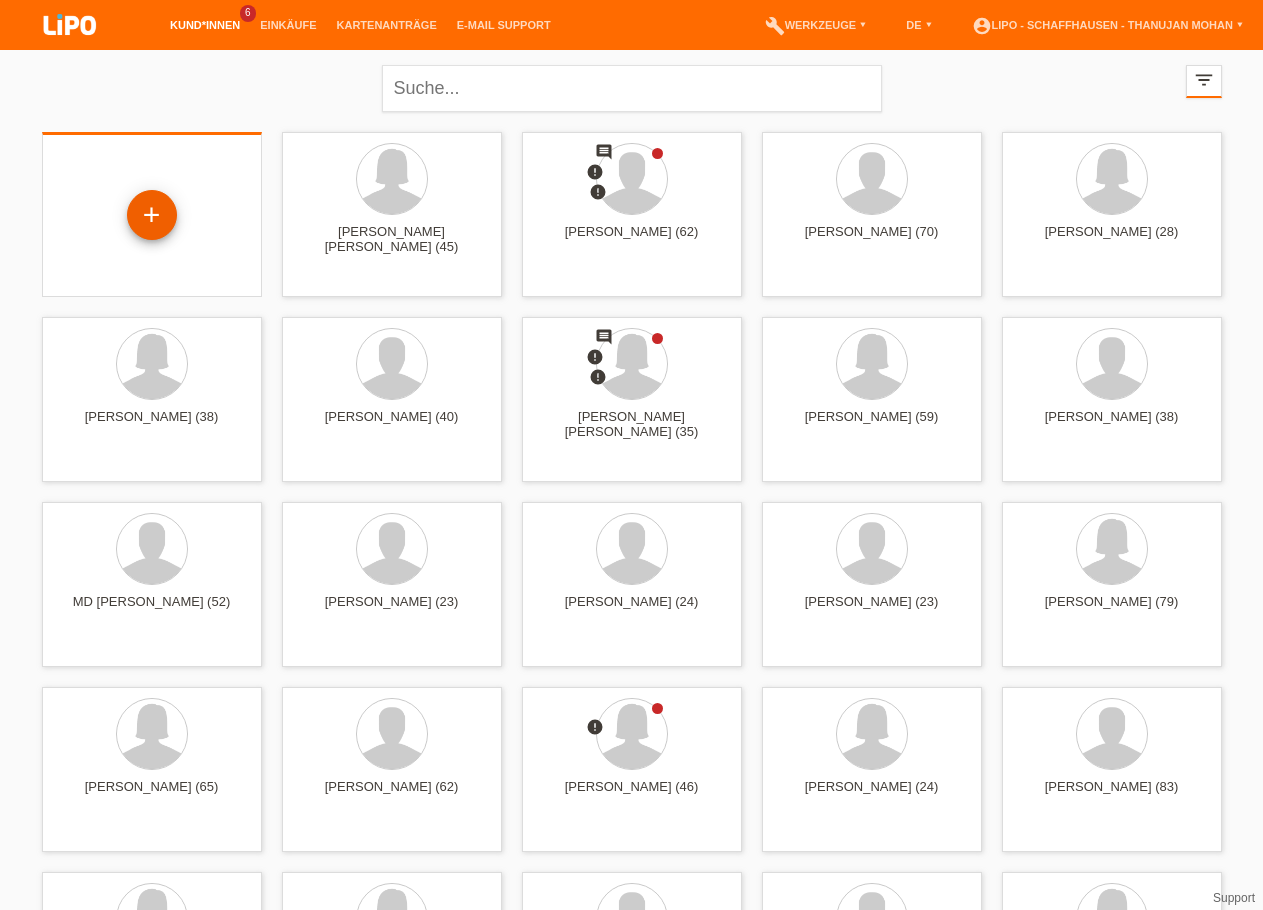 click on "+" at bounding box center [152, 215] 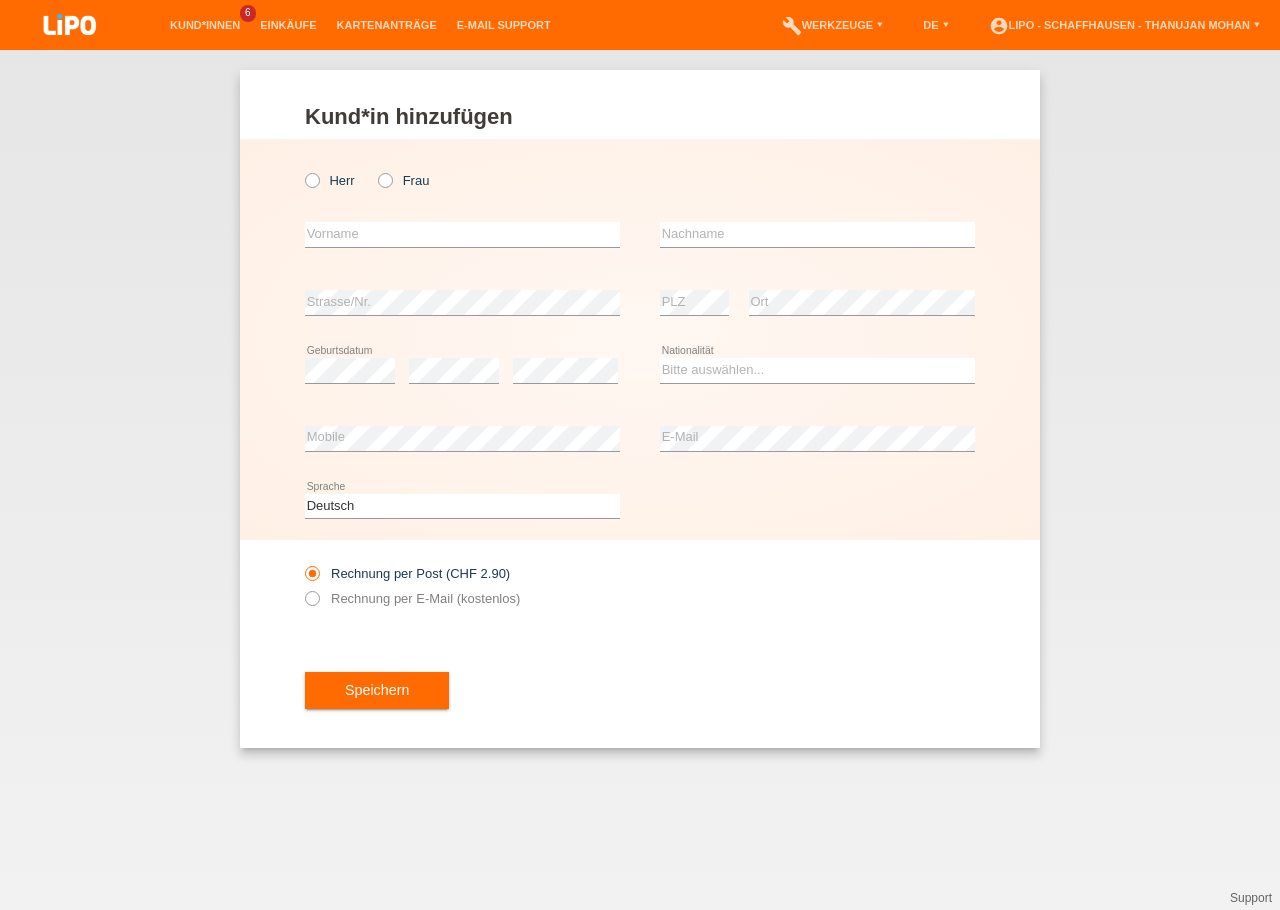 scroll, scrollTop: 0, scrollLeft: 0, axis: both 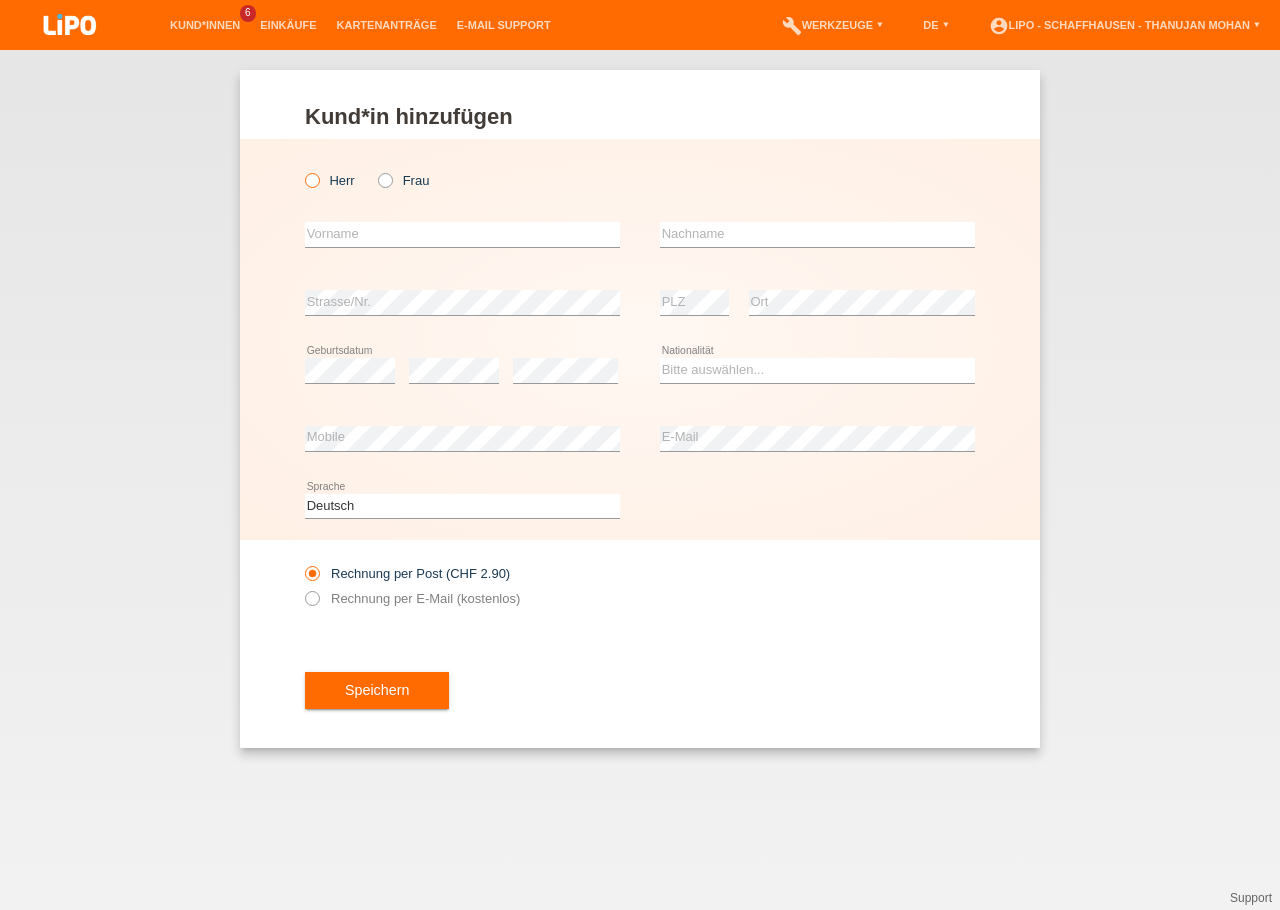 click at bounding box center (302, 170) 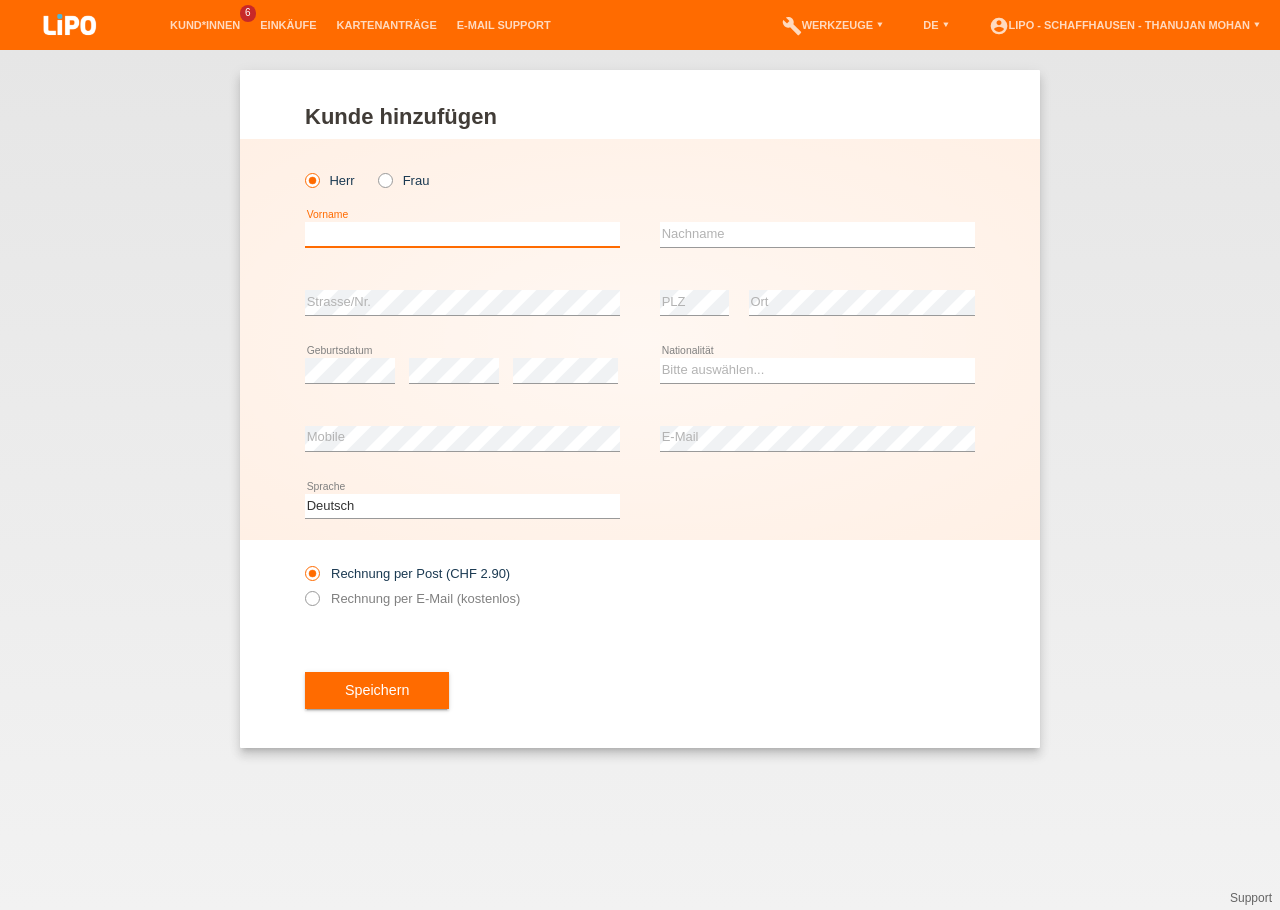 click at bounding box center [462, 234] 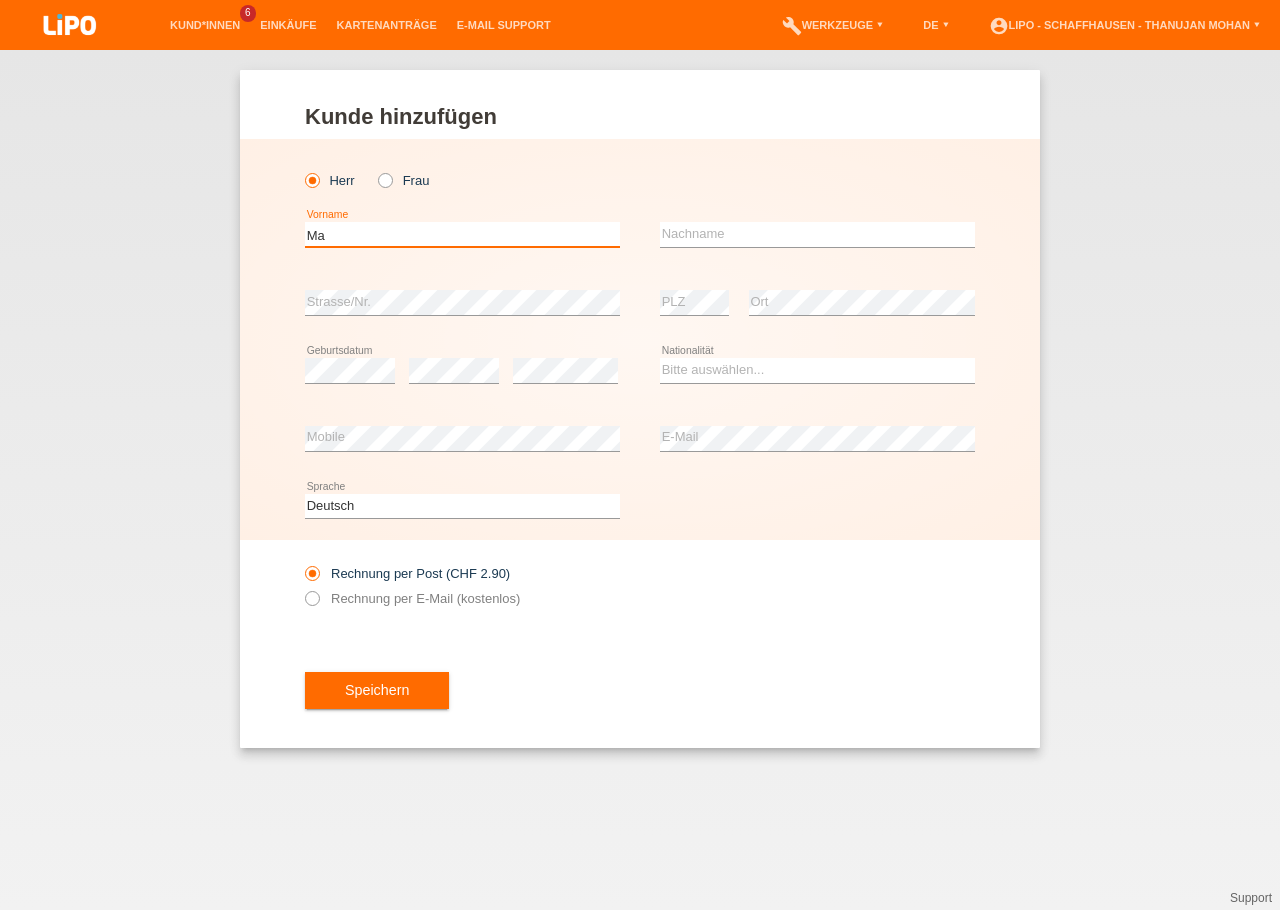 type on "M" 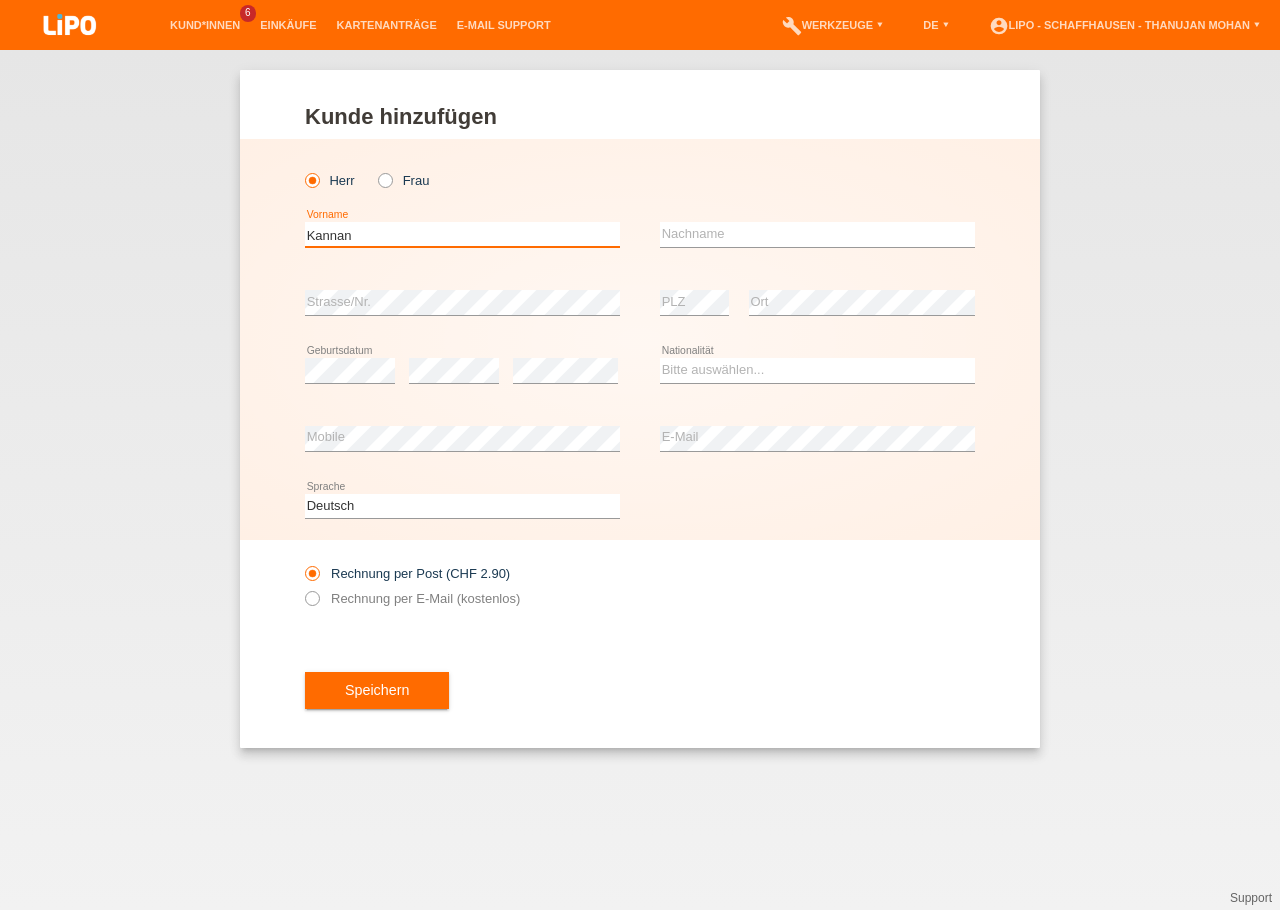 type on "Kannan" 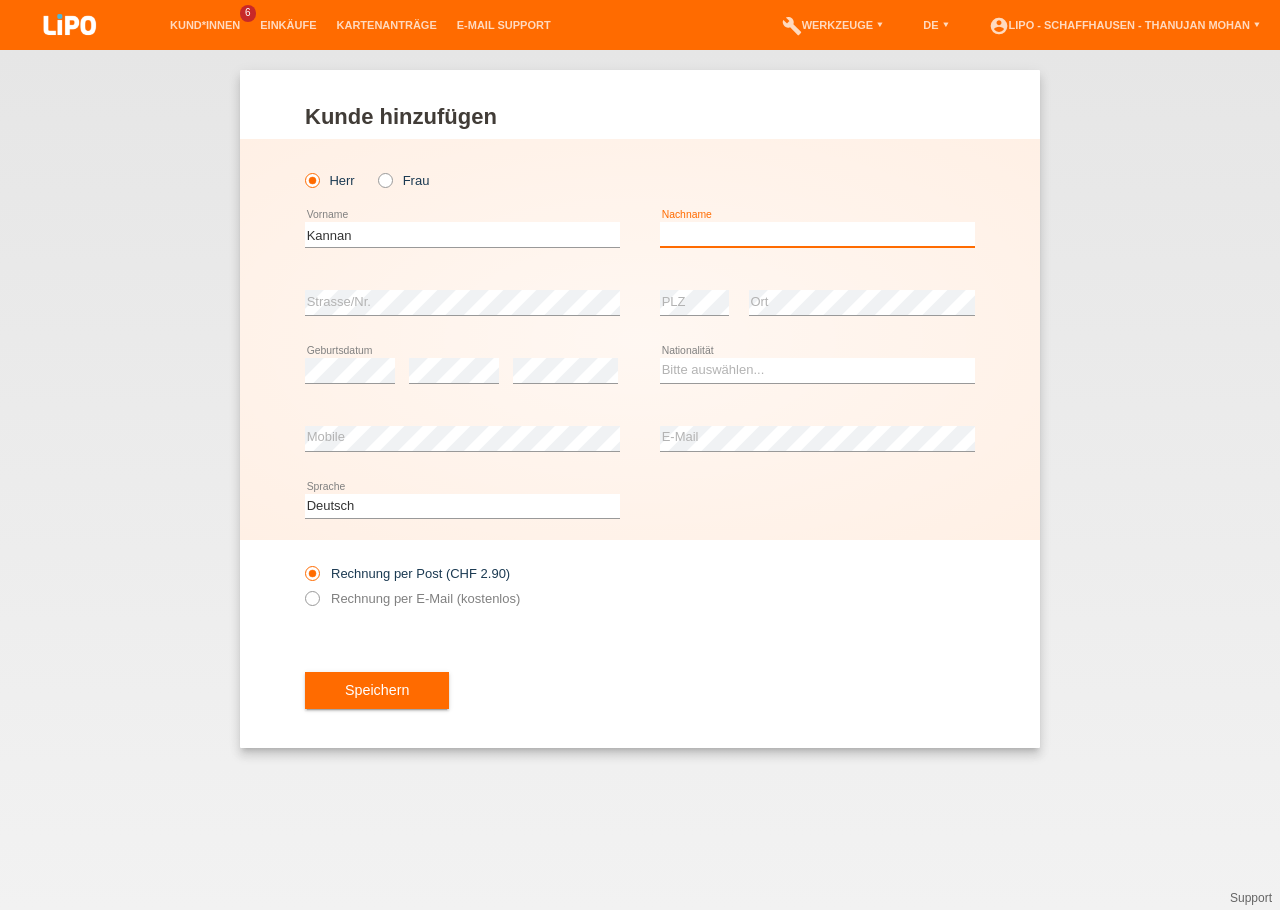 click at bounding box center [817, 234] 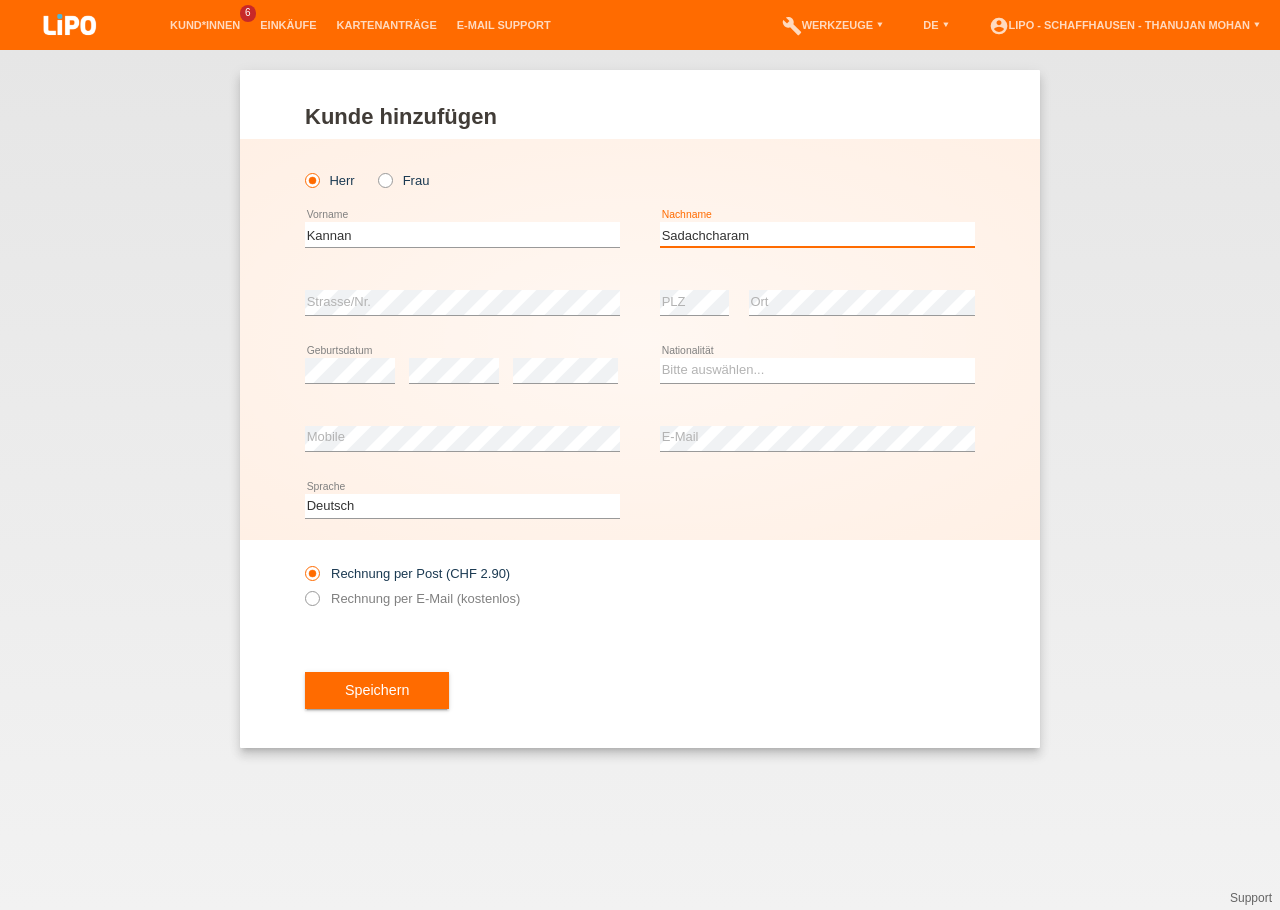 type on "Sadachcharam" 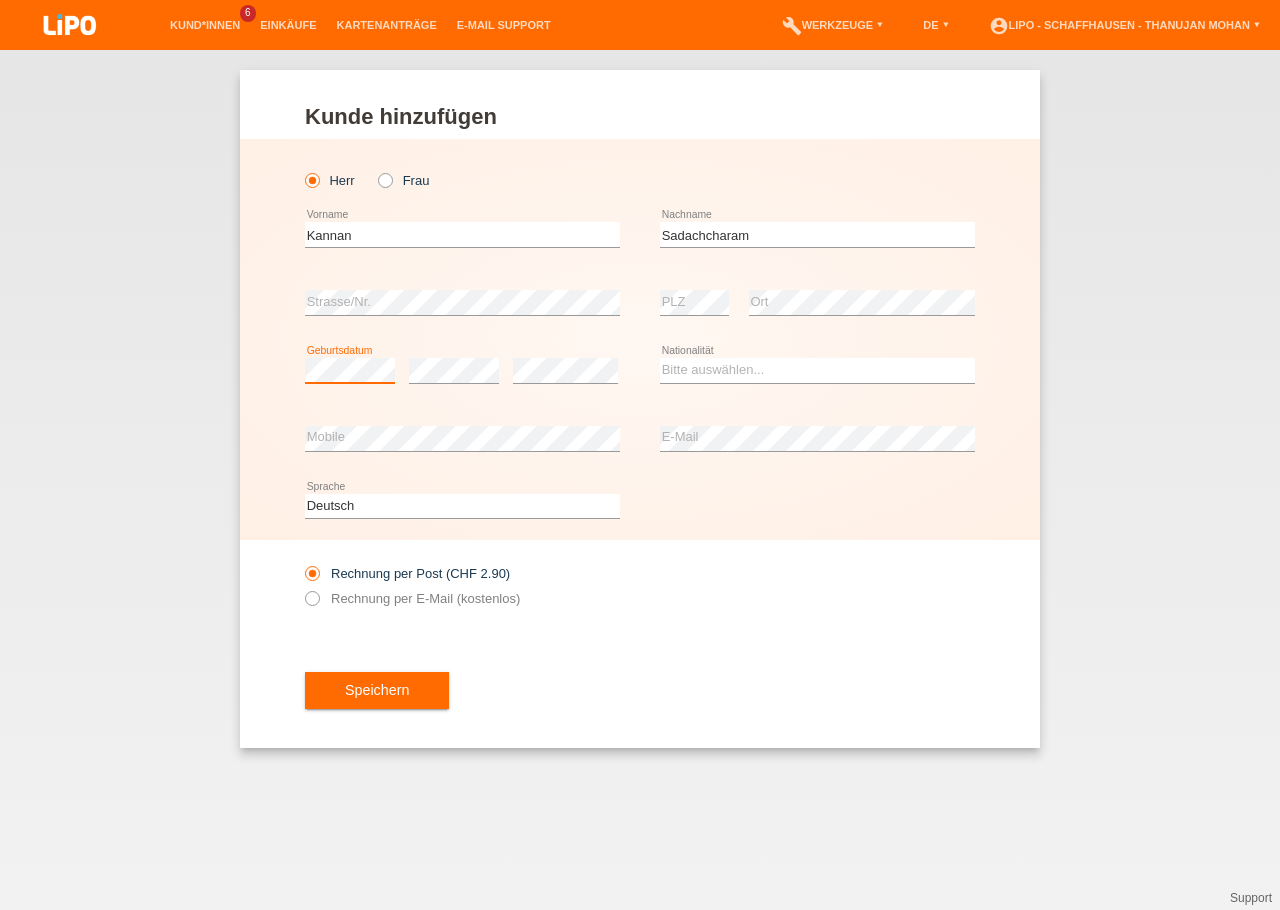 scroll, scrollTop: 0, scrollLeft: 0, axis: both 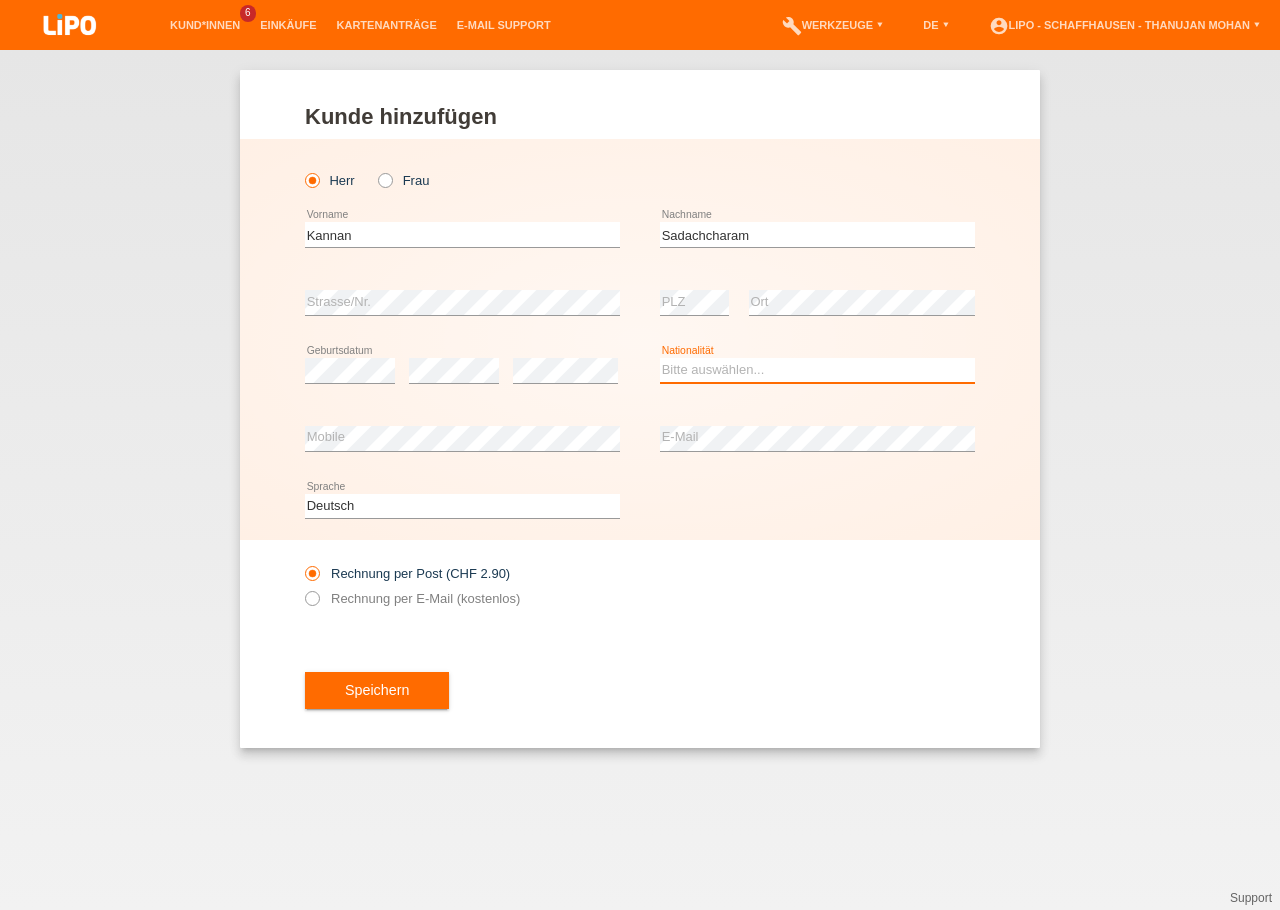 click on "Bitte auswählen...
Schweiz
Deutschland
Liechtenstein
Österreich
------------
Afghanistan
Ägypten
Åland
Albanien
Algerien" at bounding box center (817, 370) 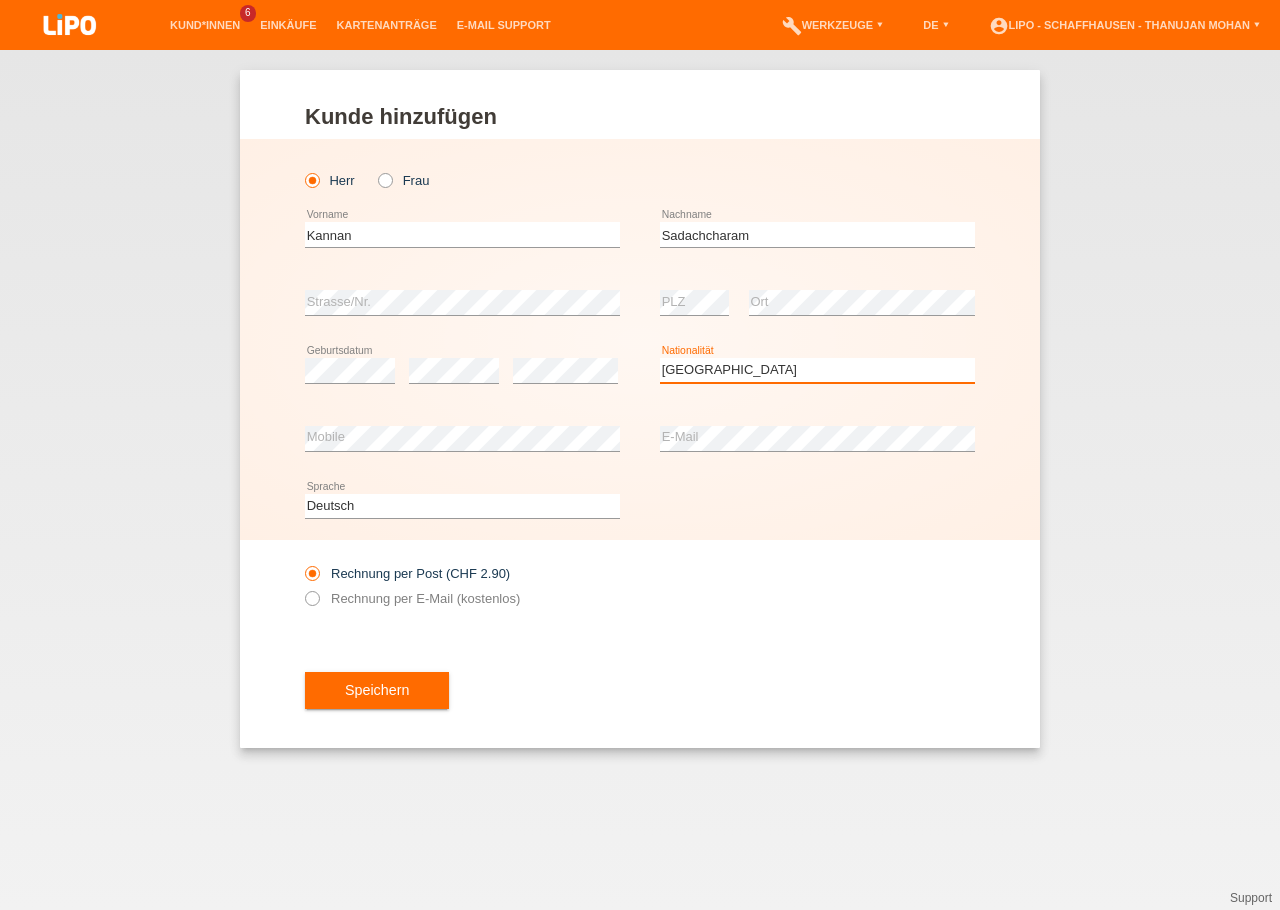 click on "Sri Lanka" at bounding box center [0, 0] 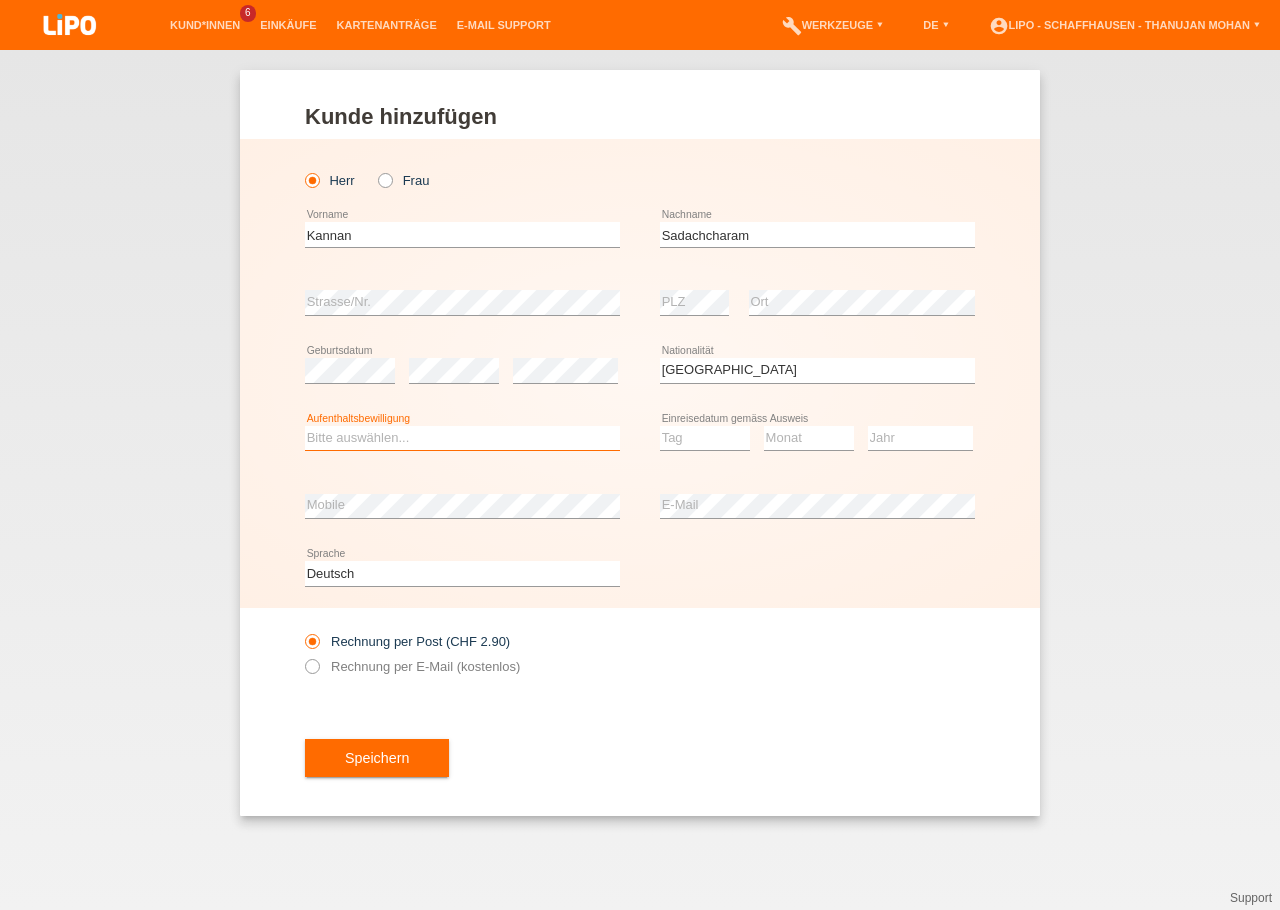 click on "Bitte auswählen...
C
B
B - Flüchtlingsstatus
Andere" at bounding box center [462, 438] 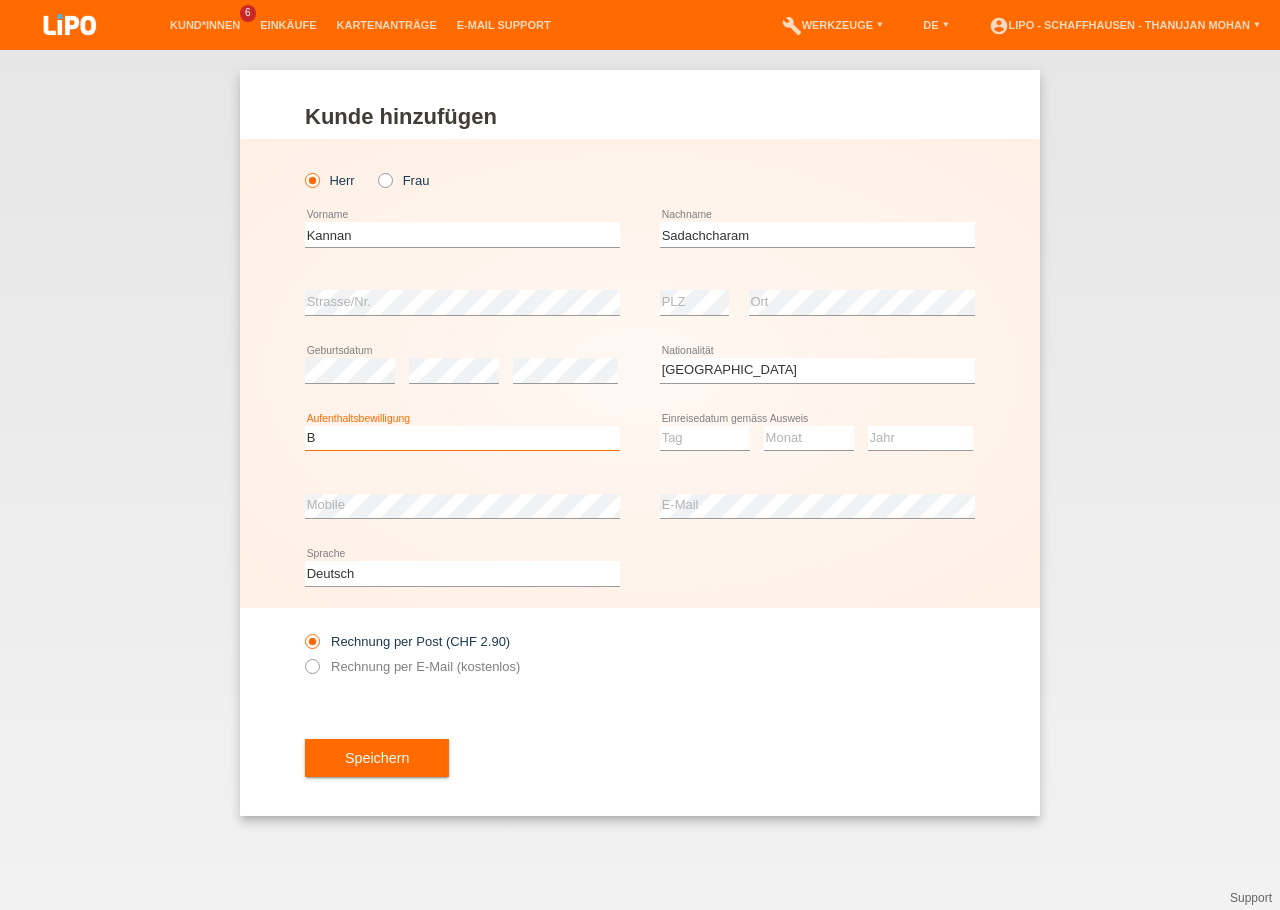 click on "B" at bounding box center [0, 0] 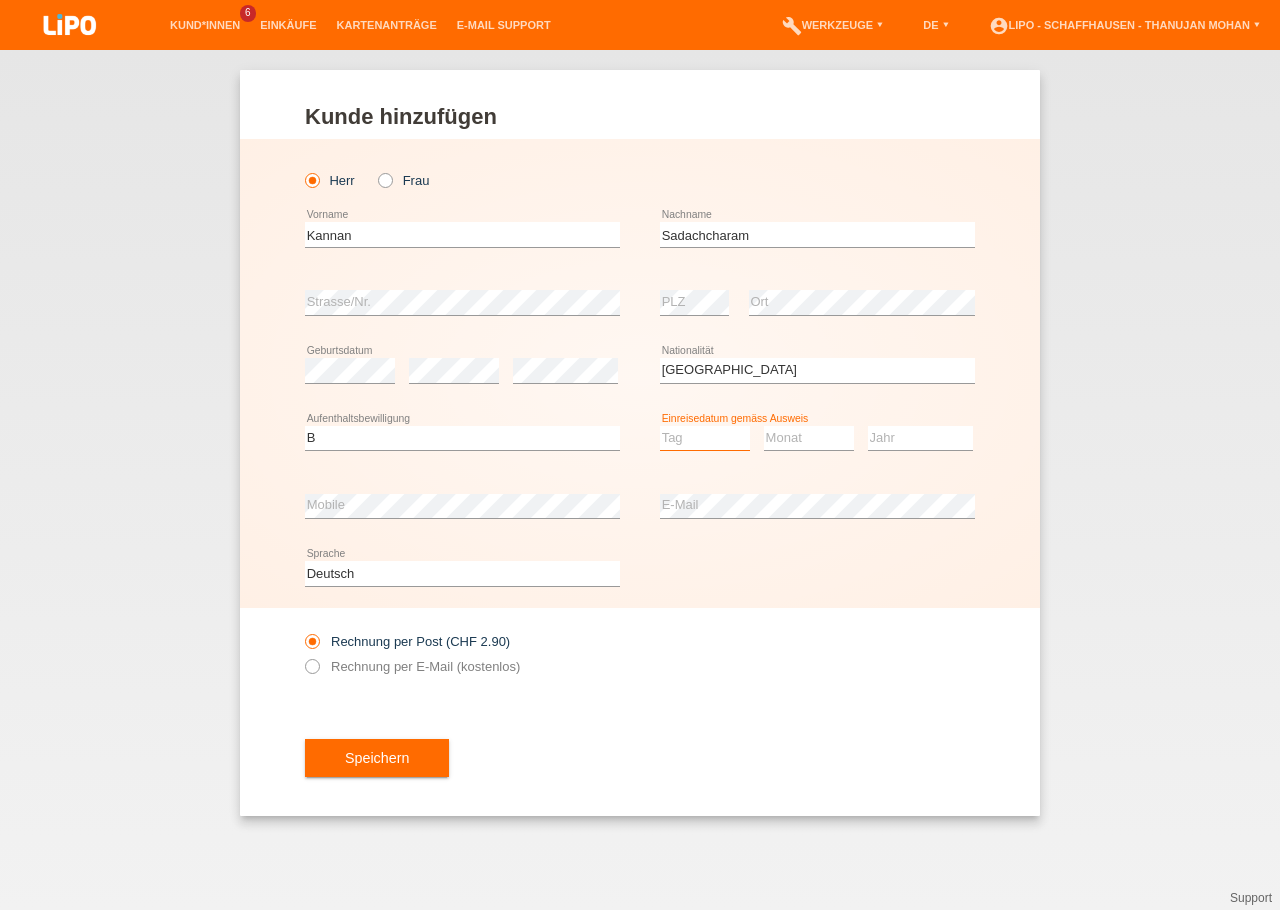 click on "Tag
01
02
03
04
05
06
07
08
09
10 11" at bounding box center [705, 438] 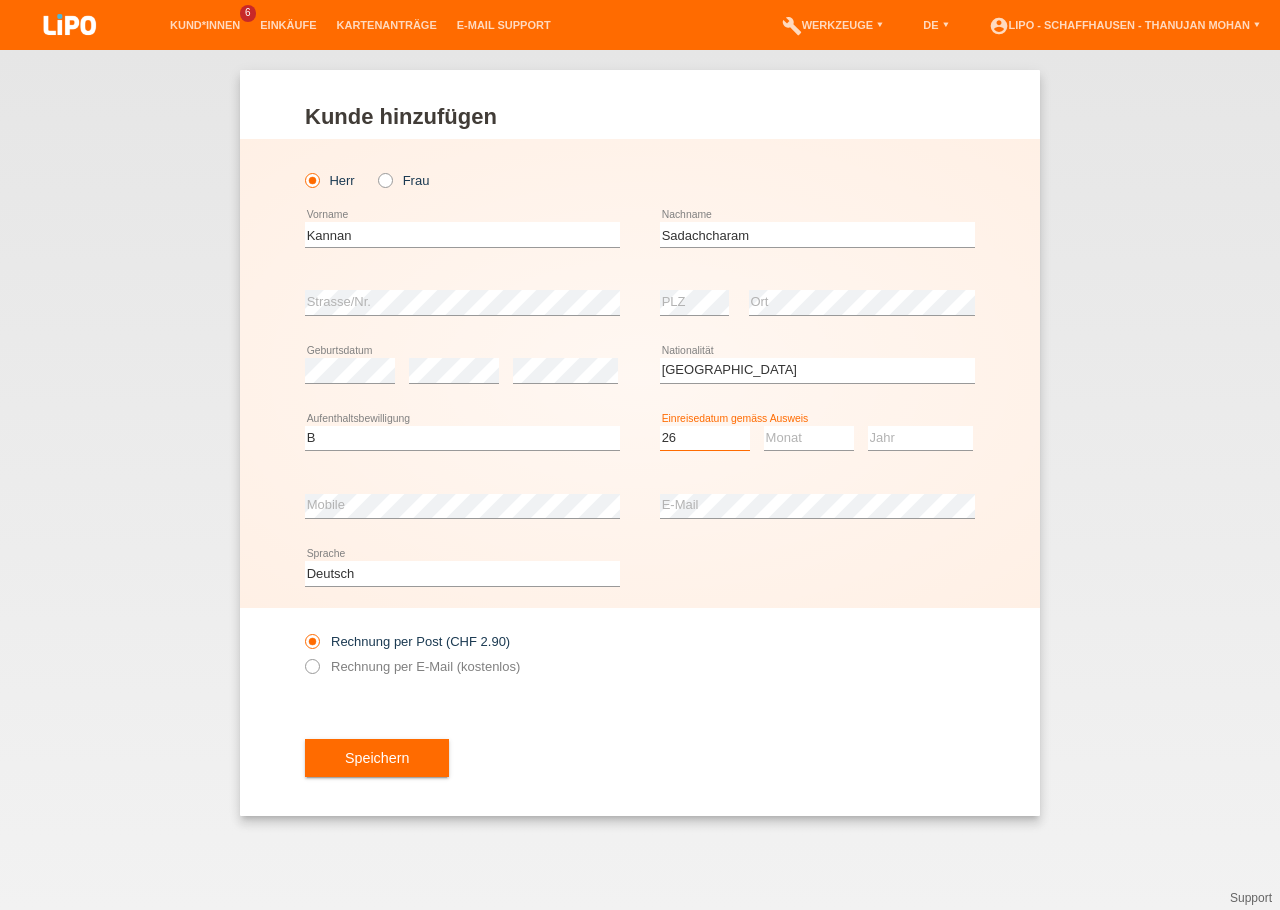 click on "26" at bounding box center (0, 0) 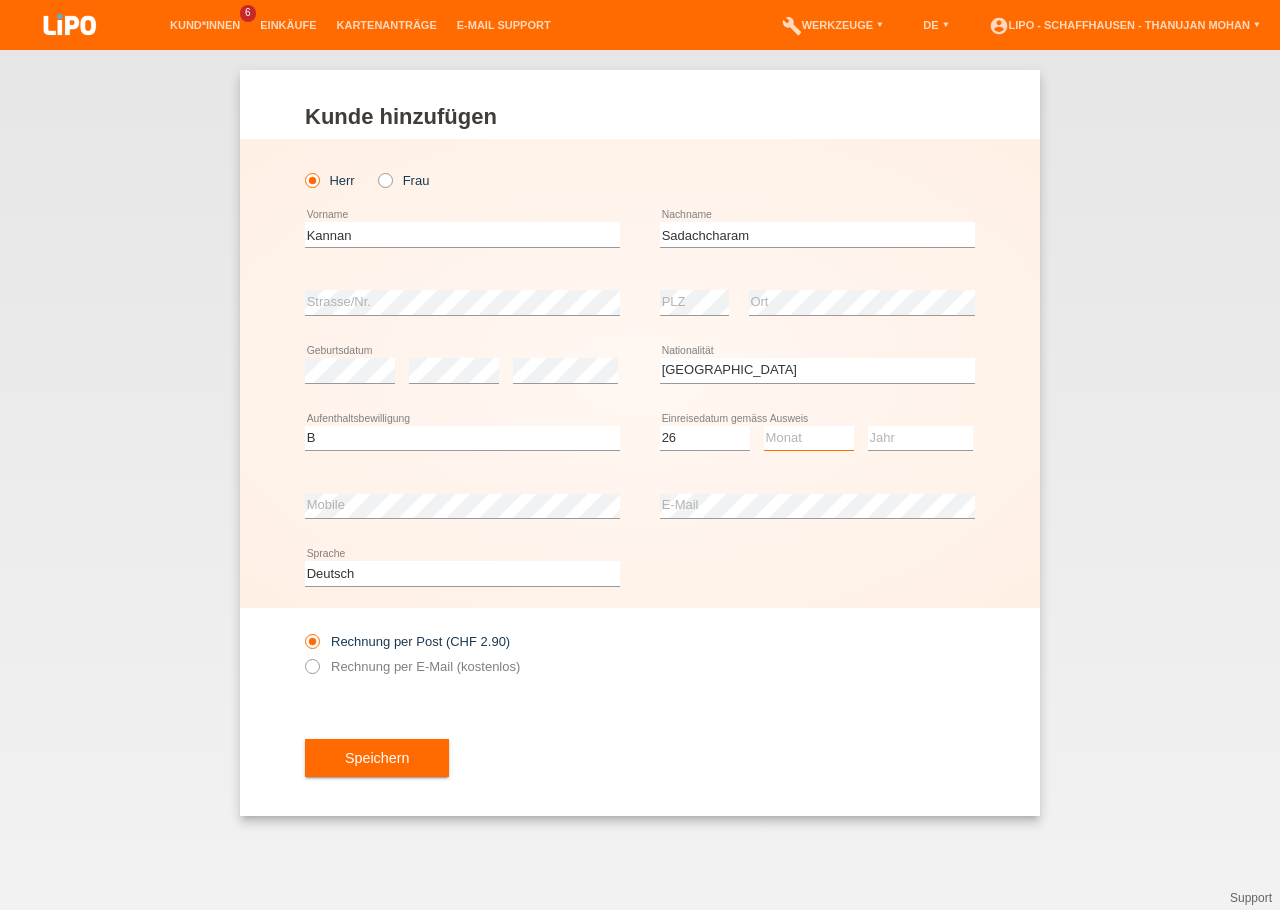 click on "Monat
01
02
03
04
05
06
07
08
09
10 11" at bounding box center [809, 438] 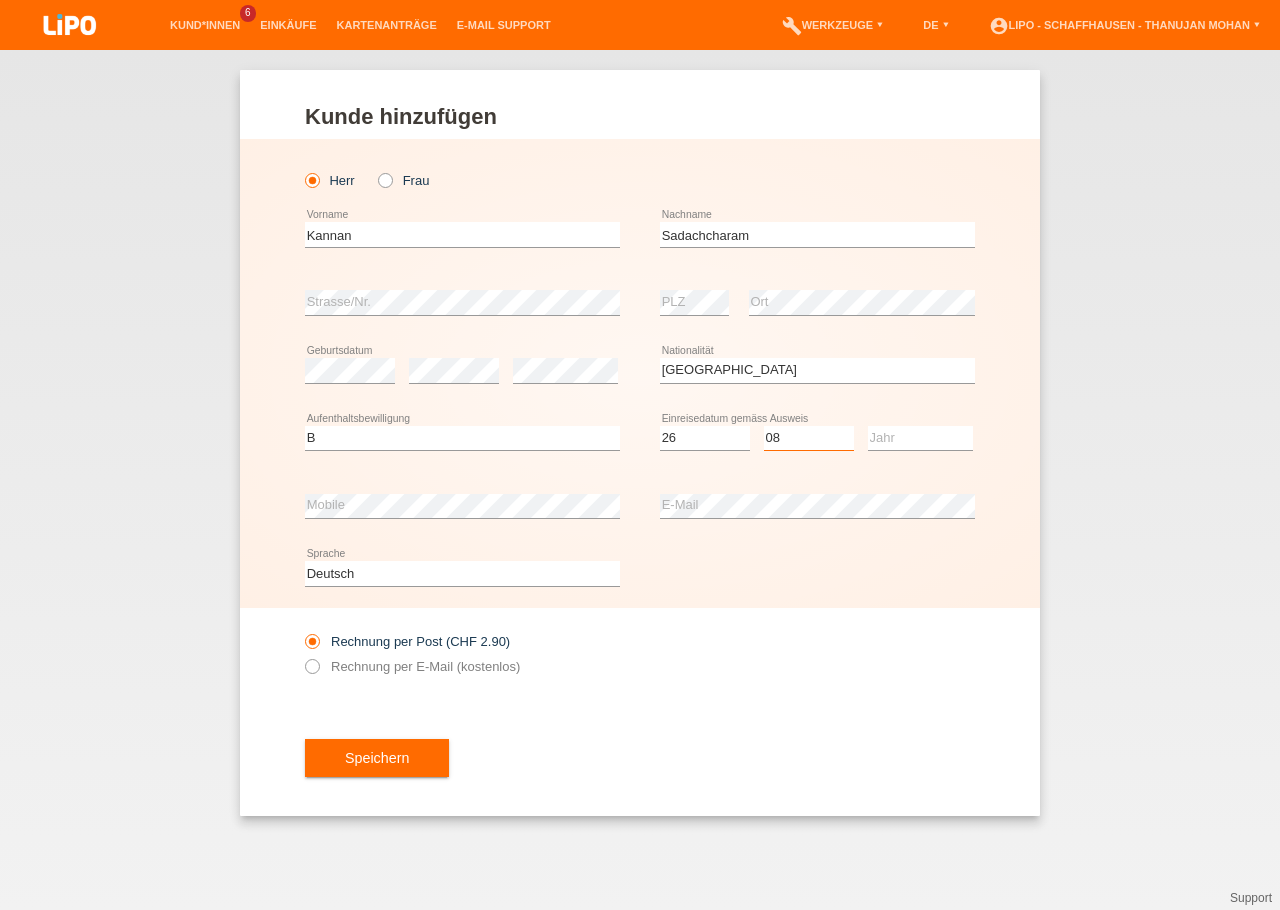 click on "08" at bounding box center [0, 0] 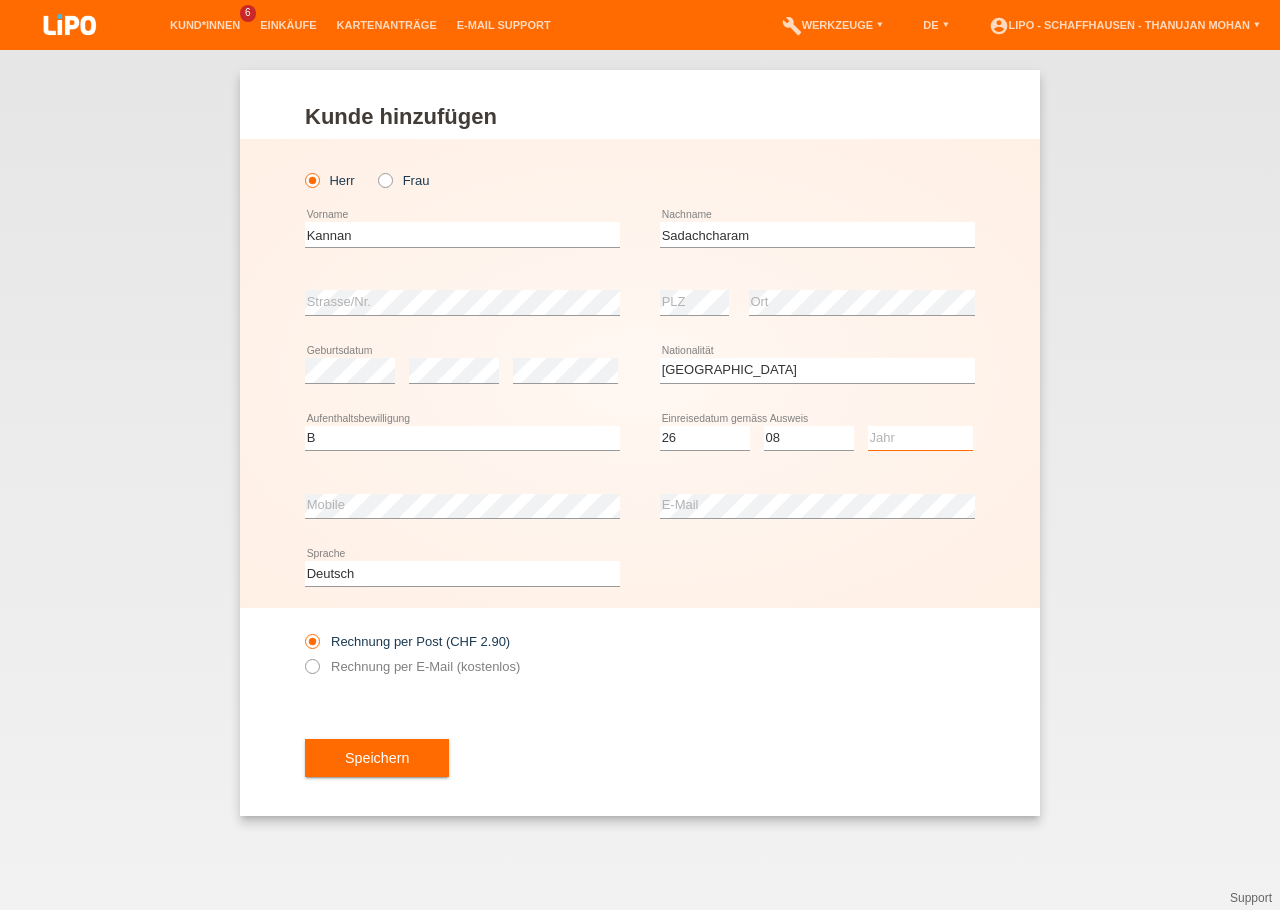 click on "Jahr
2025
2024
2023
2022
2021
2020
2019
2018
2017 2016 2015 2014 2013 2012 2011 2010 2009 2008 2007 2006 2005 2004 2003 2002 2001" at bounding box center (920, 438) 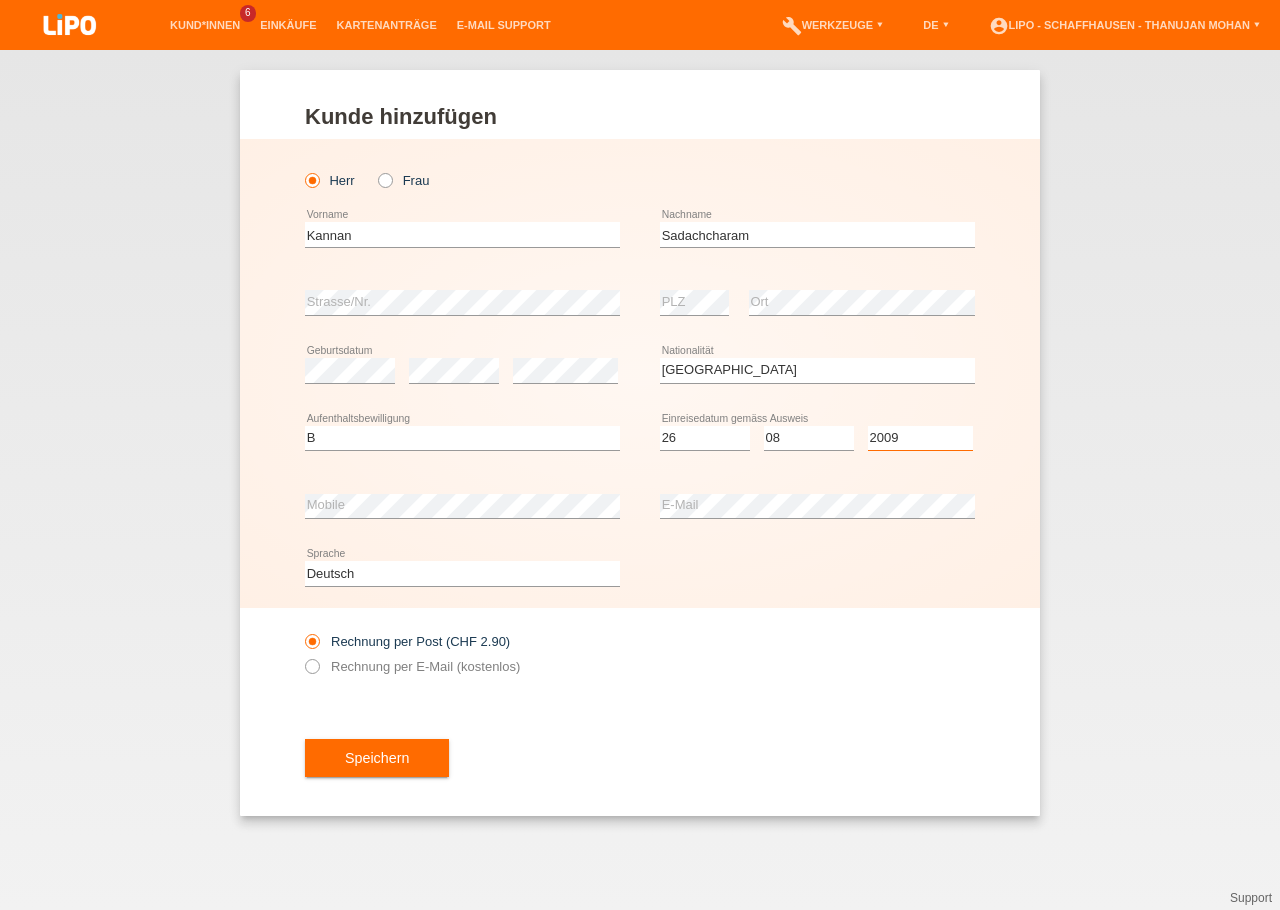 click on "2009" at bounding box center (0, 0) 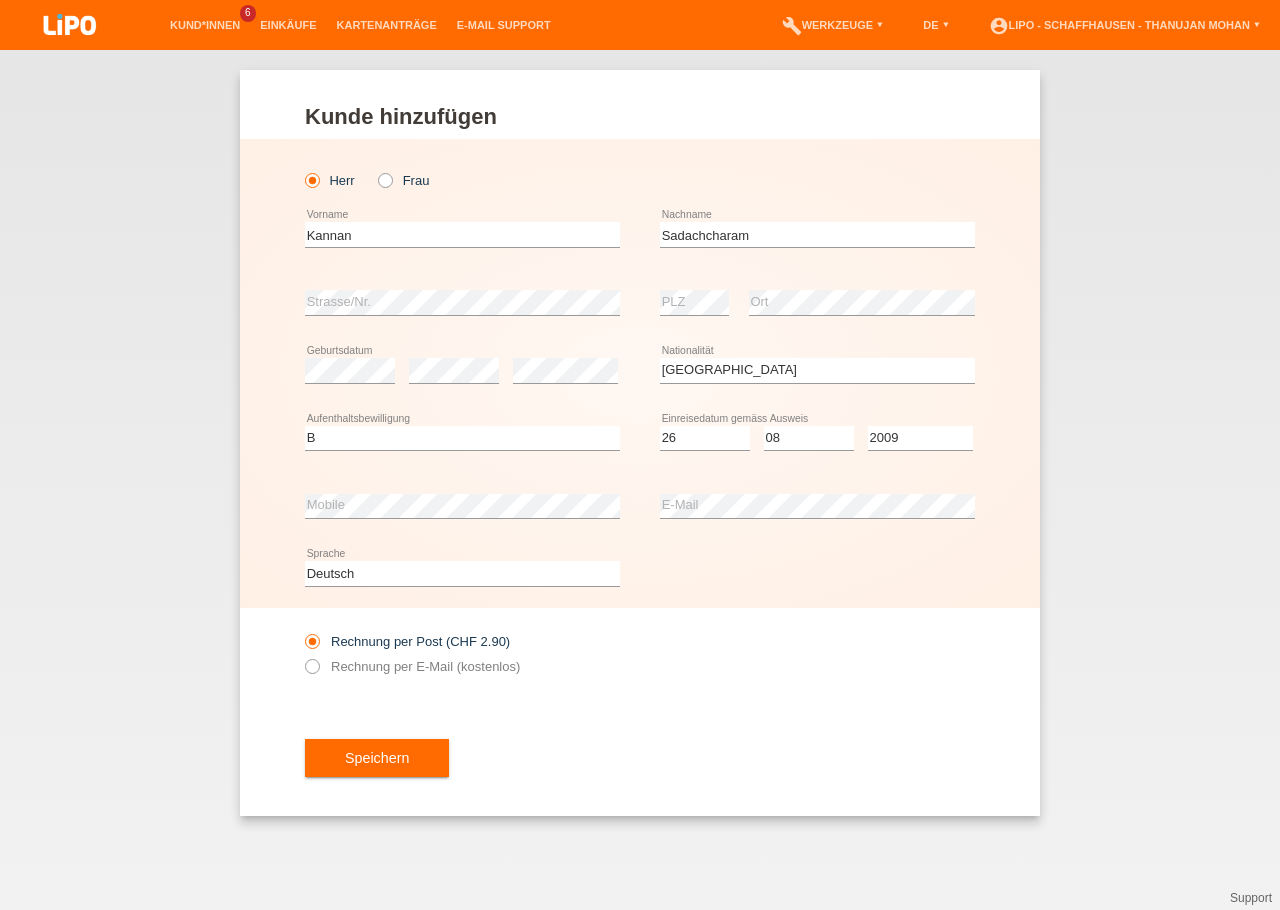 click on "Kund*in hinzufügen
Kunde hinzufügen
Kundin hinzufügen
Herr
Frau
Kannan error Vorname" at bounding box center (640, 480) 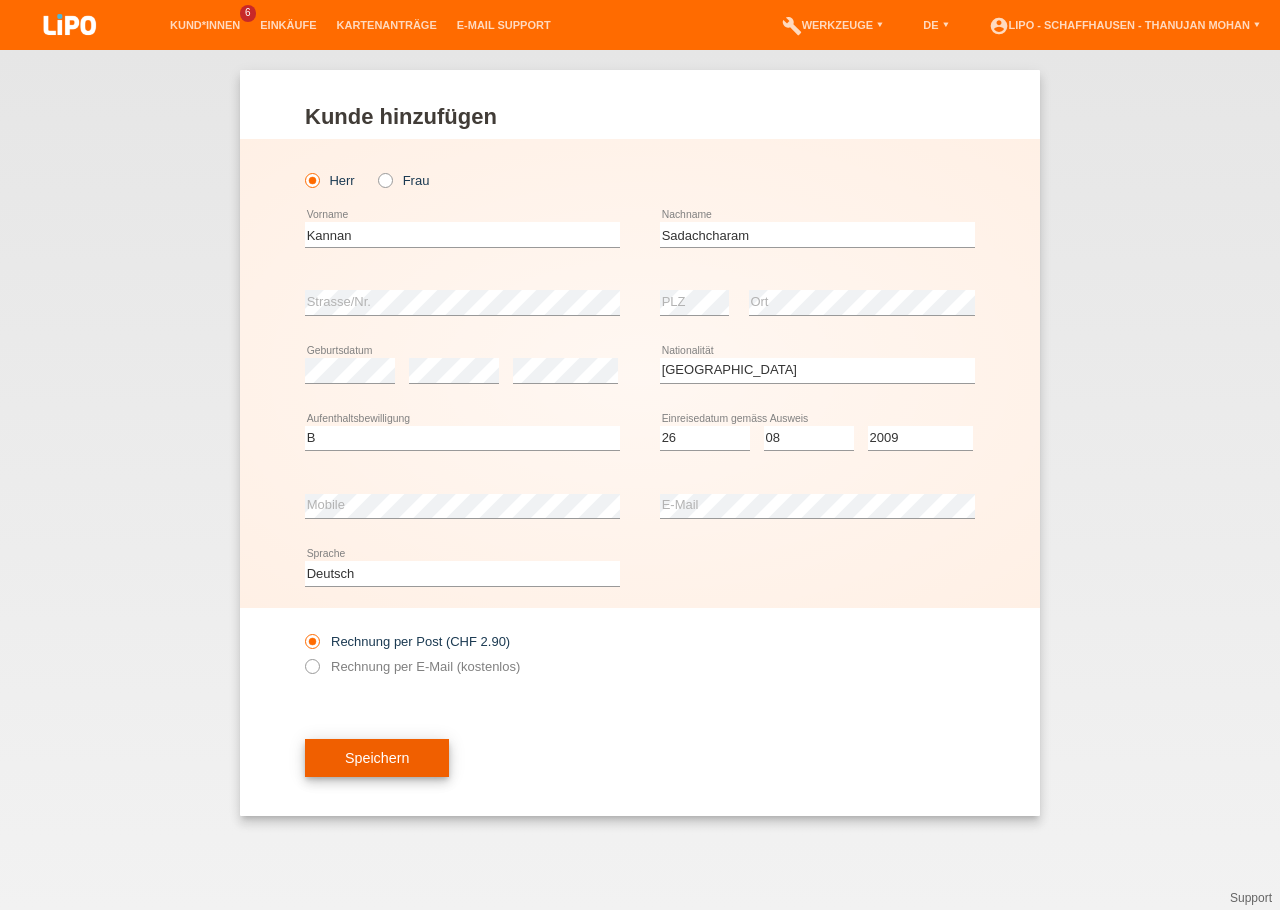 click on "Speichern" at bounding box center [377, 758] 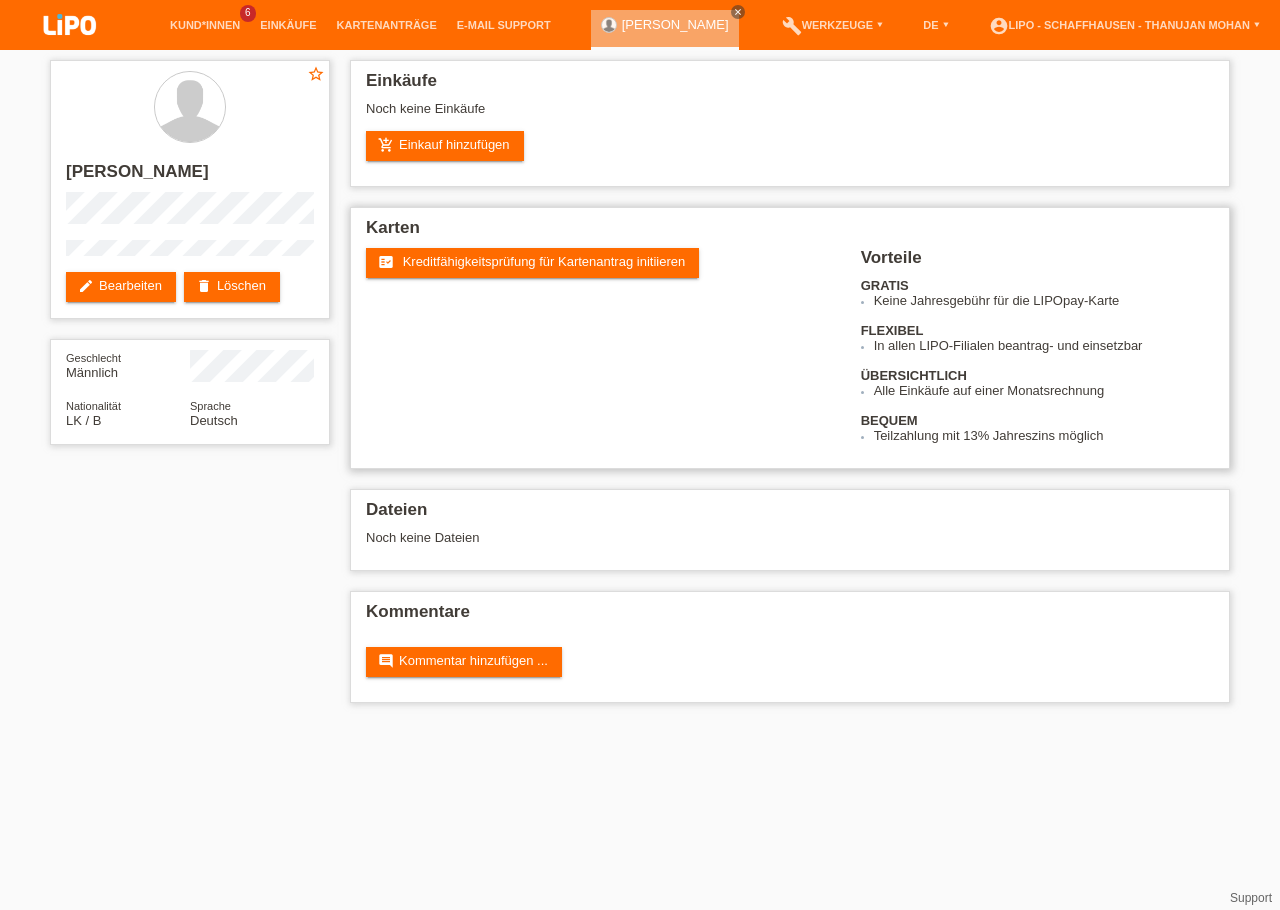 scroll, scrollTop: 0, scrollLeft: 0, axis: both 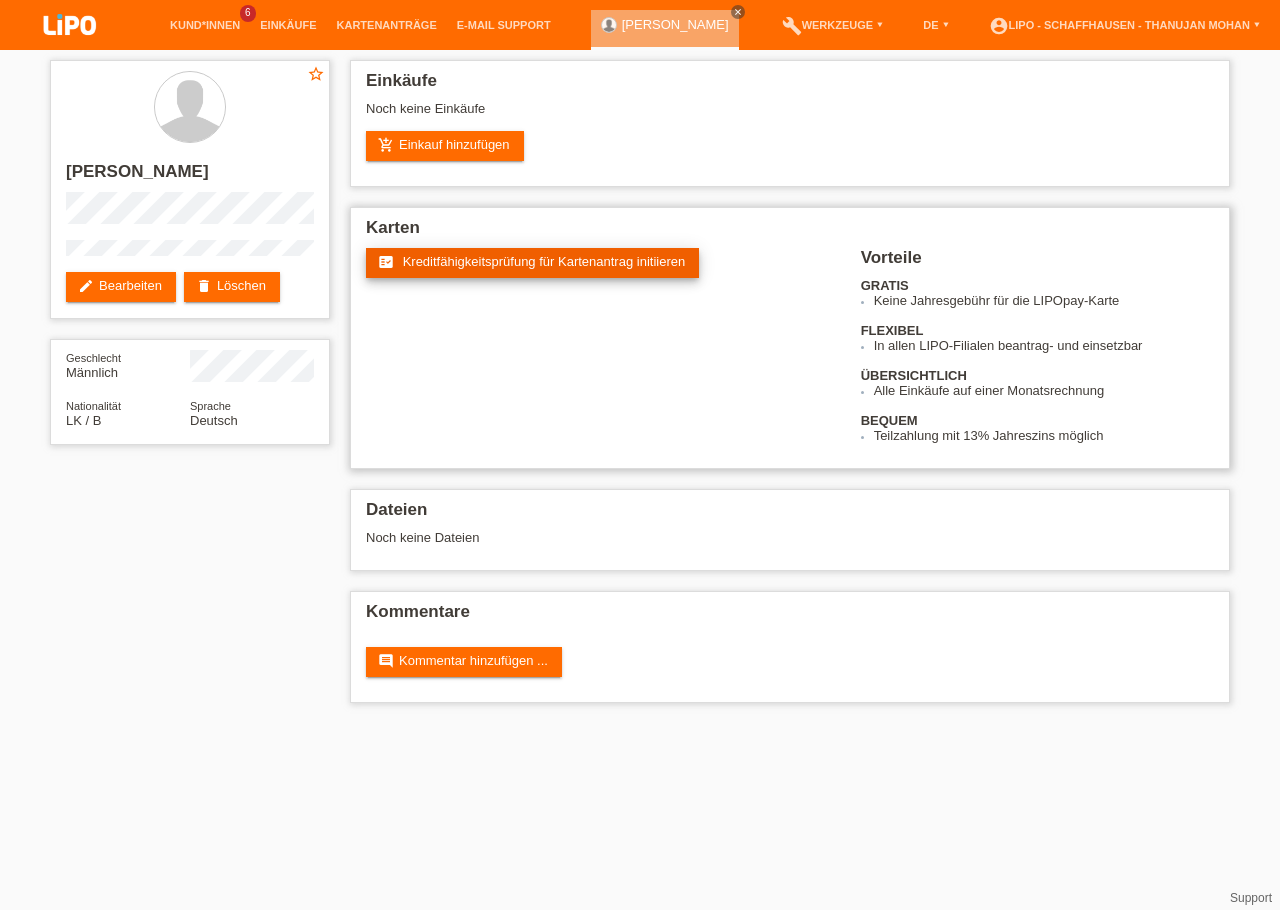 click on "fact_check
Kreditfähigkeitsprüfung für Kartenantrag initiieren" at bounding box center (532, 263) 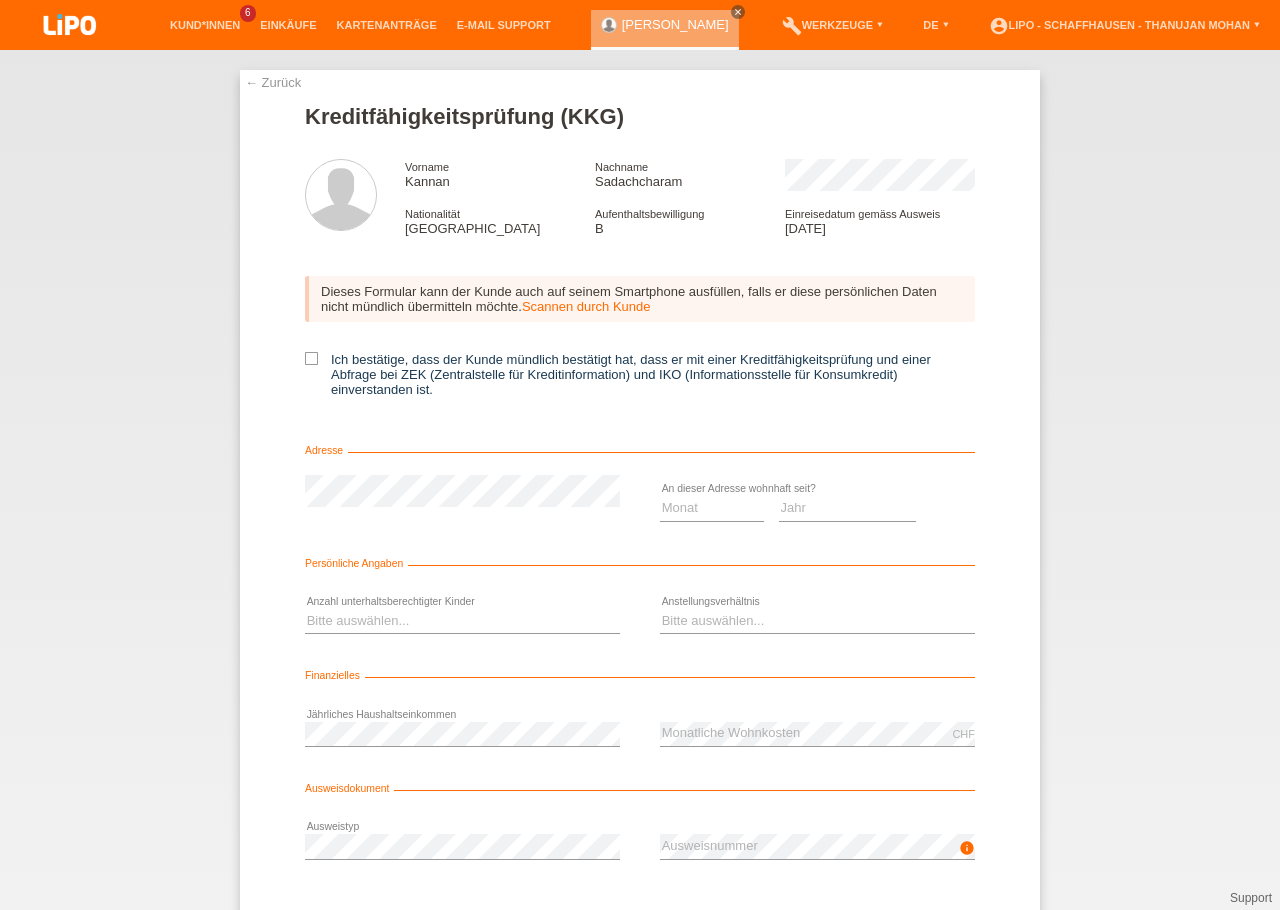 scroll, scrollTop: 0, scrollLeft: 0, axis: both 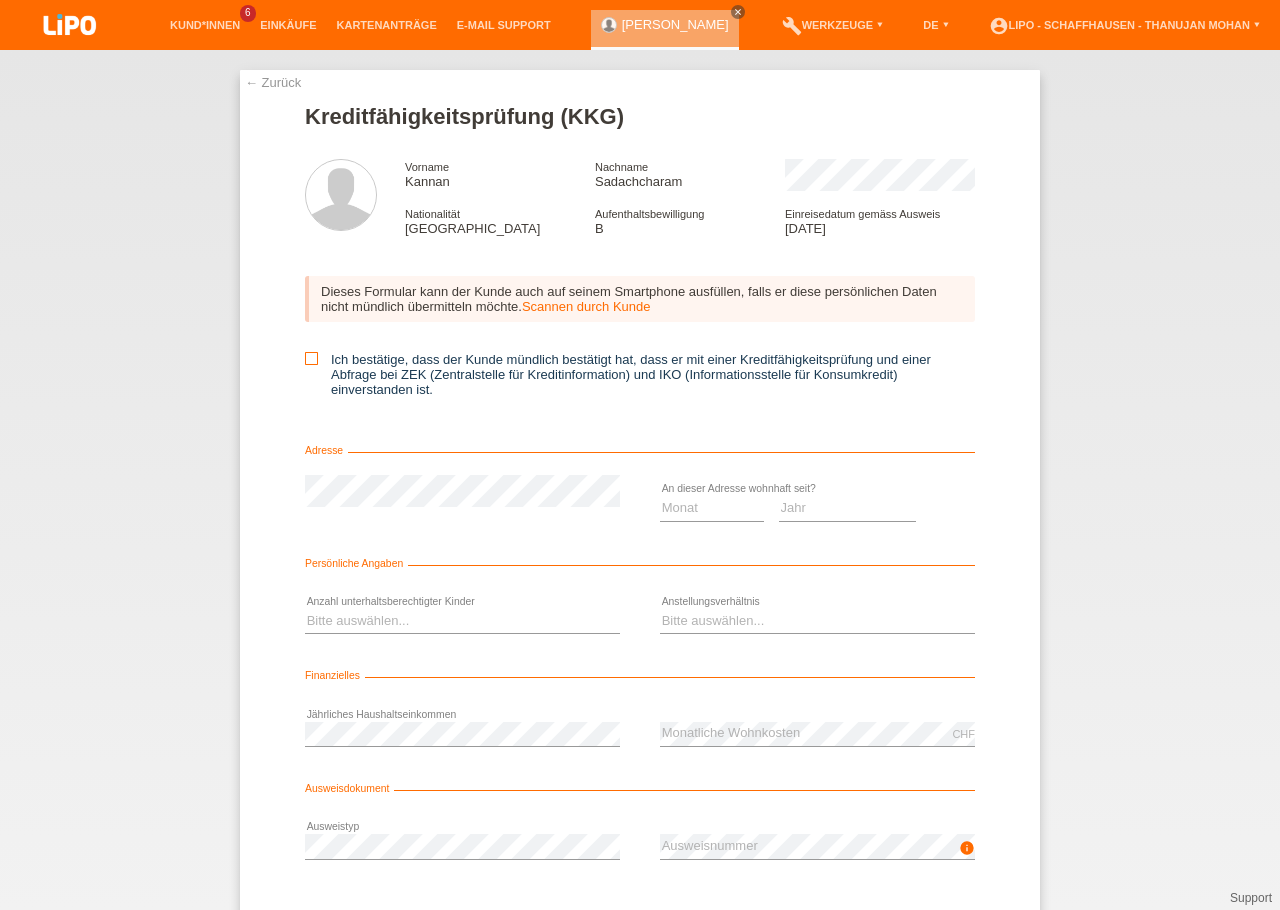 click on "Ich bestätige, dass der Kunde mündlich bestätigt hat, dass er mit einer Kreditfähigkeitsprüfung und einer Abfrage bei ZEK (Zentralstelle für Kreditinformation) und IKO (Informationsstelle für Konsumkredit) einverstanden ist." at bounding box center (640, 374) 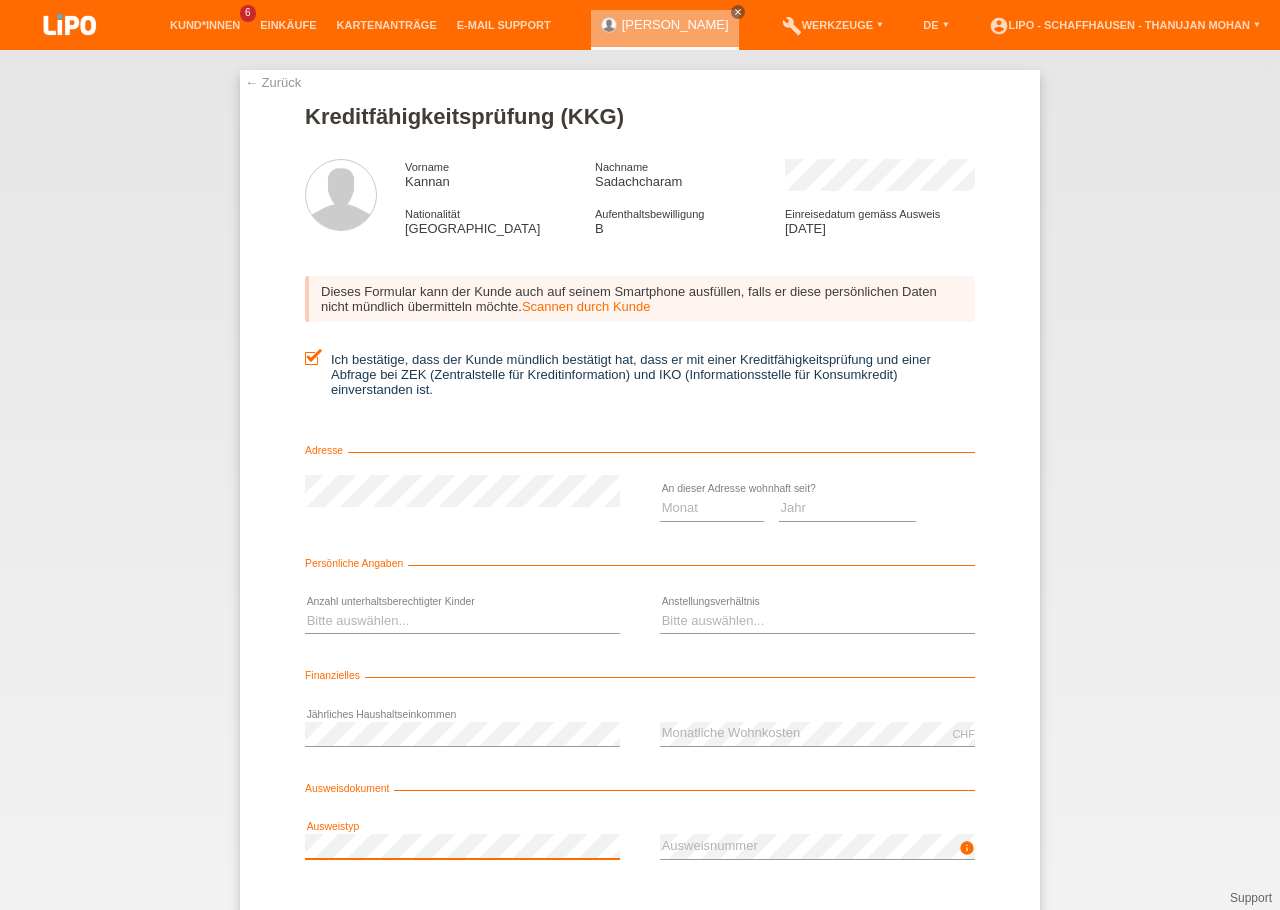 scroll, scrollTop: 0, scrollLeft: 0, axis: both 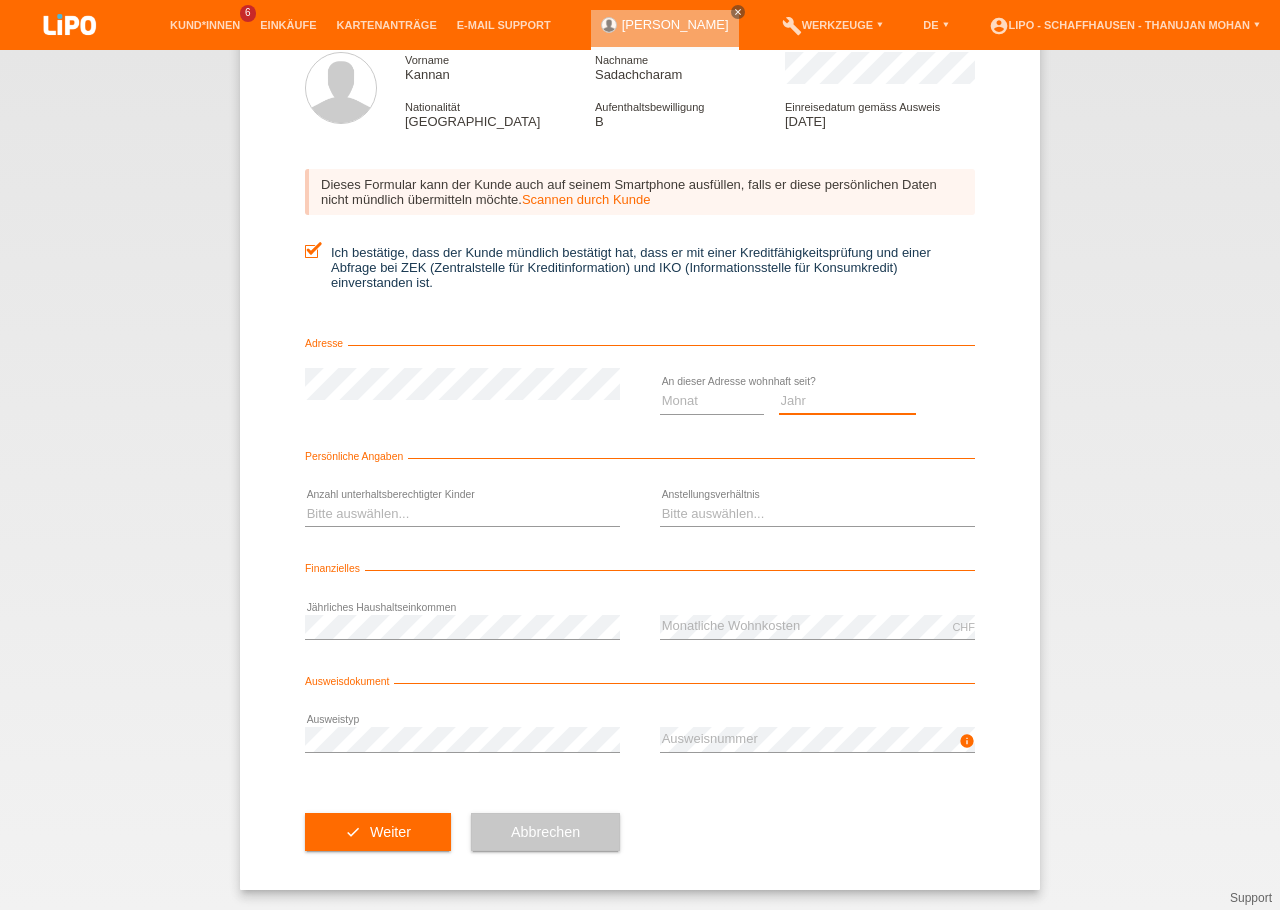 click on "Jahr
2025
2024
2023
2022
2021
2020
2019
2018
2017
2016 2015 2014 2013 2012 2011 2010 2009 2008 2007 2006 2005 2004 2003" at bounding box center (848, 401) 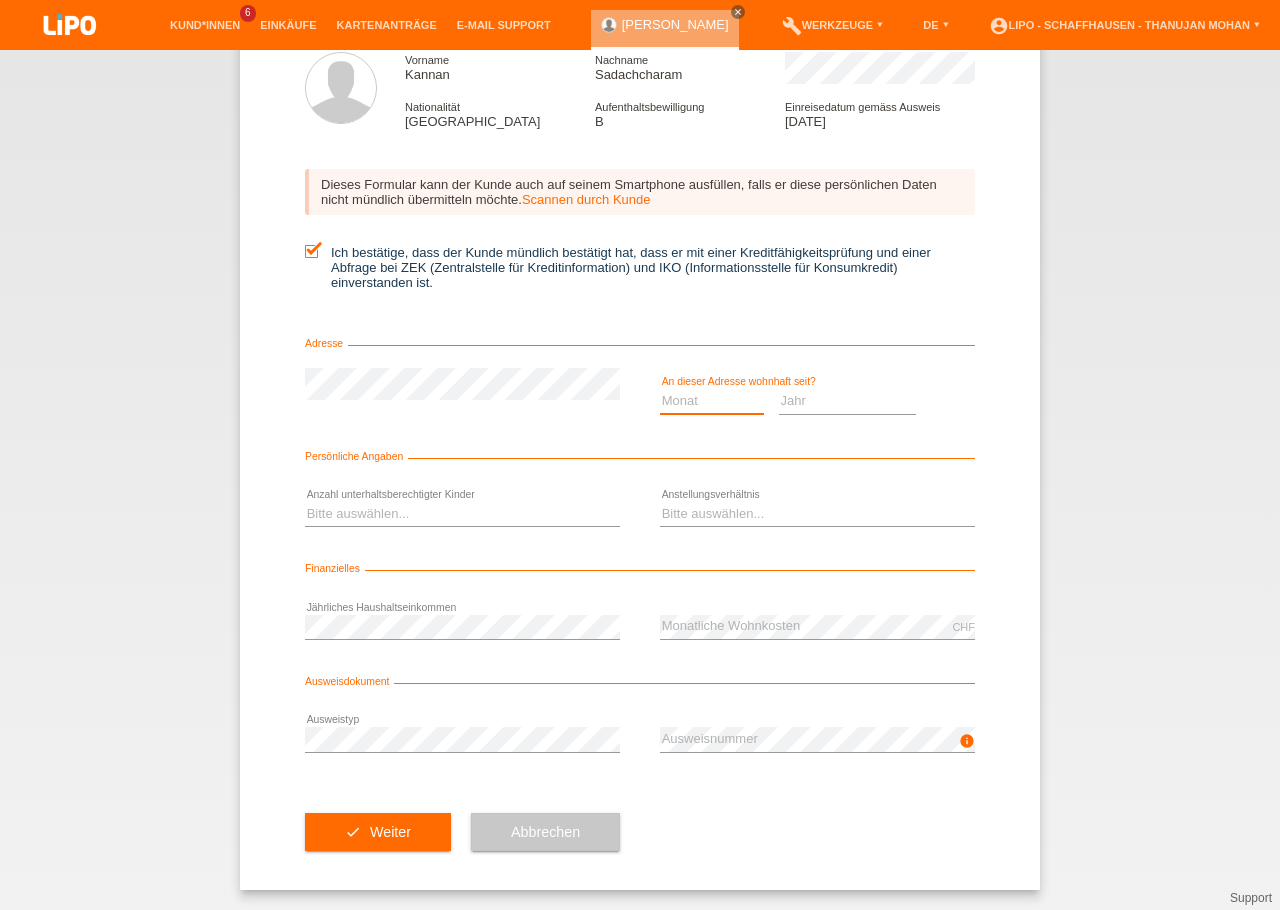 click on "Monat
01
02
03
04
05
06
07
08
09
10" at bounding box center [712, 401] 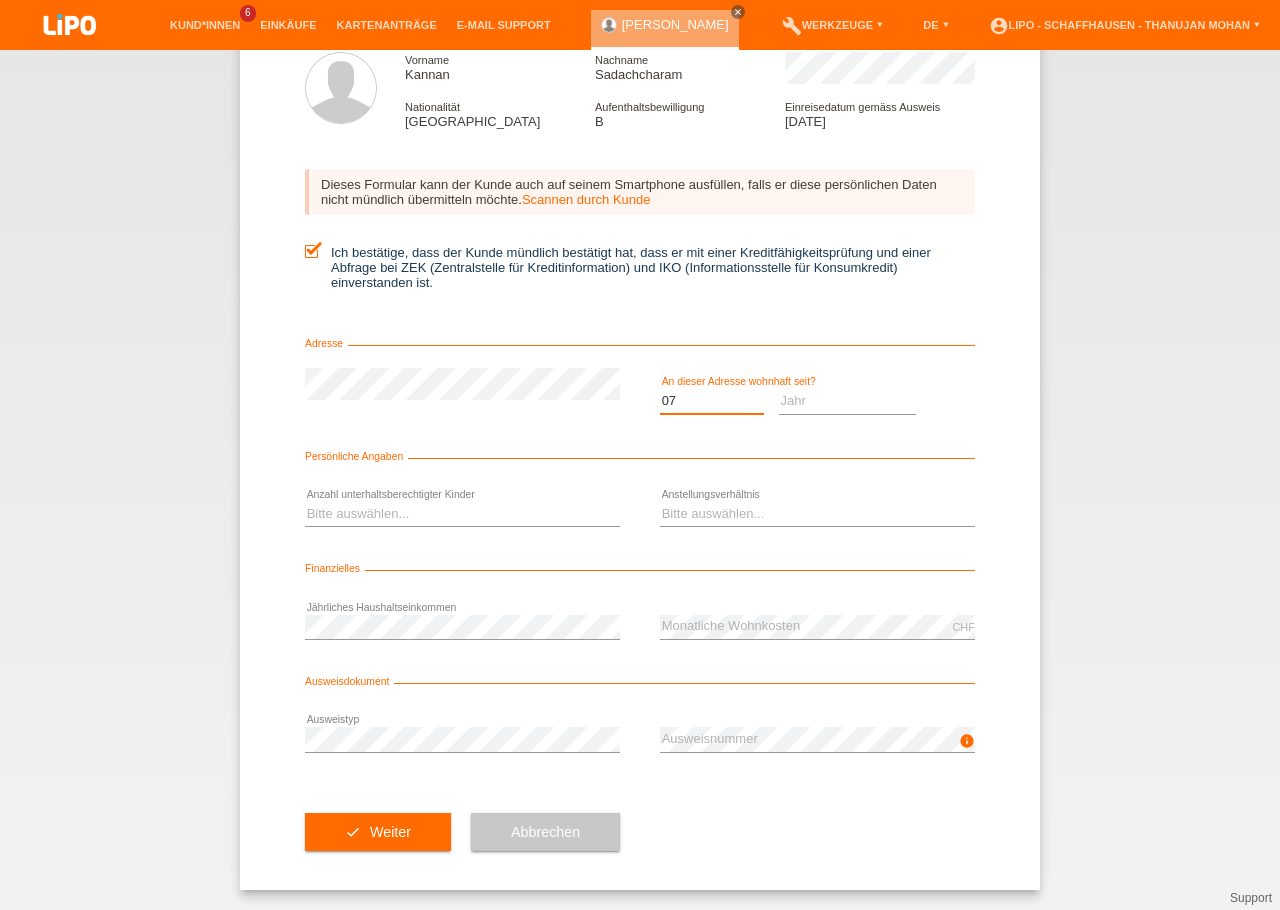 click on "07" at bounding box center [0, 0] 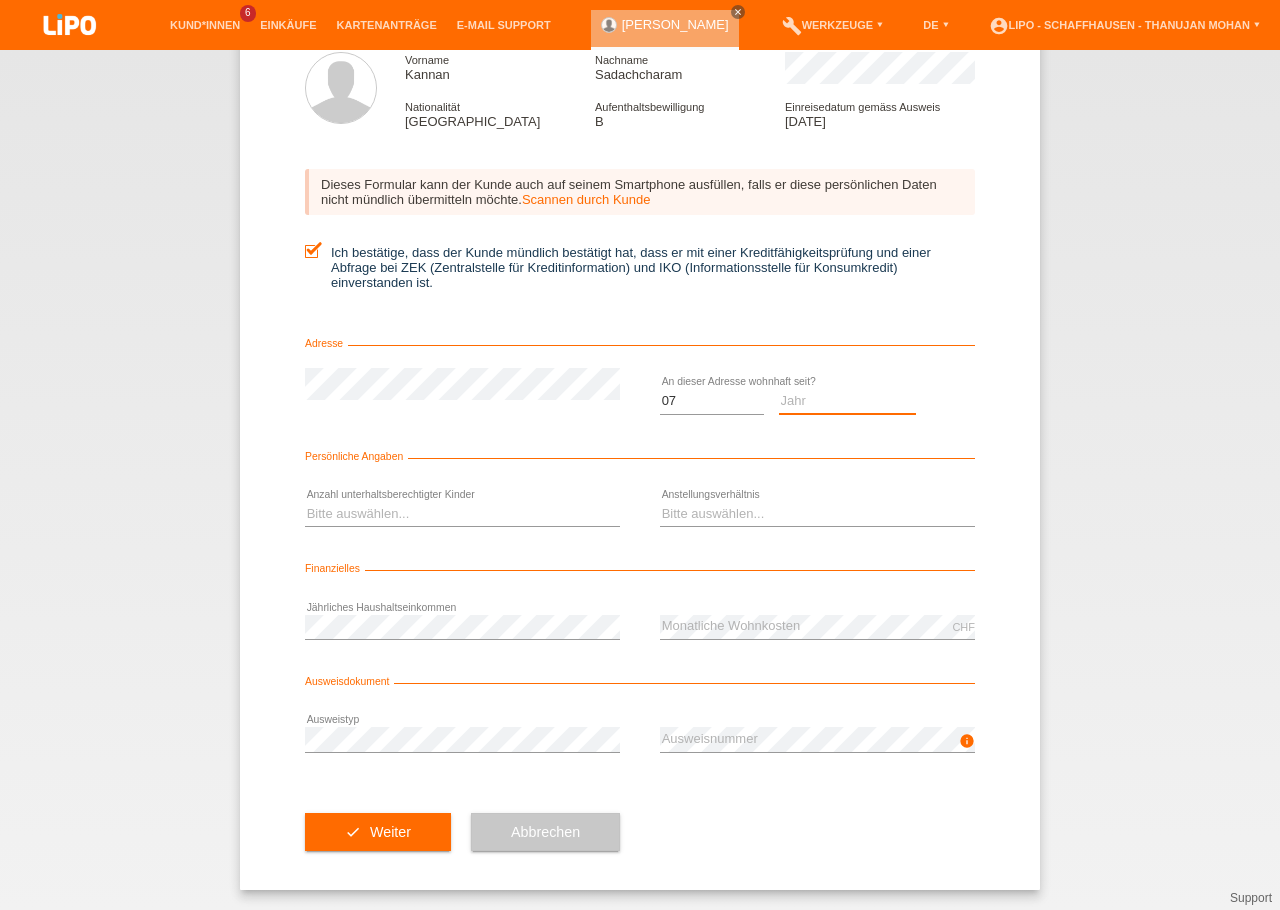 select on "2017" 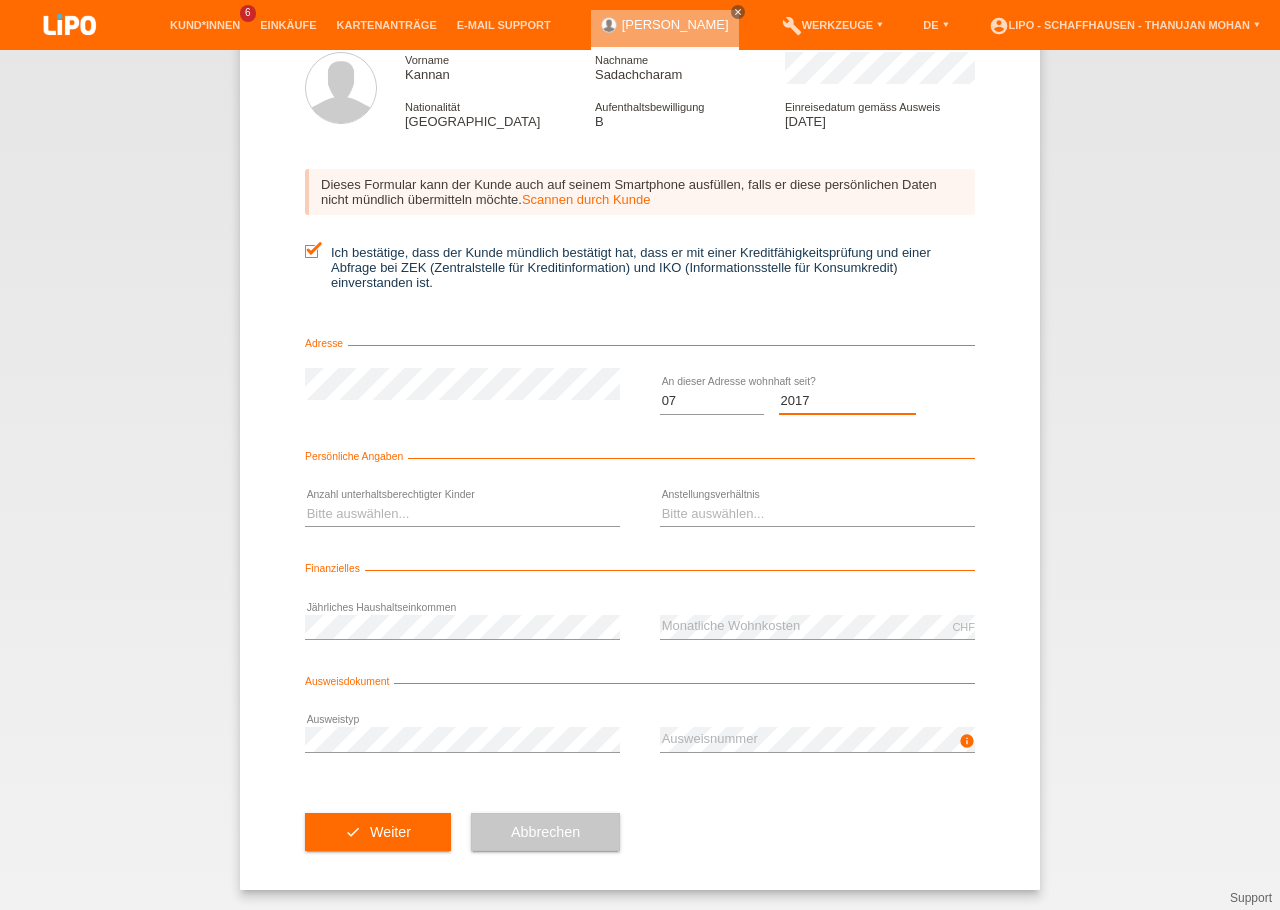 click on "2017" at bounding box center [0, 0] 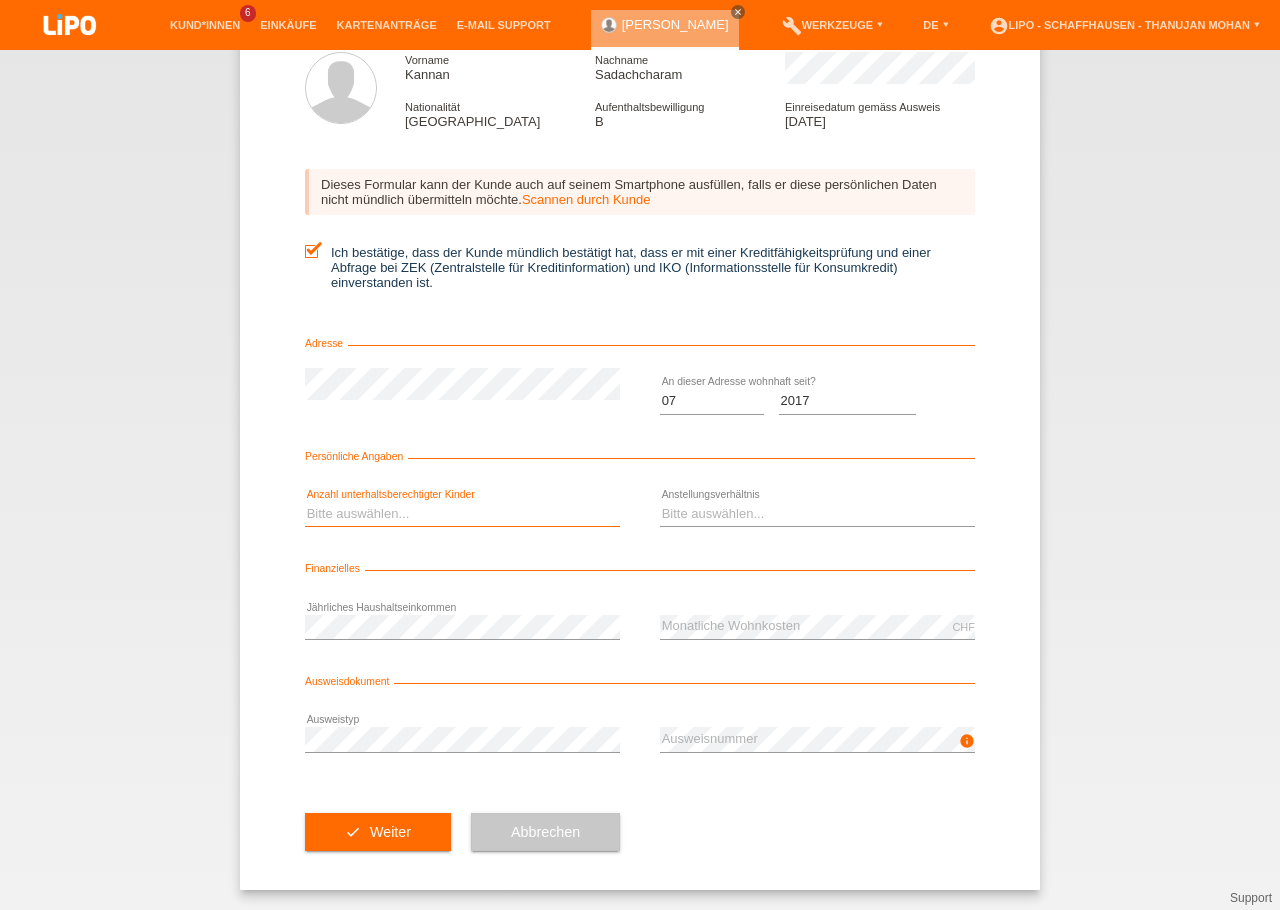 click on "Bitte auswählen...
0
1
2
3
4
5
6
7
8
9" at bounding box center [462, 514] 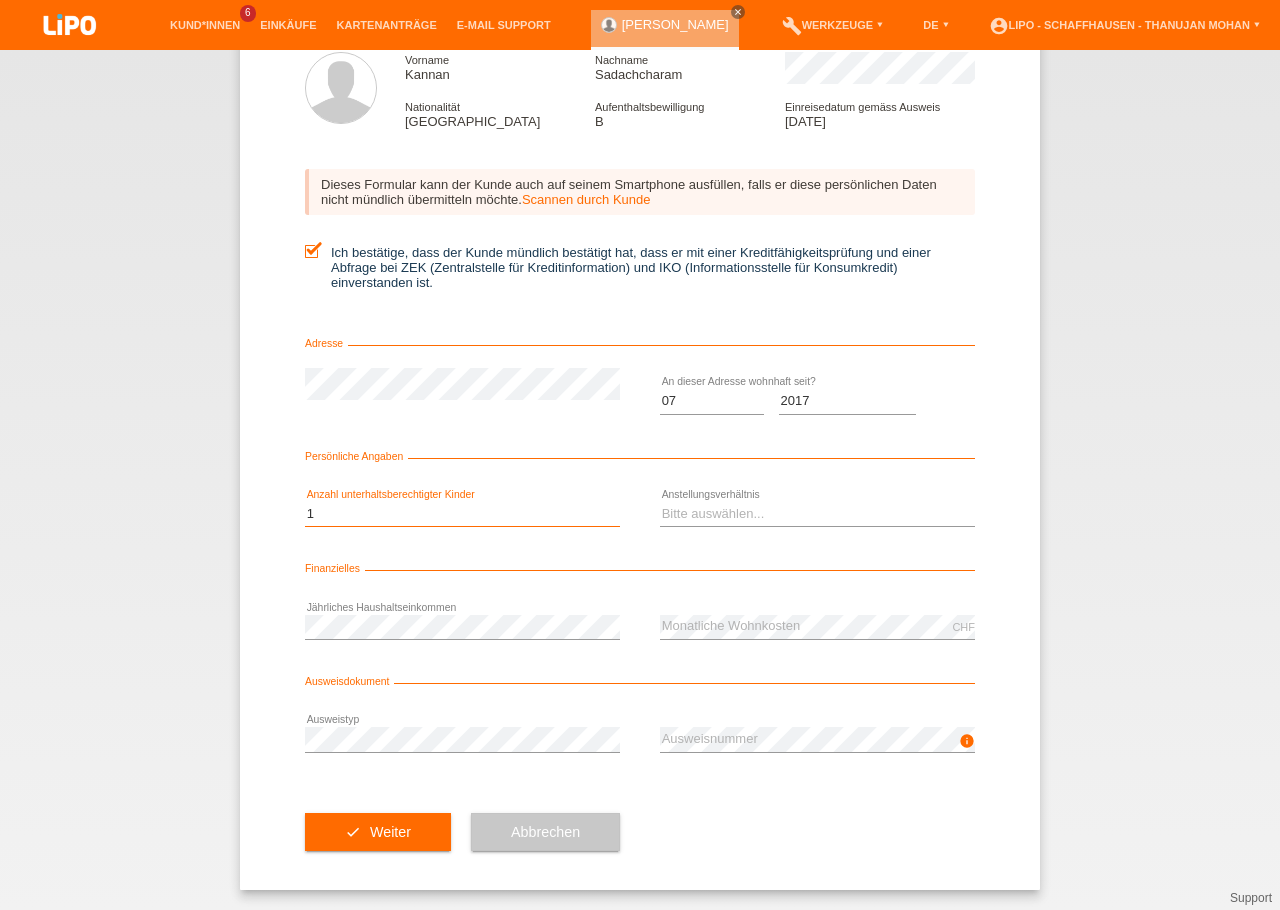 click on "1" at bounding box center (0, 0) 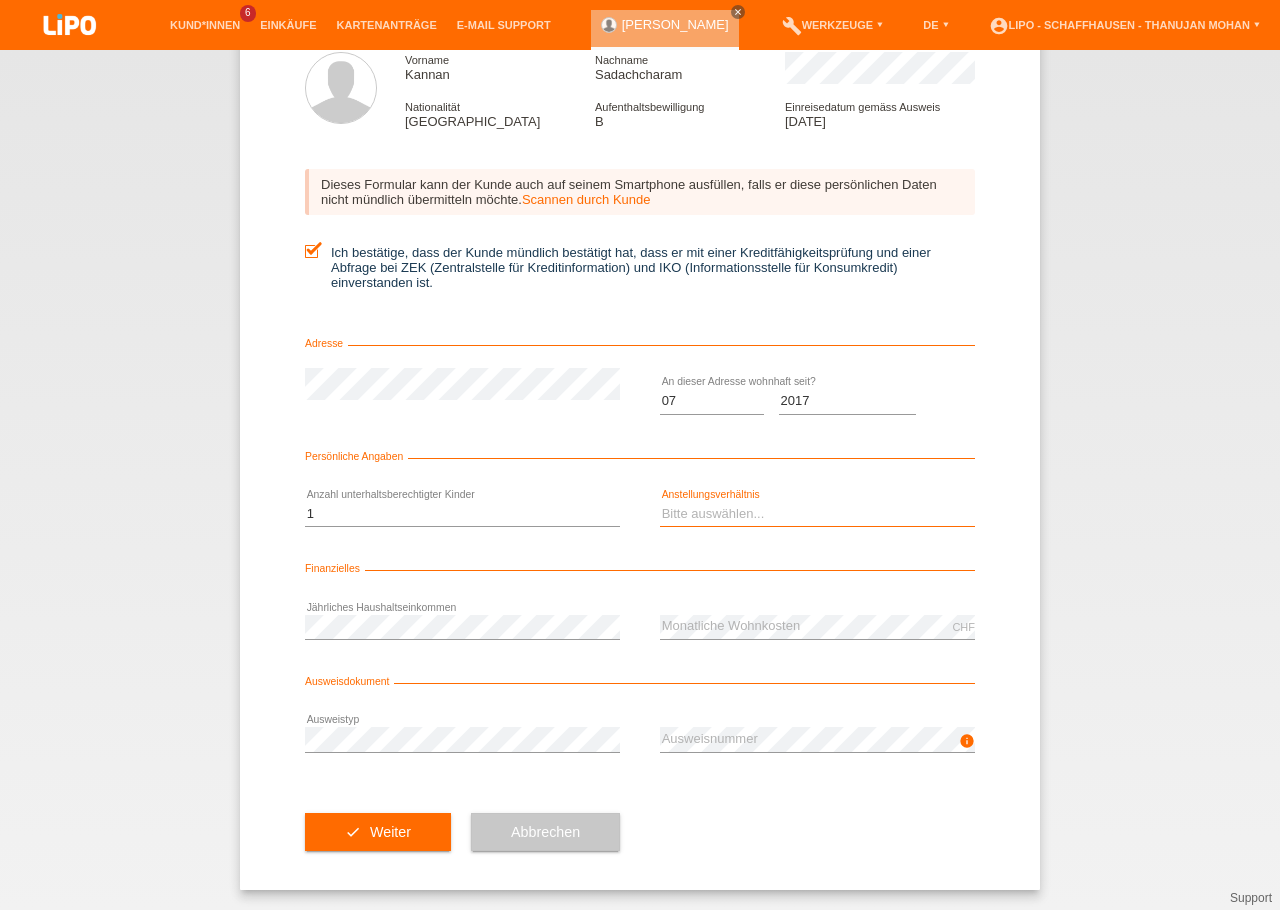 click on "Bitte auswählen...
Unbefristet
Befristet
Lehrling/Student
Pensioniert
Nicht arbeitstätig
Hausfrau/-mann
Selbständig" at bounding box center (817, 514) 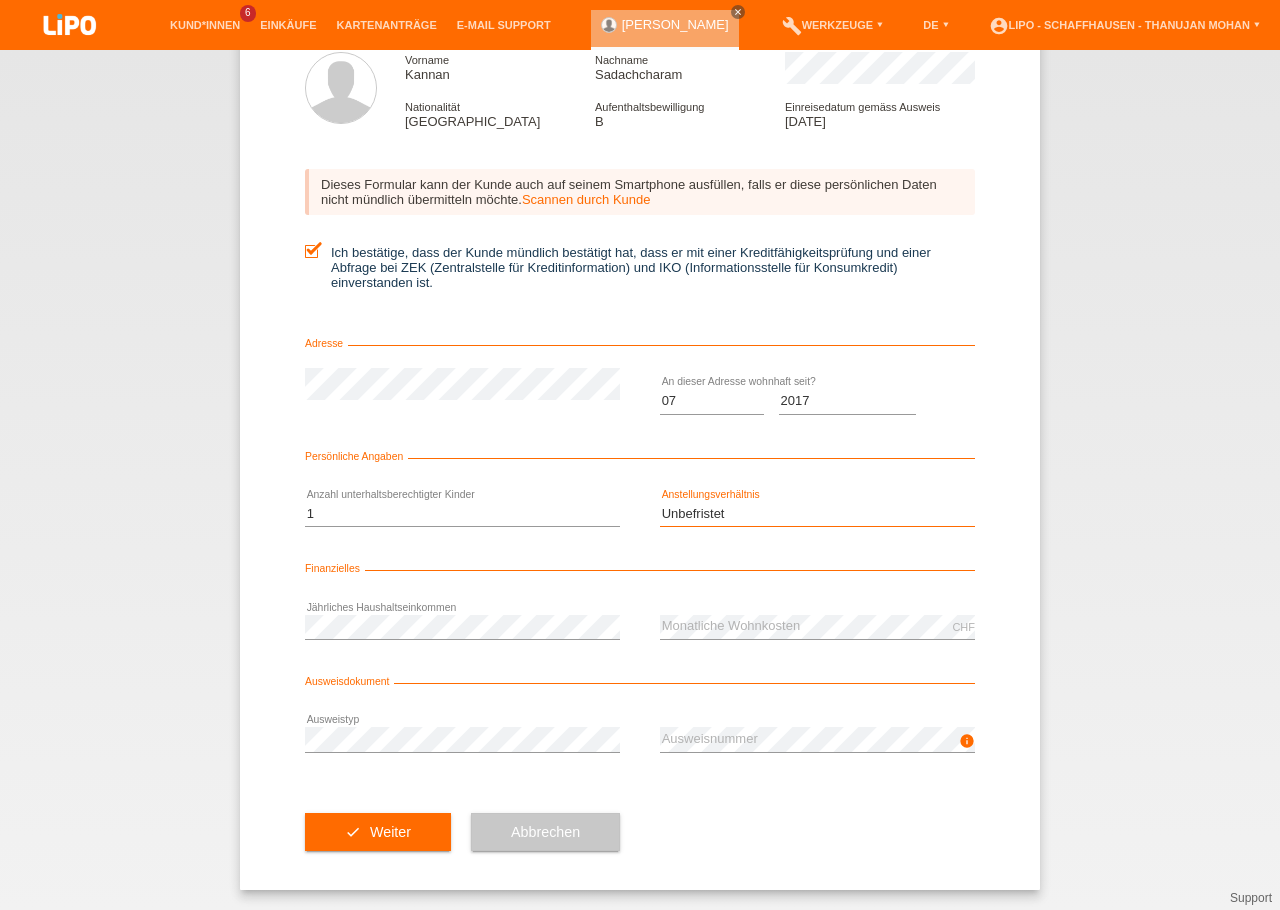 click on "Unbefristet" at bounding box center [0, 0] 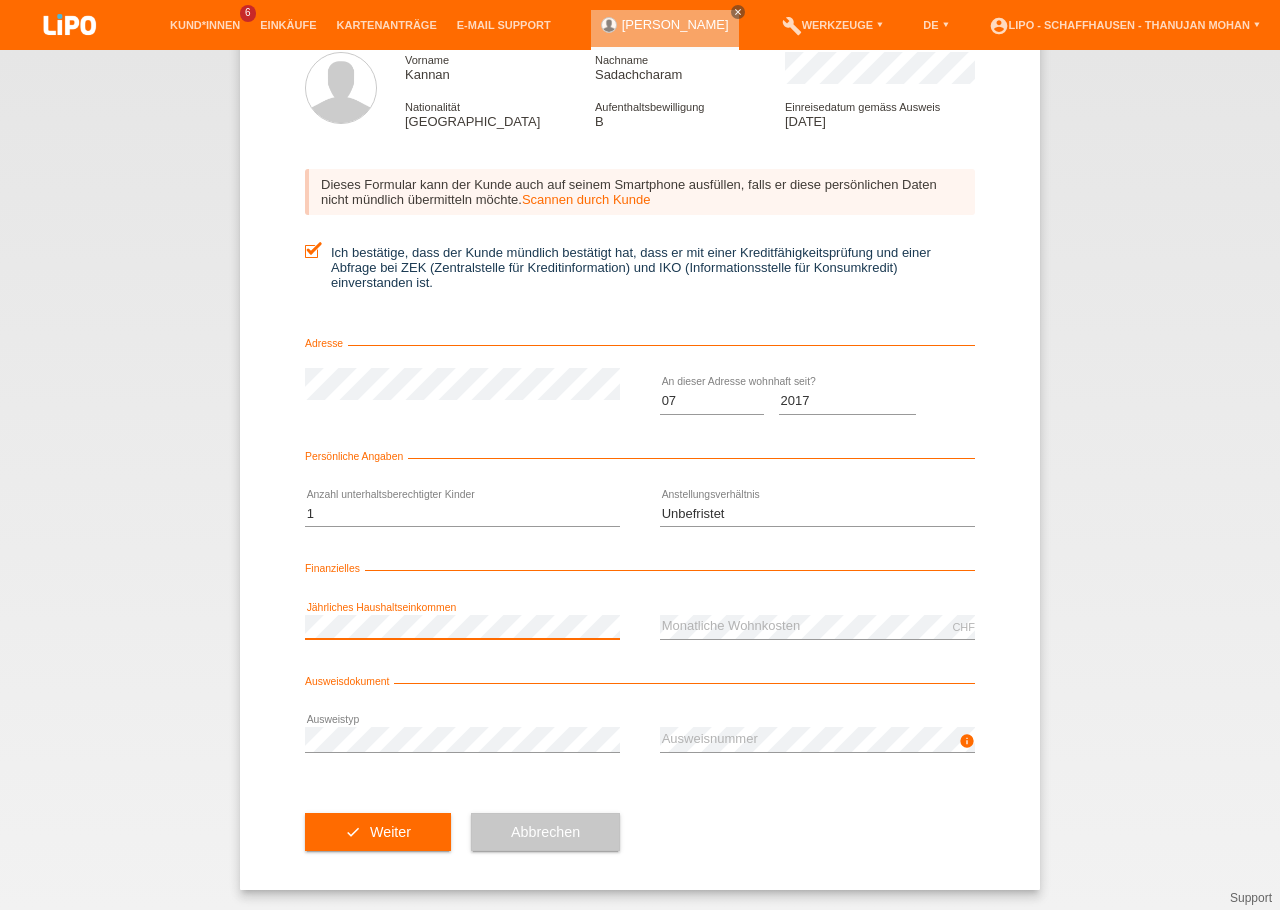 scroll, scrollTop: 0, scrollLeft: 0, axis: both 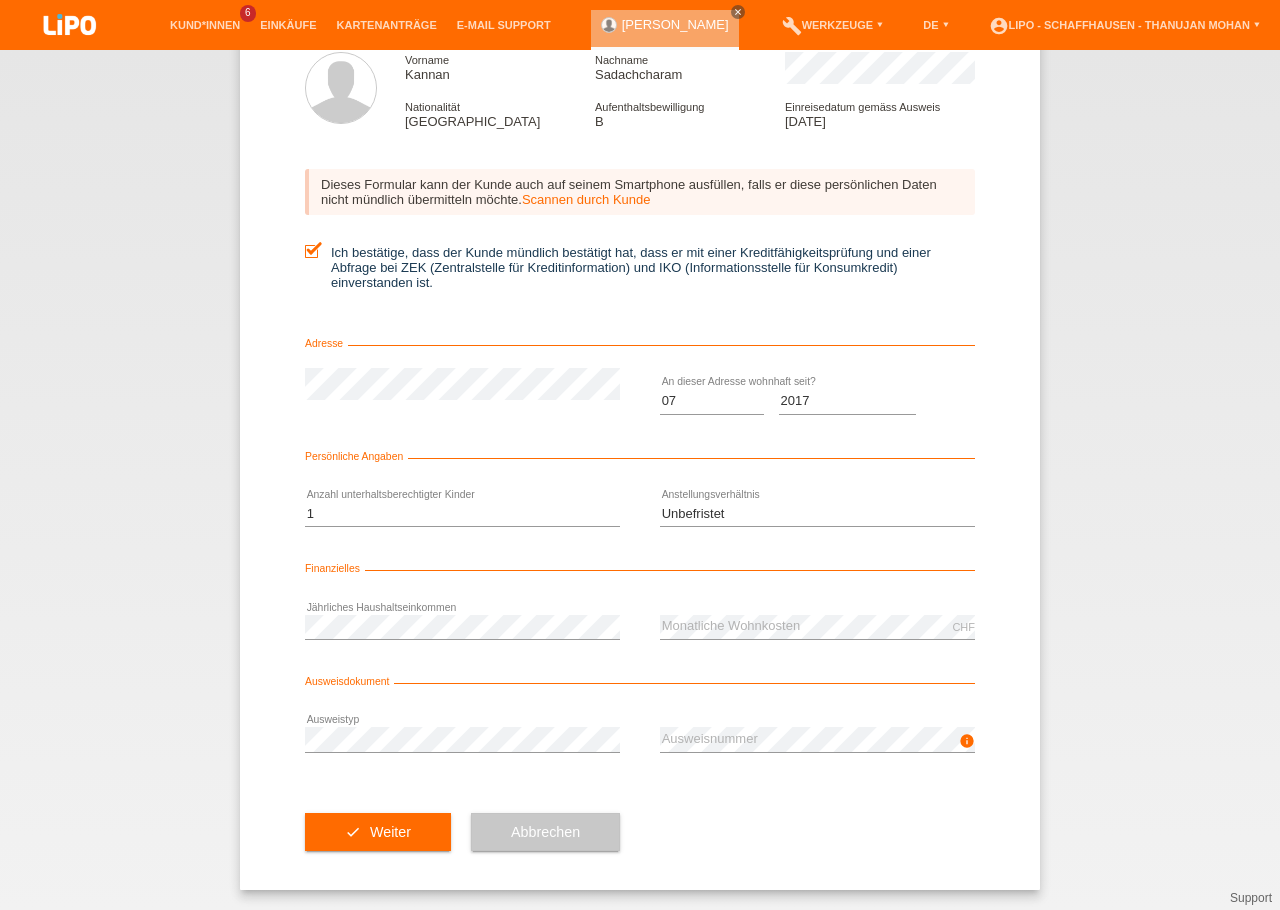 click on "check   Weiter
Abbrechen" at bounding box center (640, 832) 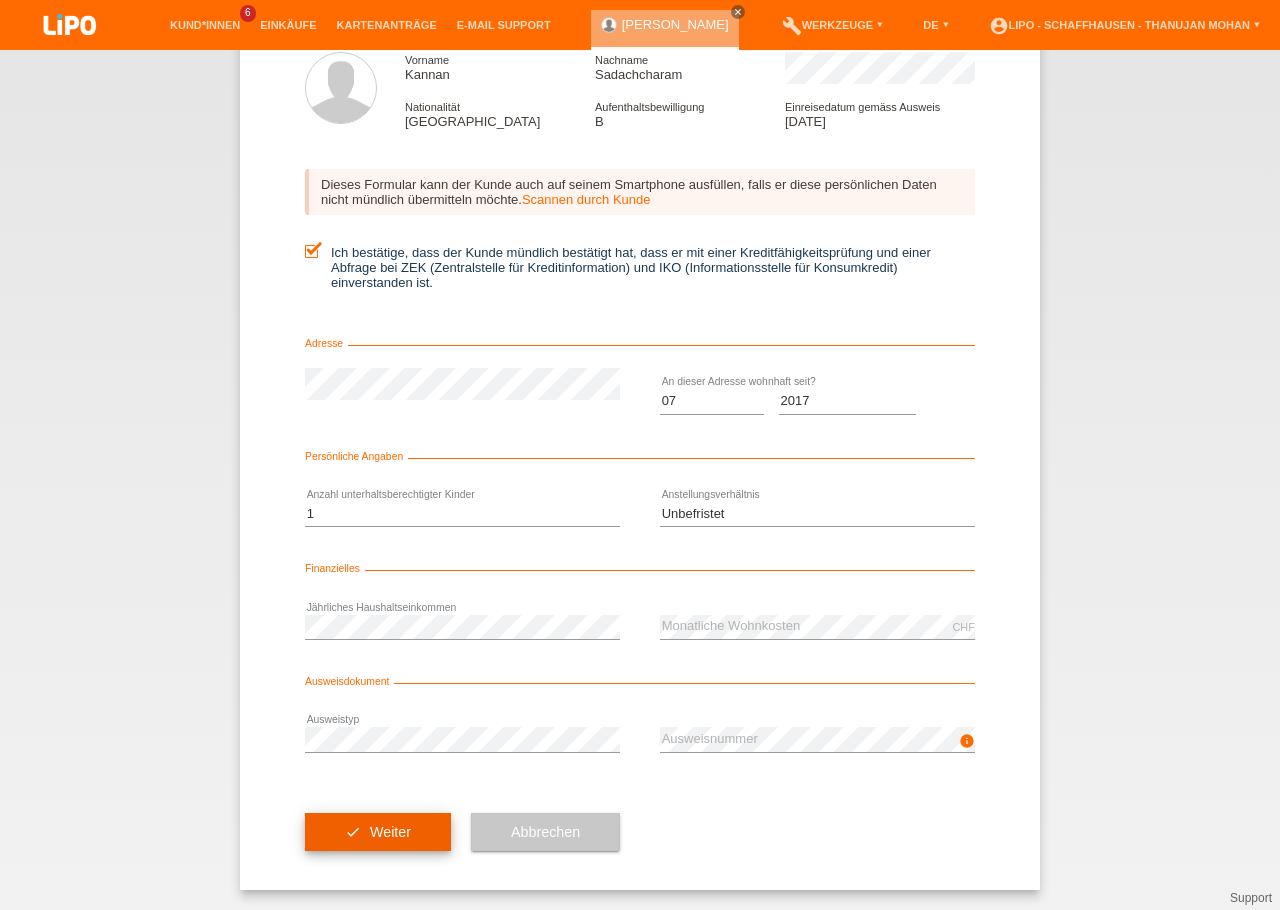 click on "check   Weiter" at bounding box center (378, 832) 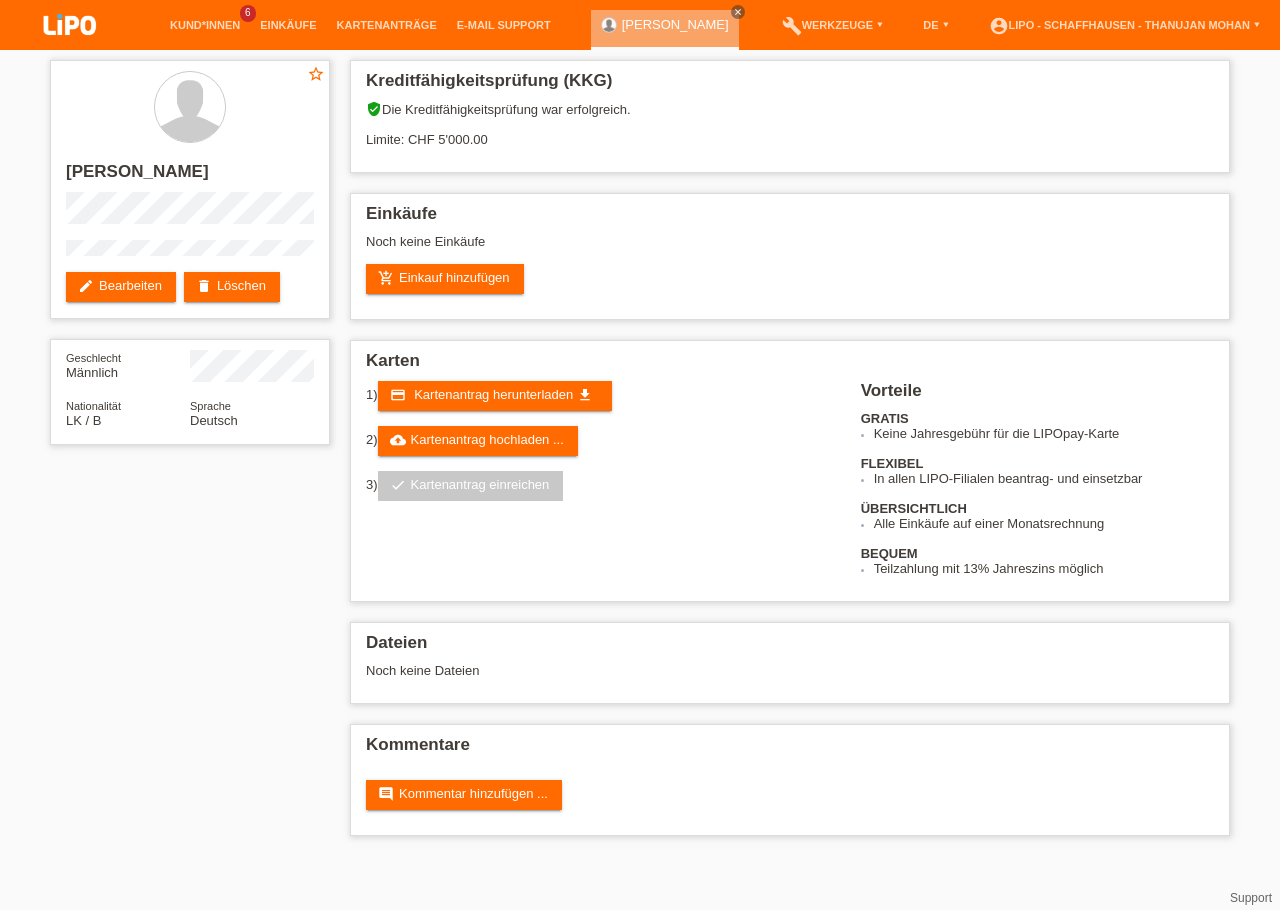 scroll, scrollTop: 0, scrollLeft: 0, axis: both 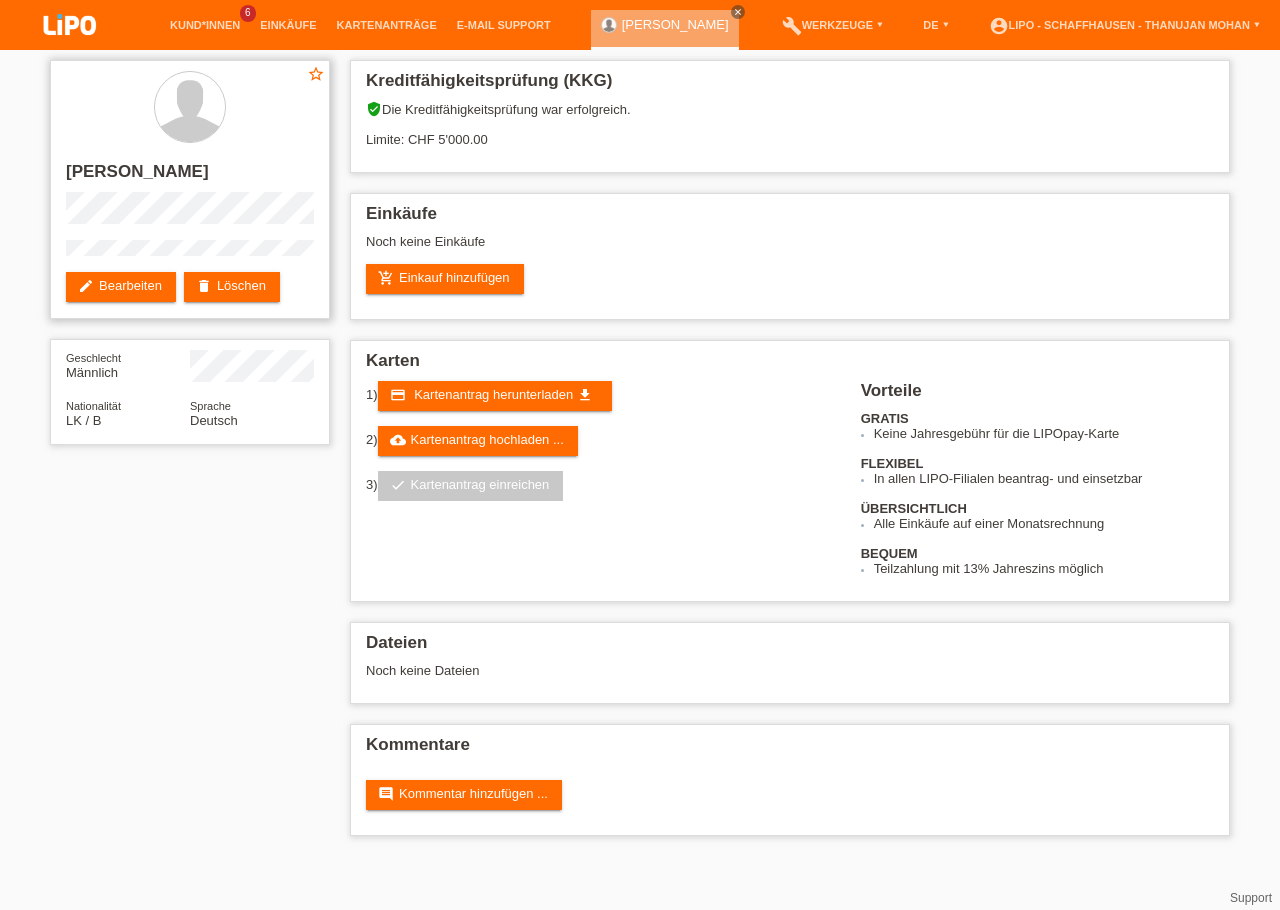 click on "[PERSON_NAME]" at bounding box center (190, 177) 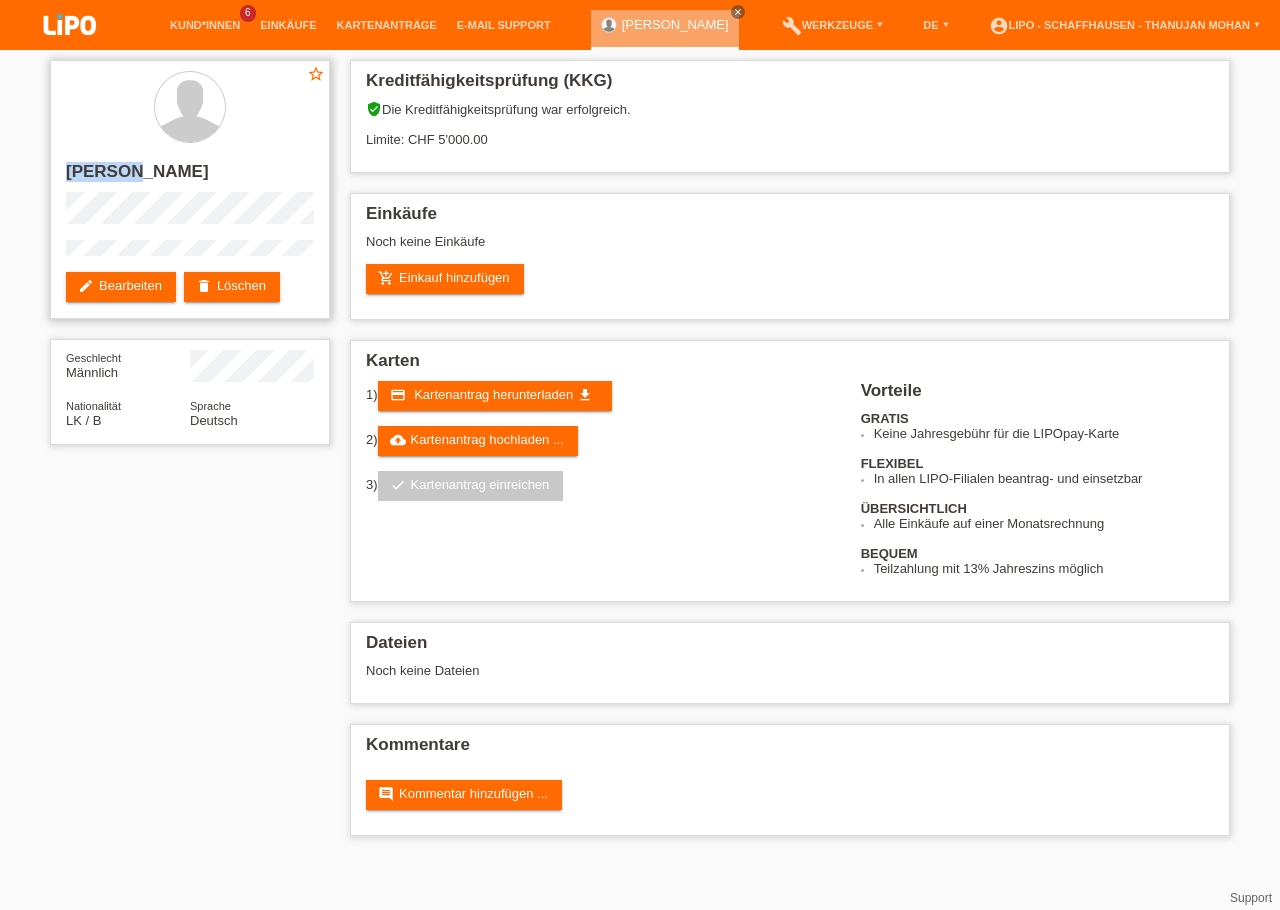 click on "[PERSON_NAME]" at bounding box center [190, 177] 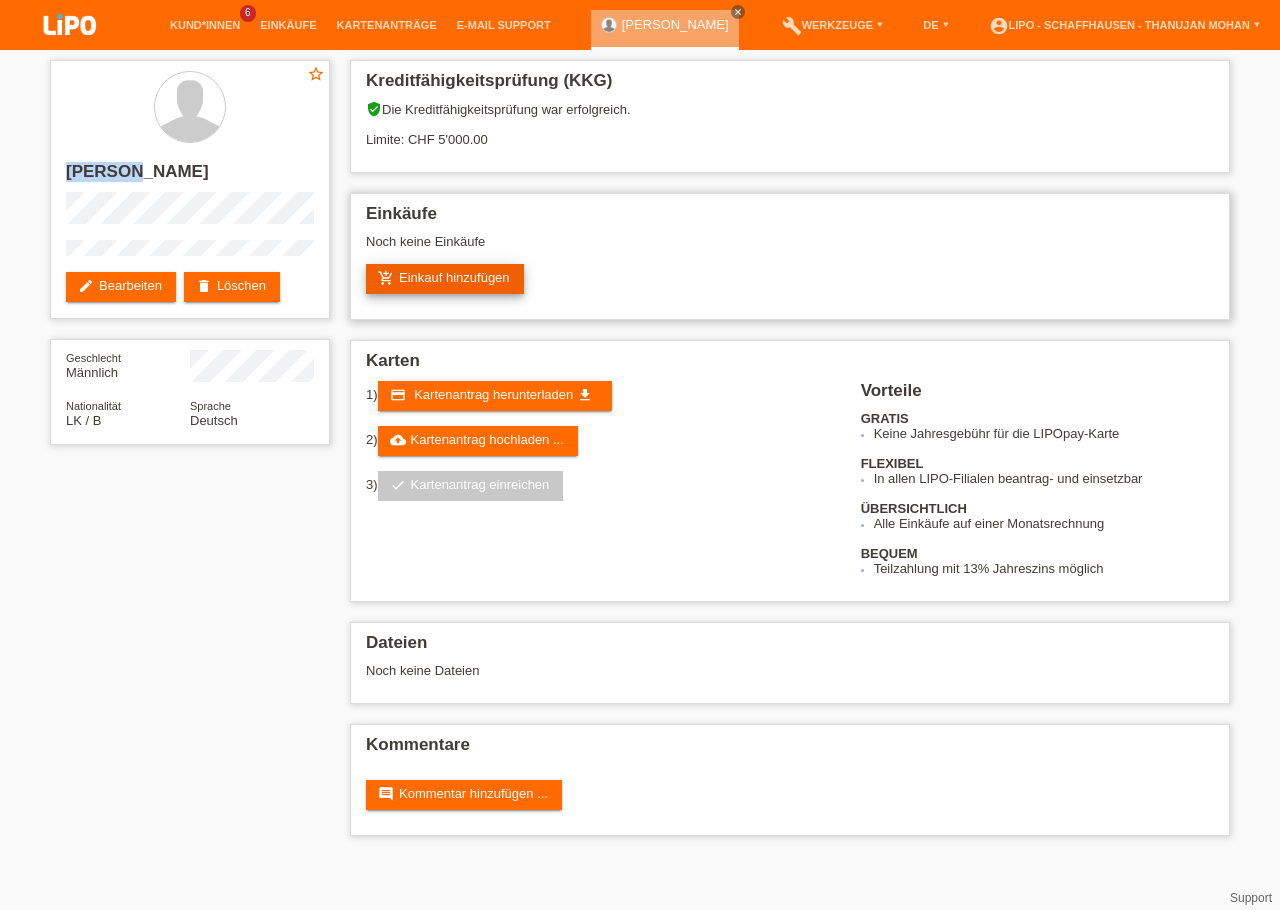 click on "add_shopping_cart  Einkauf hinzufügen" at bounding box center (445, 279) 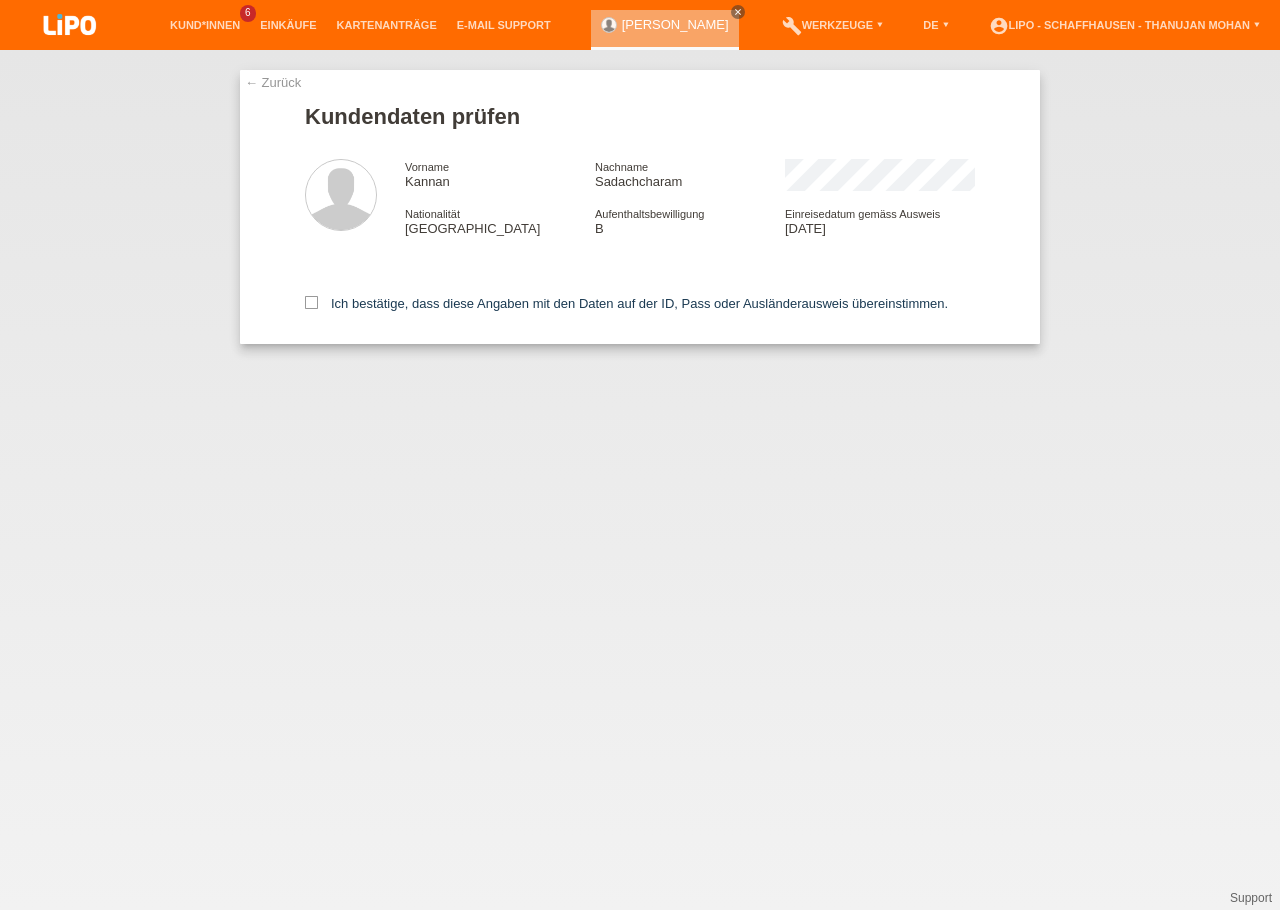 scroll, scrollTop: 0, scrollLeft: 0, axis: both 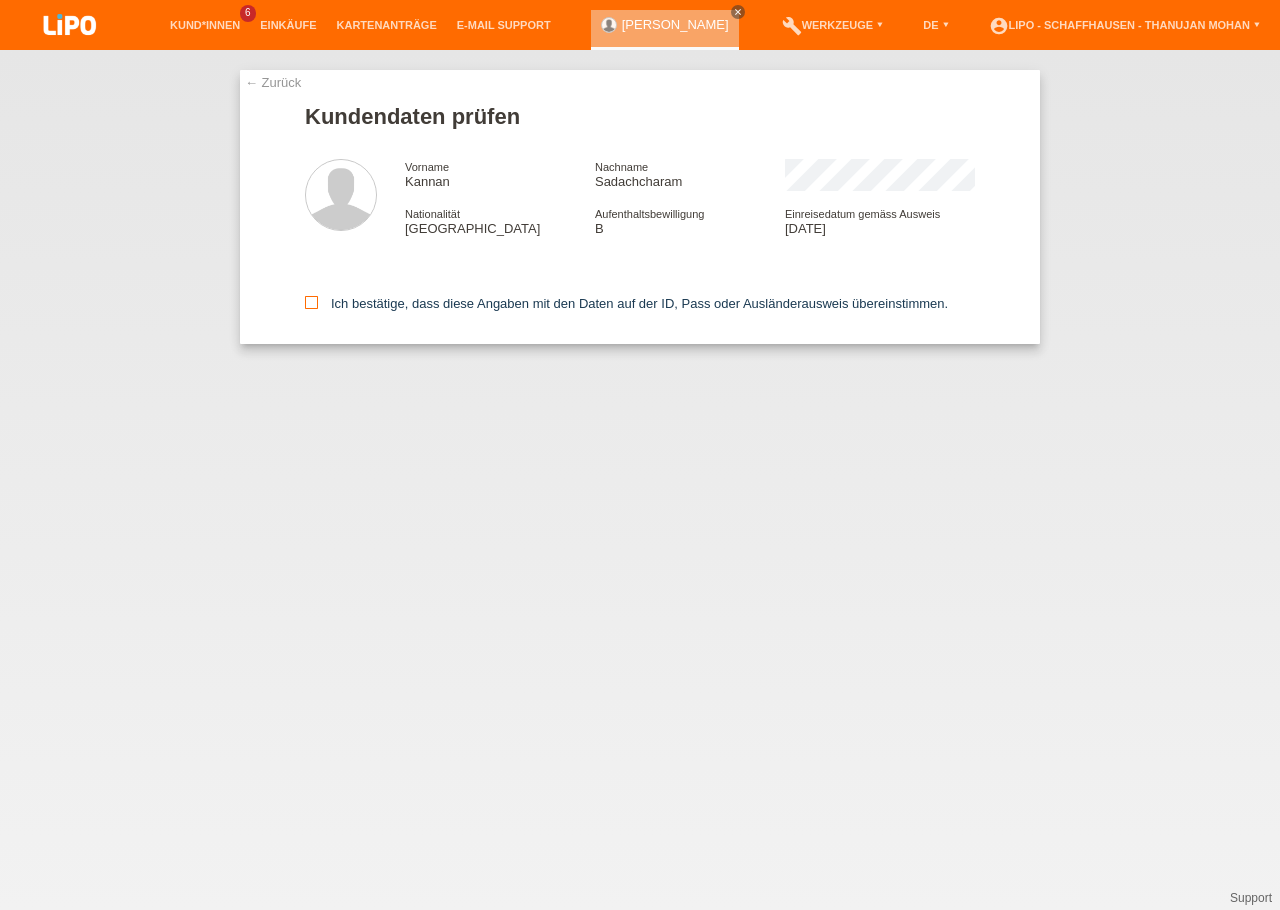 click at bounding box center (311, 302) 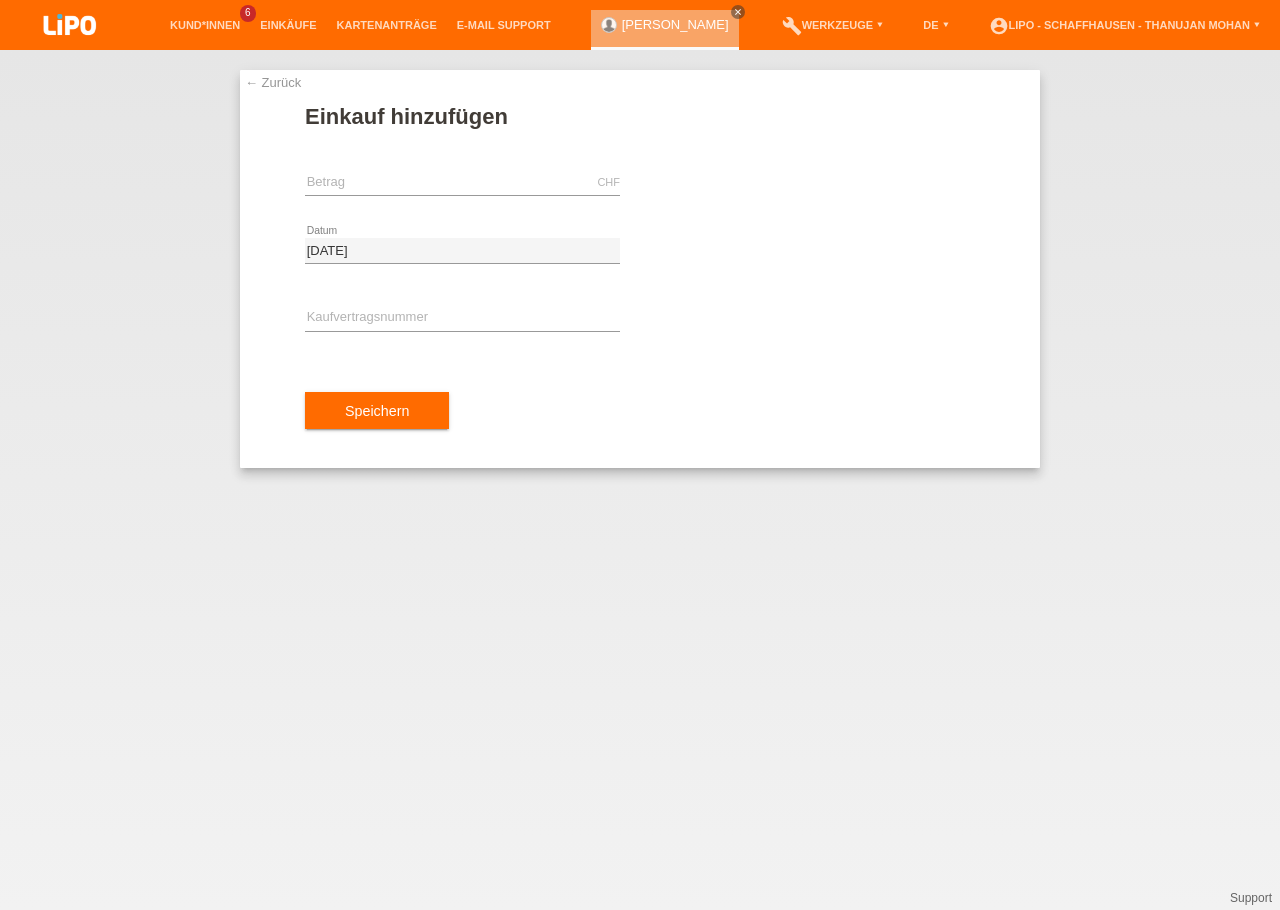 scroll, scrollTop: 0, scrollLeft: 0, axis: both 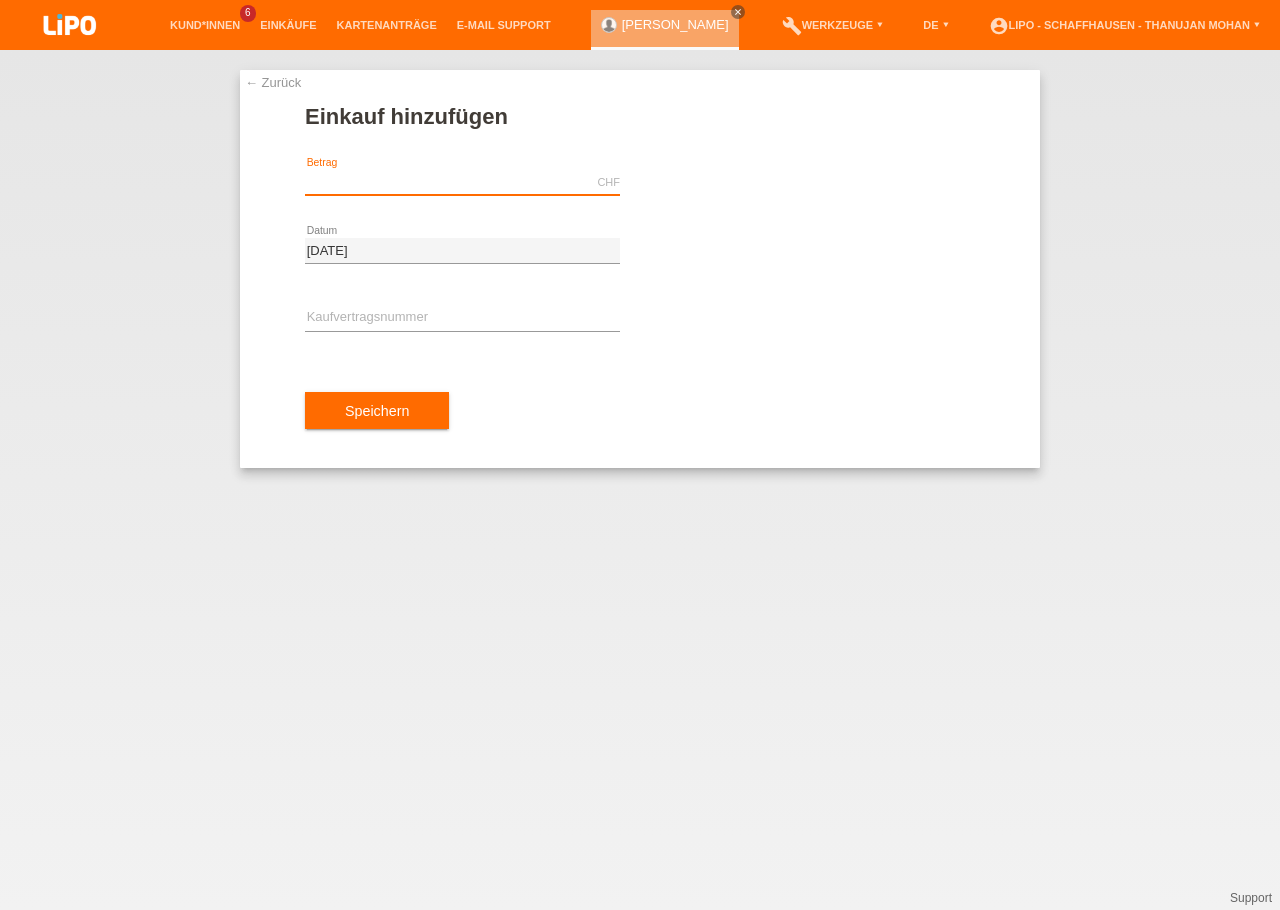 click at bounding box center (462, 182) 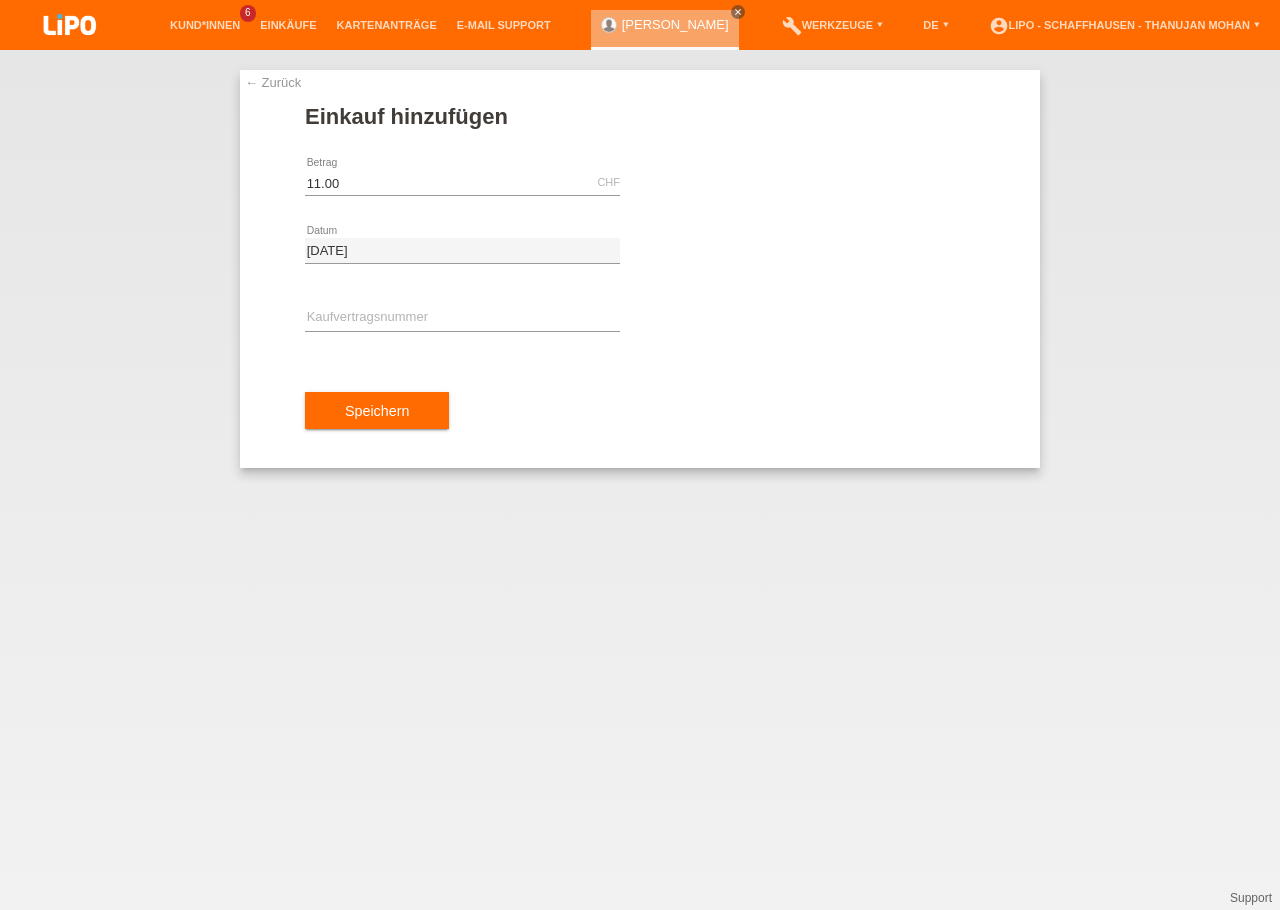 click on "← Zurück
Einkauf hinzufügen
11.00
CHF
error
Betrag
[DATE]" at bounding box center [640, 480] 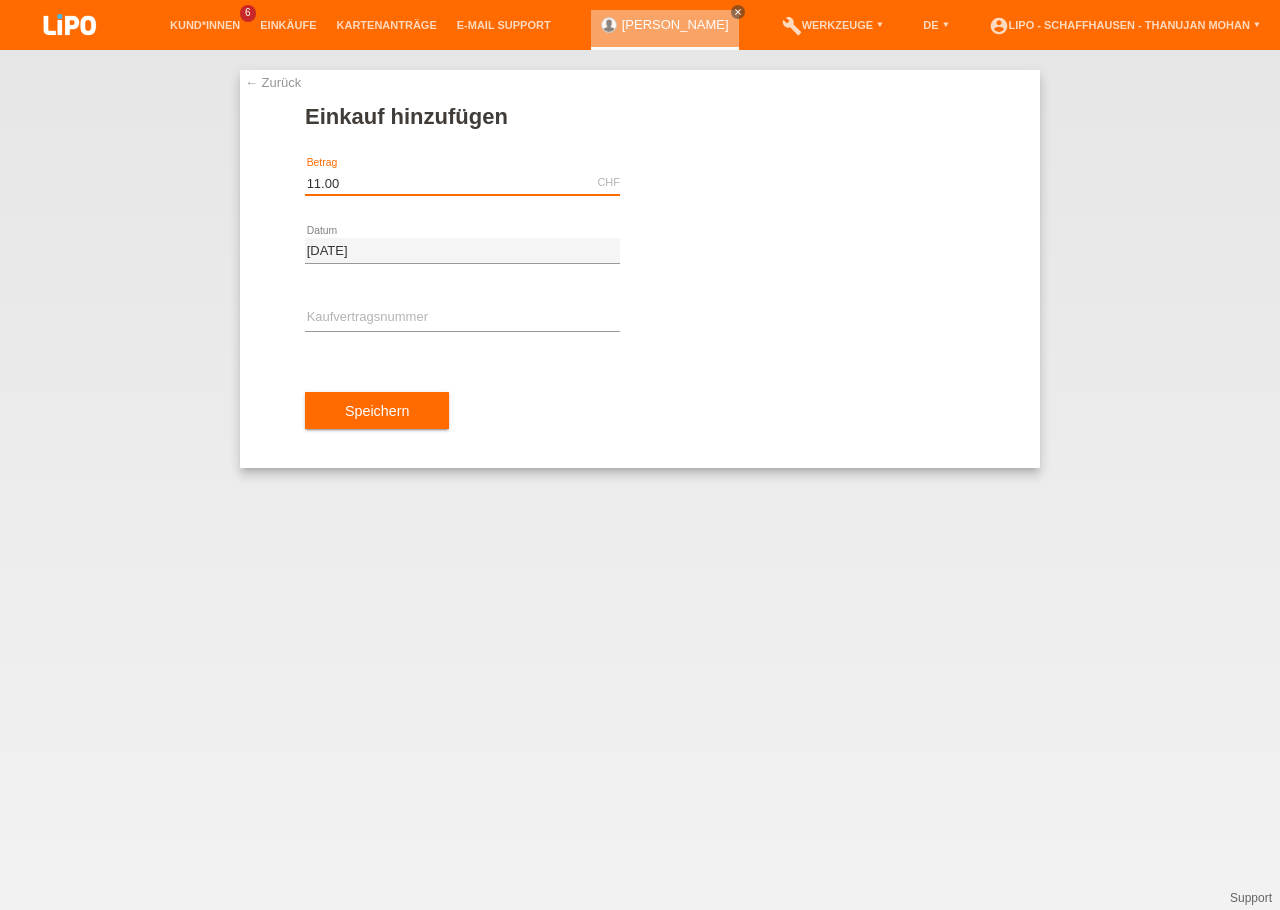 click on "11.00" at bounding box center (462, 182) 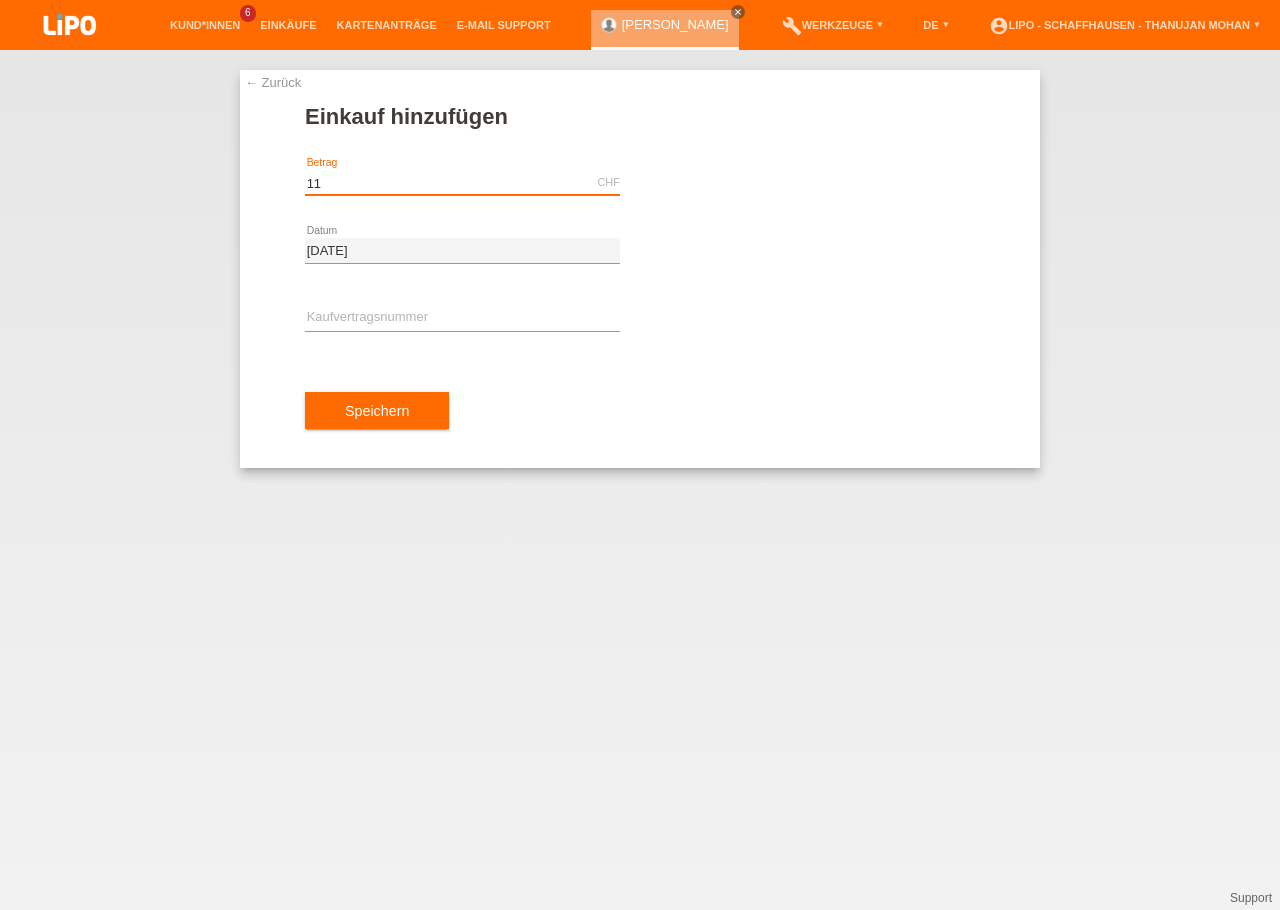 type on "1" 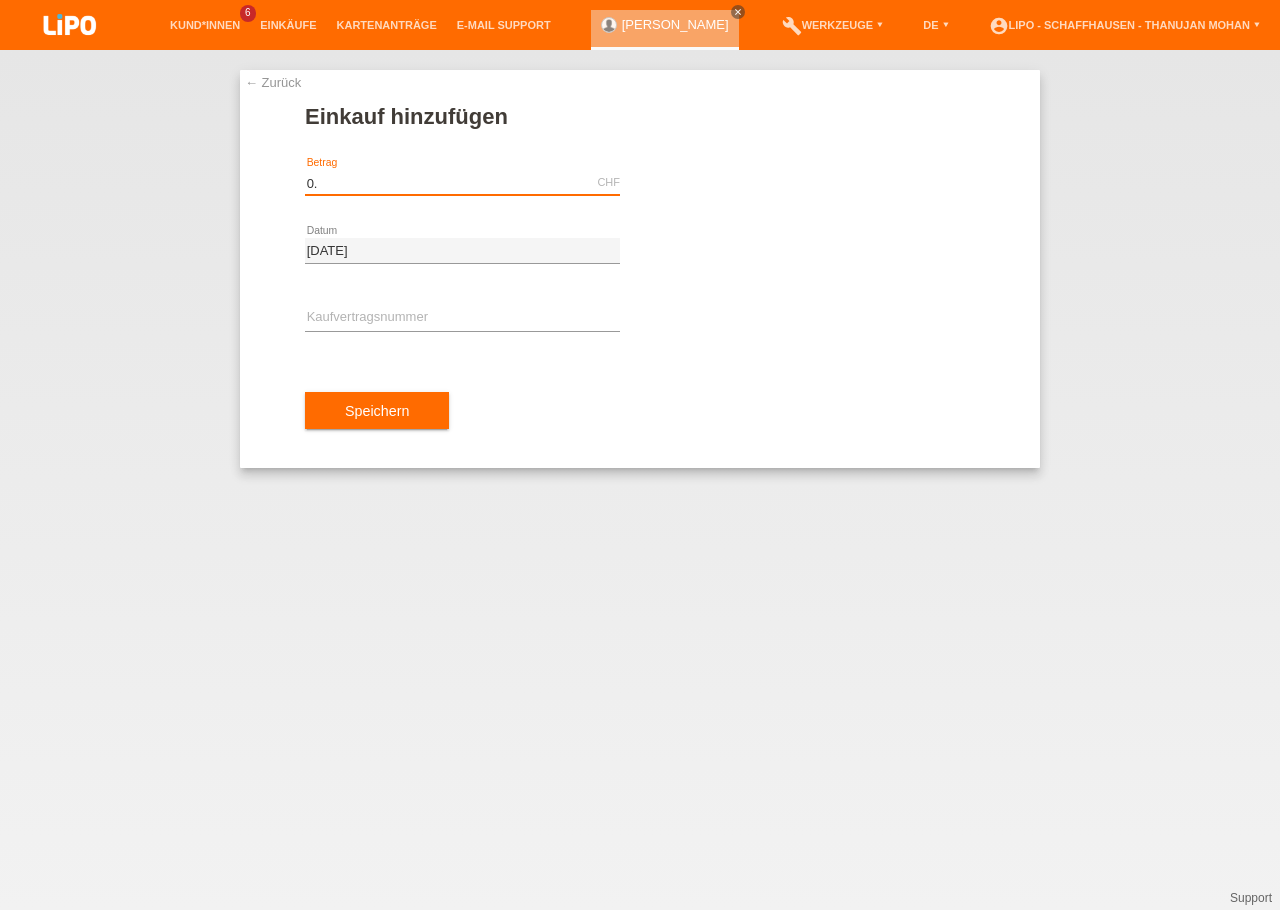 type on "0" 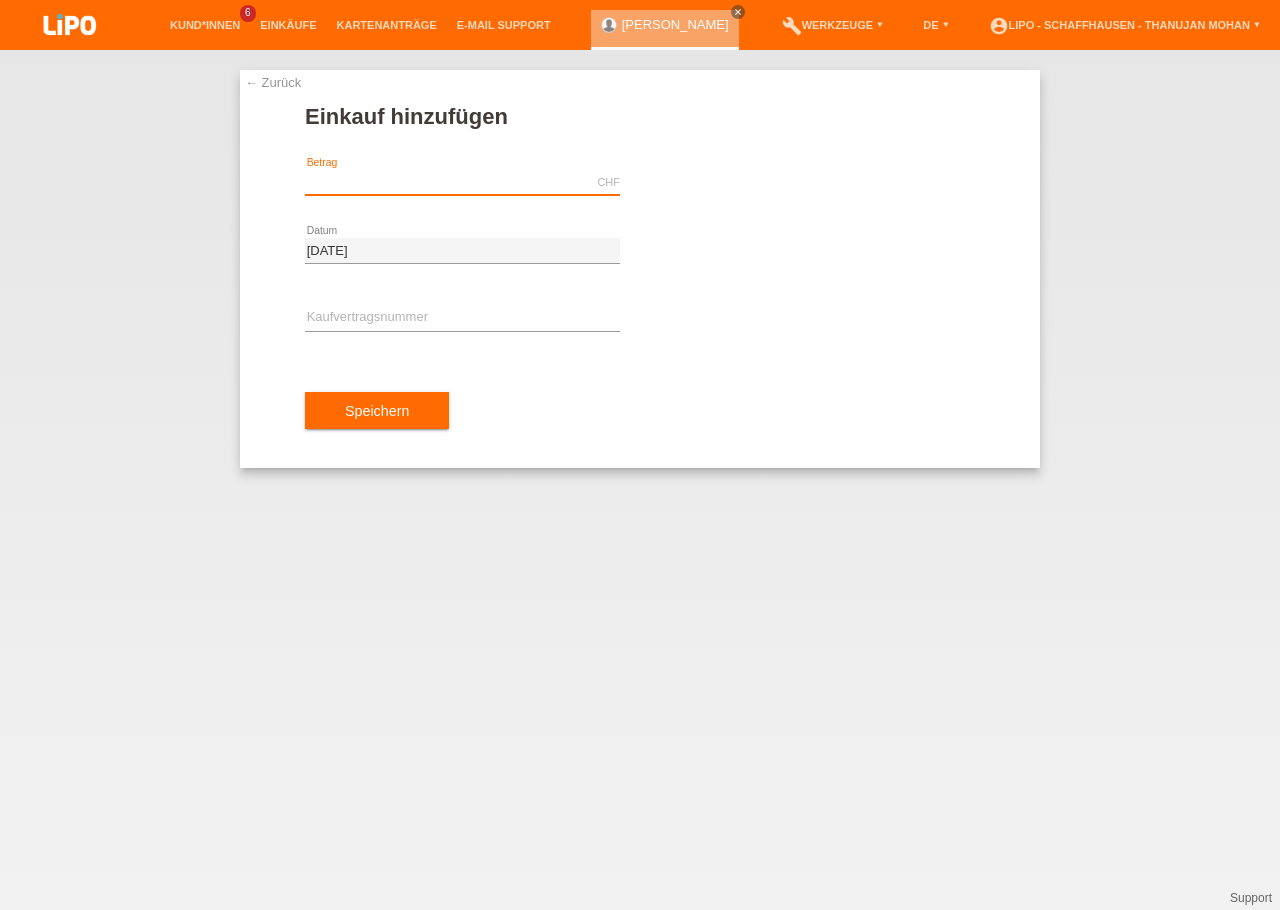 paste on "1665" 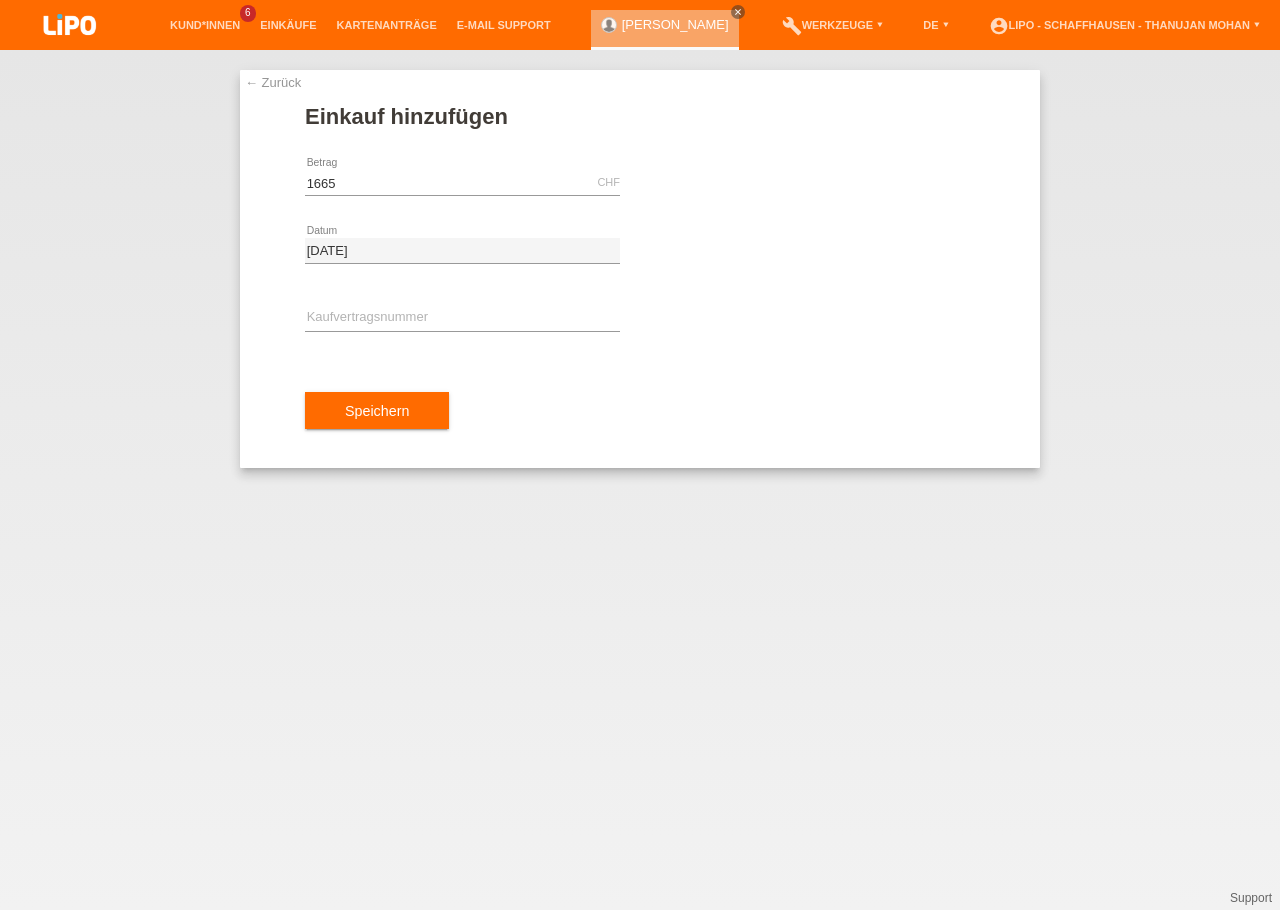 type on "1665.00" 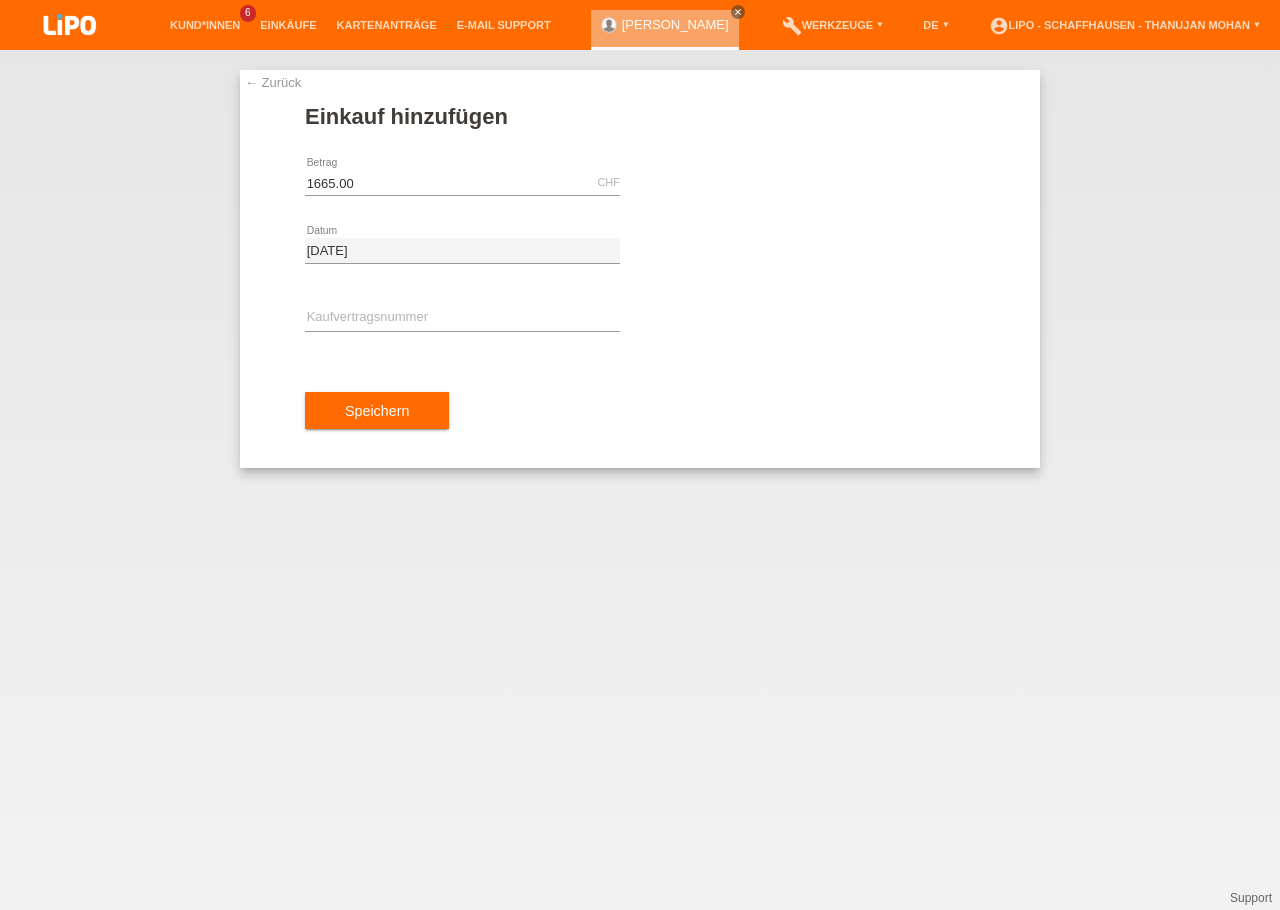 click on "error
Kaufvertragsnummer" at bounding box center (462, 319) 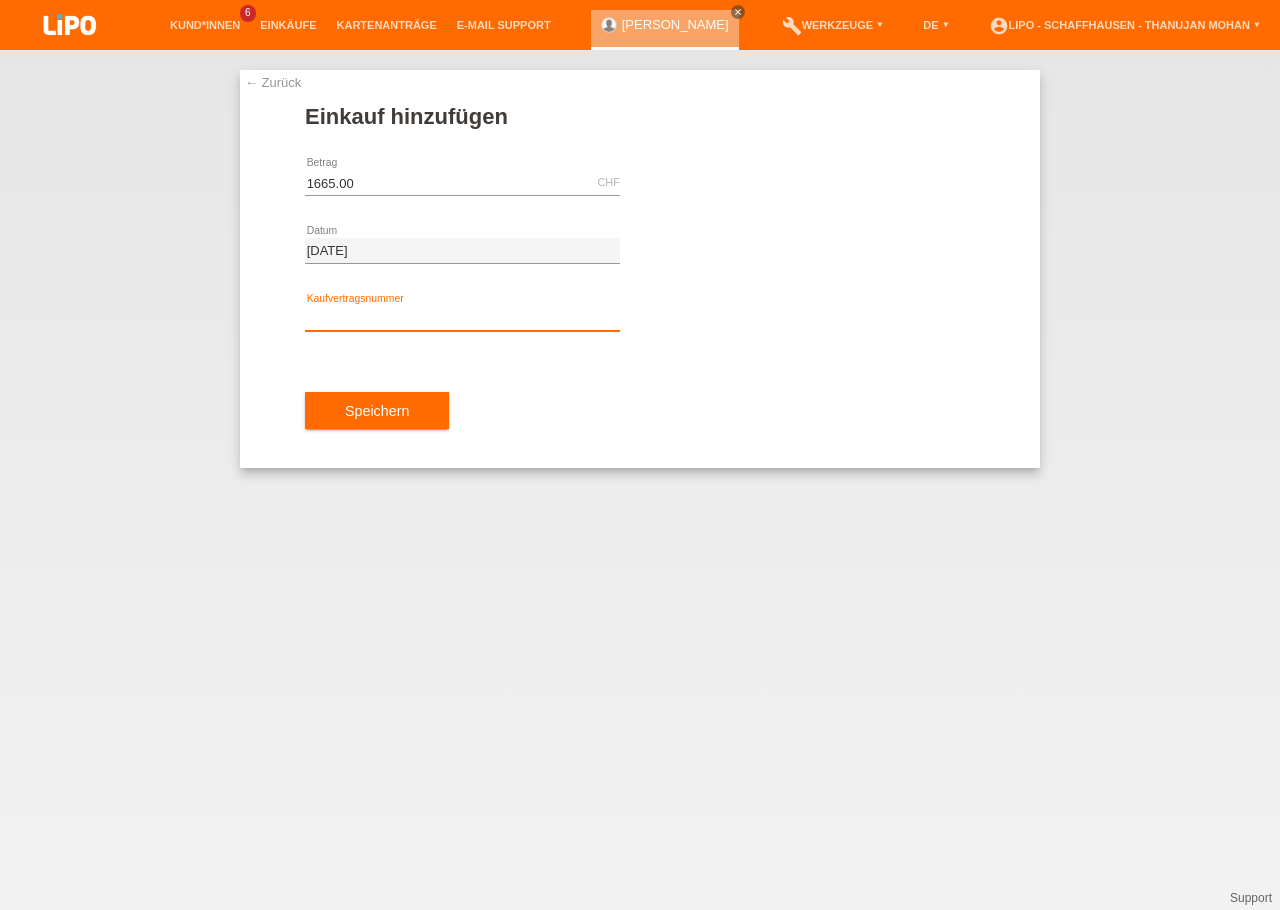click at bounding box center [462, 318] 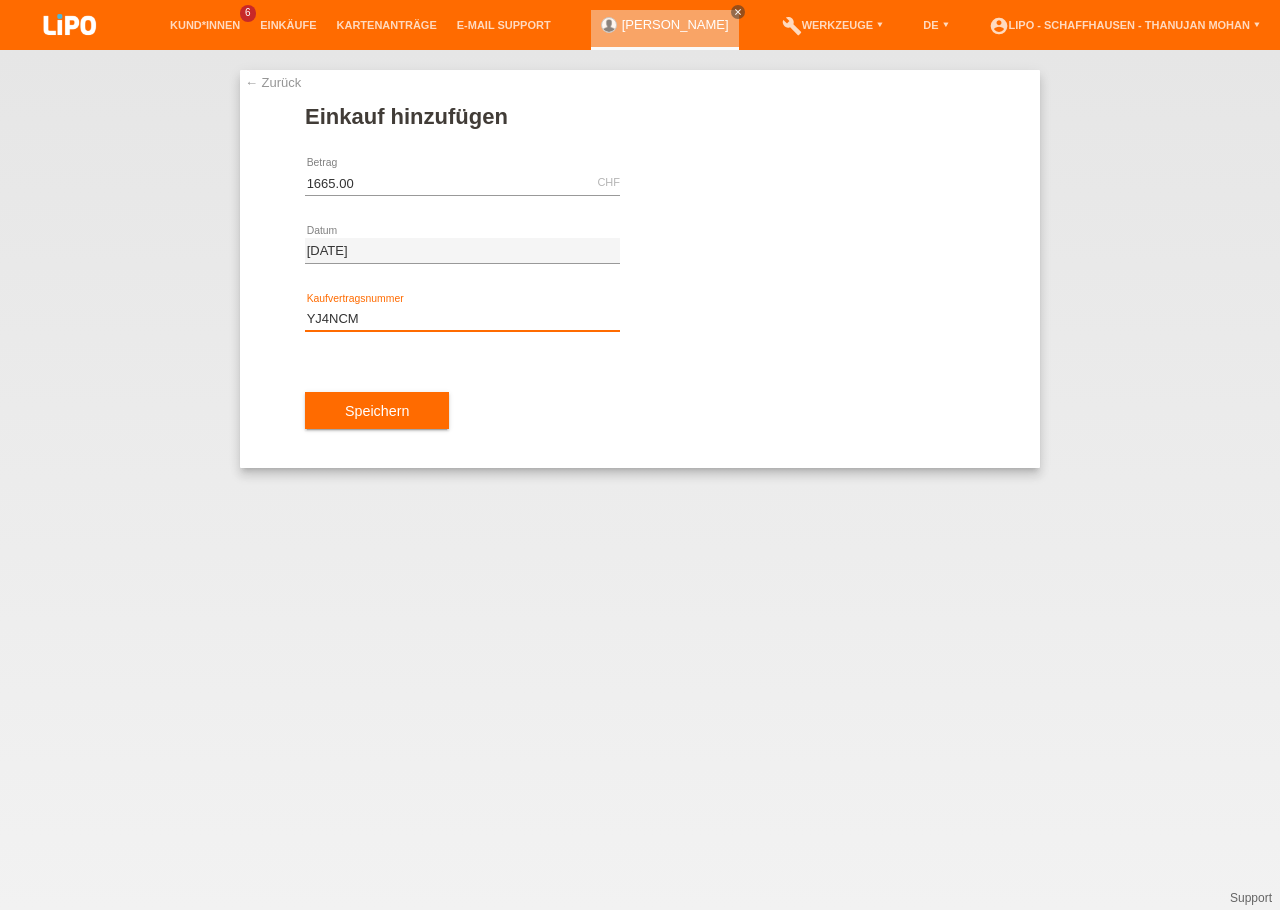 type on "YJ4NCM" 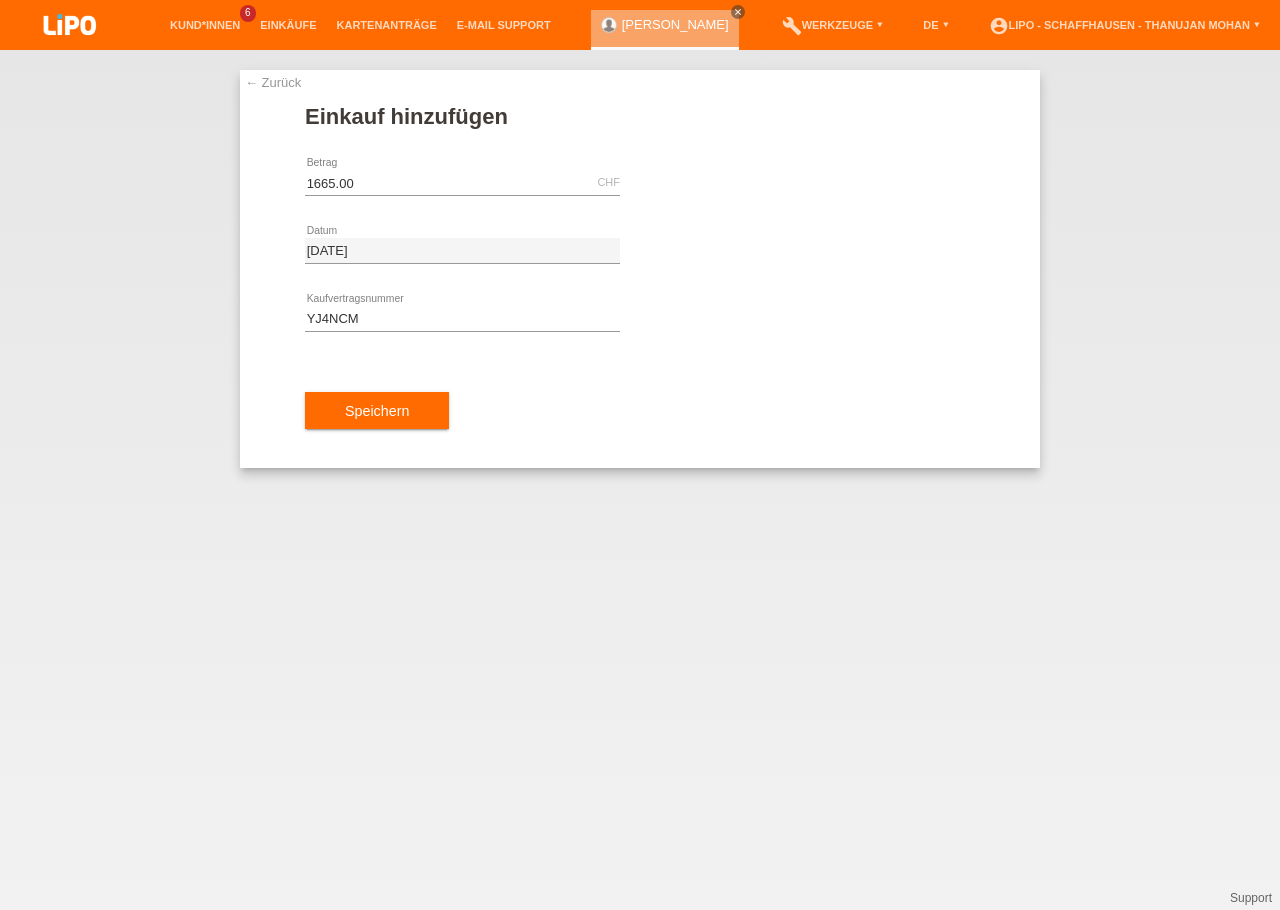 click on "Speichern" at bounding box center (640, 411) 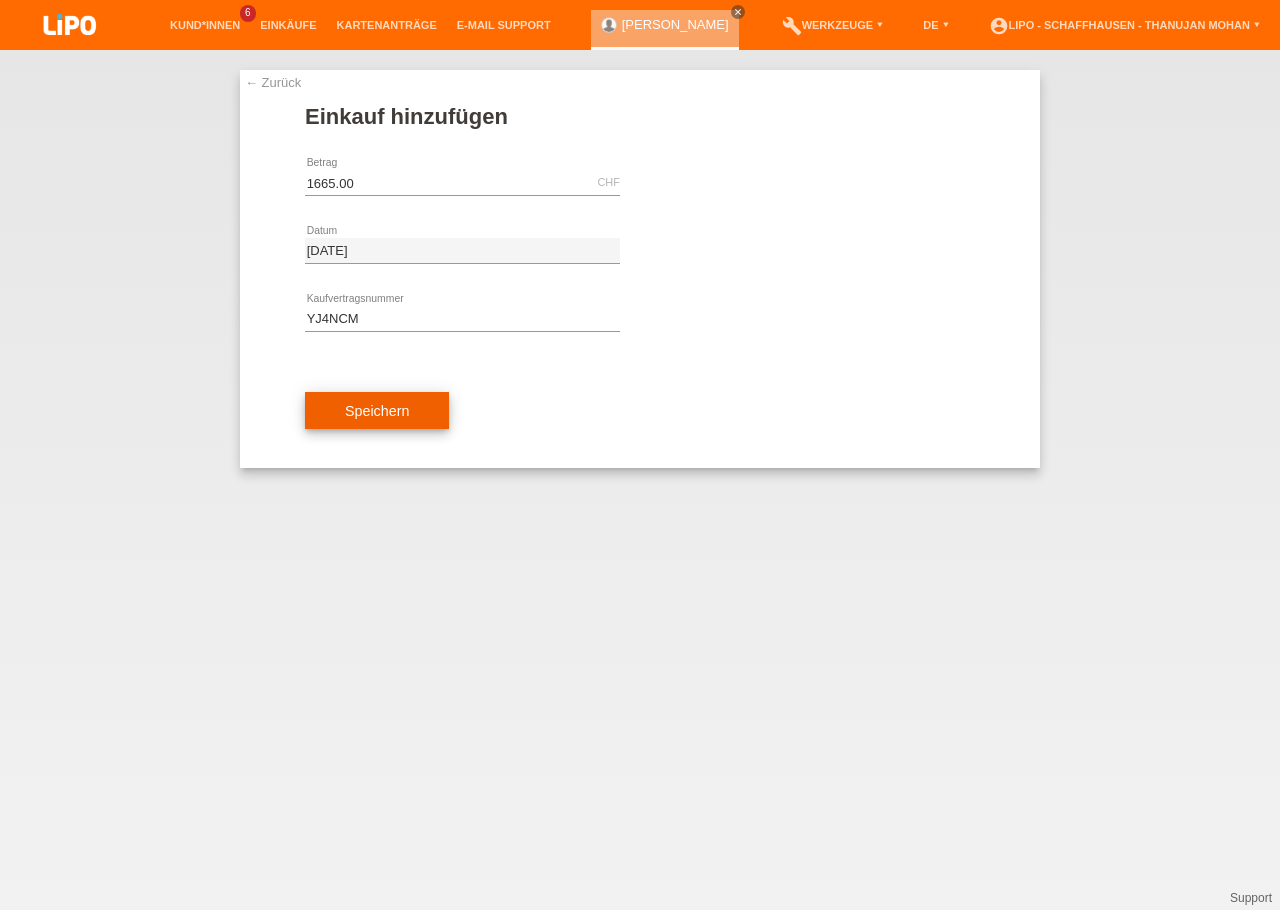 click on "Speichern" at bounding box center [377, 411] 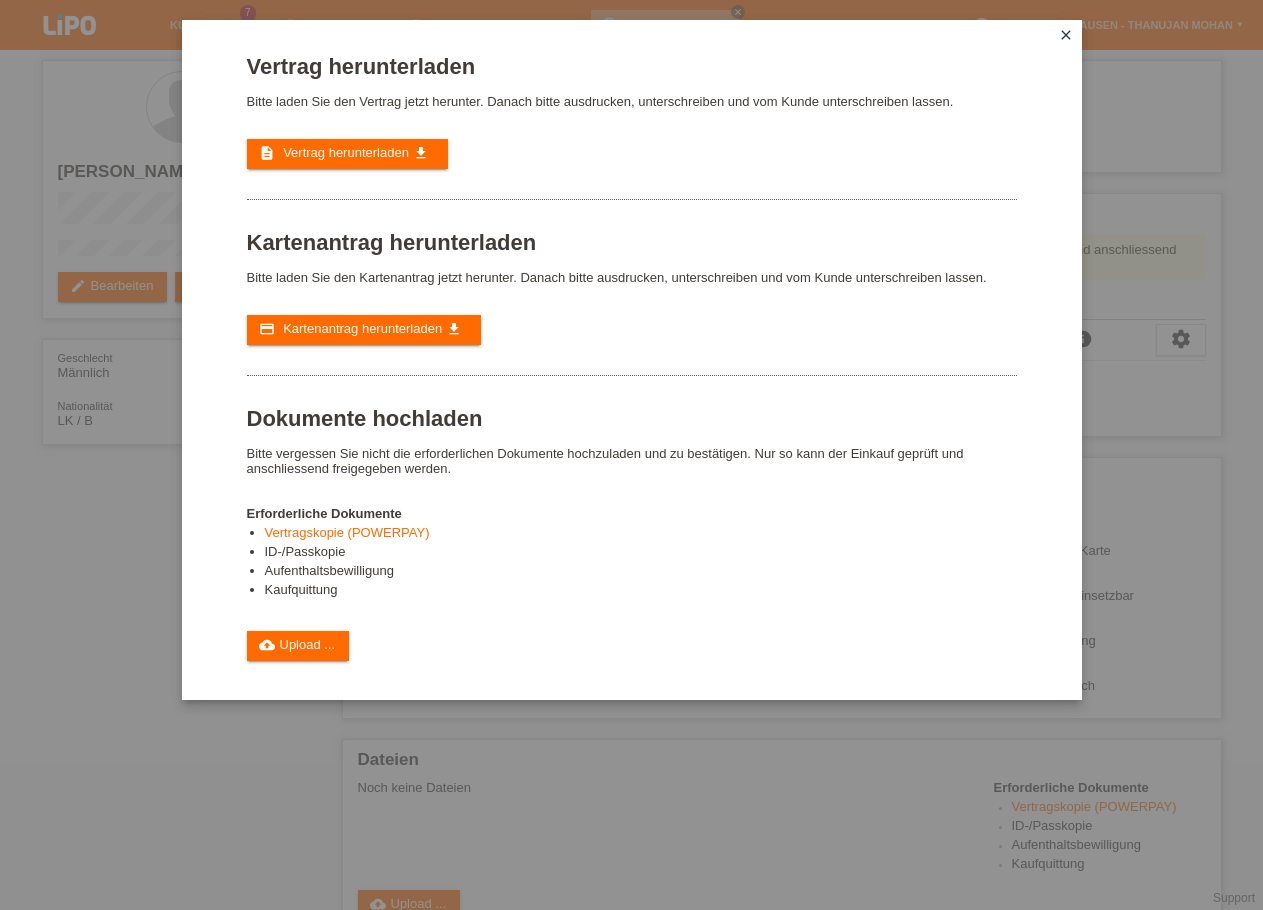 scroll, scrollTop: 0, scrollLeft: 0, axis: both 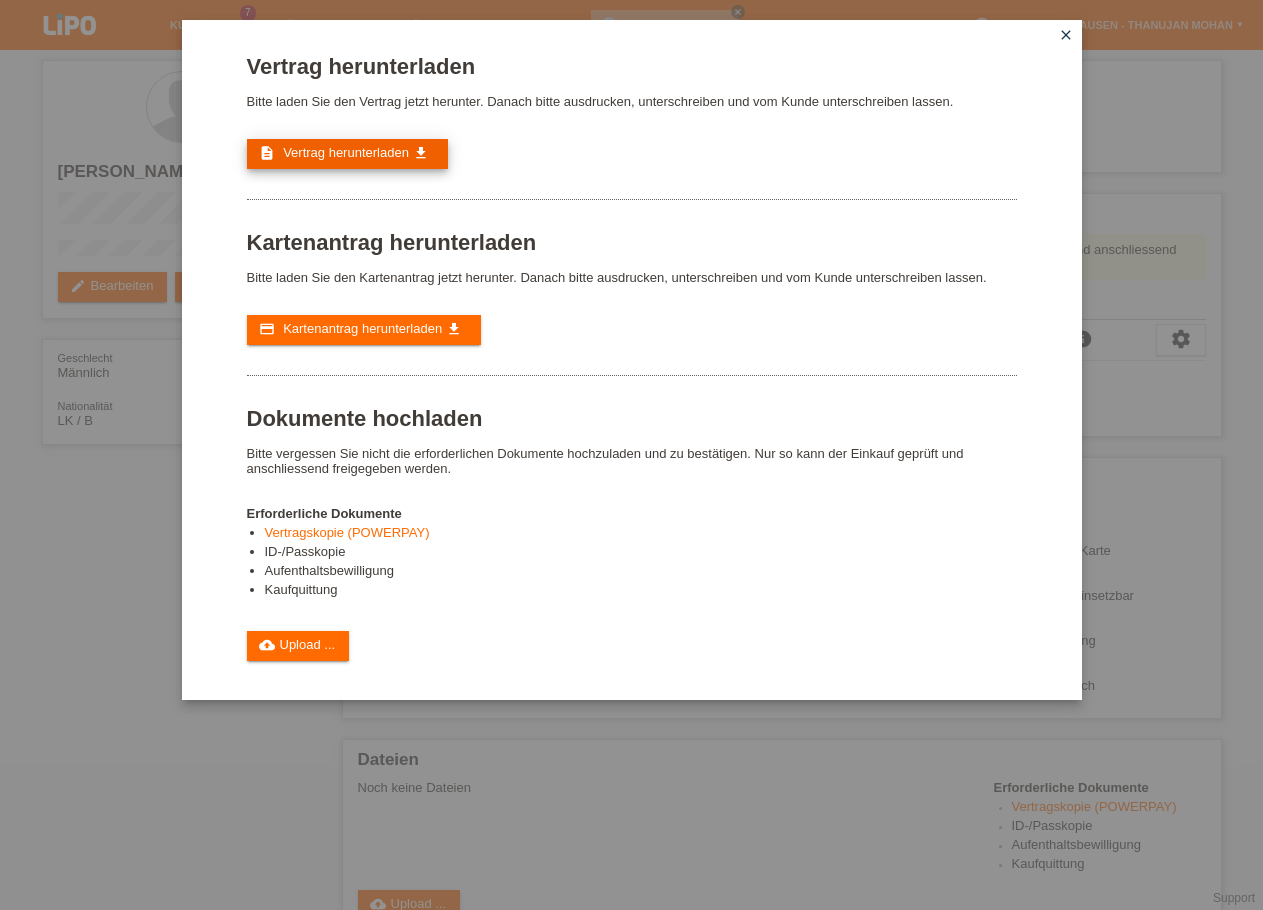 click on "description   Vertrag herunterladen   get_app" at bounding box center [347, 154] 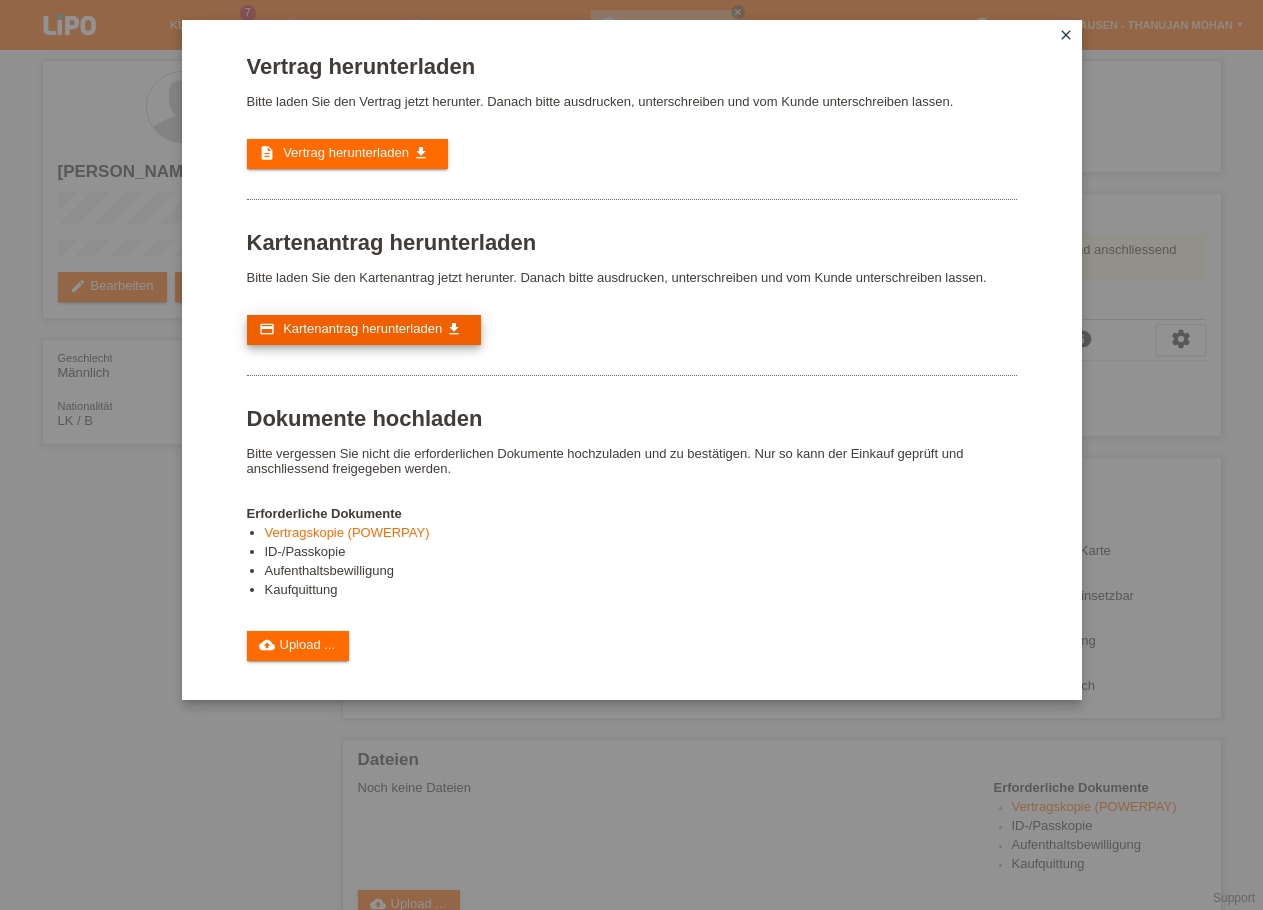 click on "Kartenantrag herunterladen" at bounding box center [362, 328] 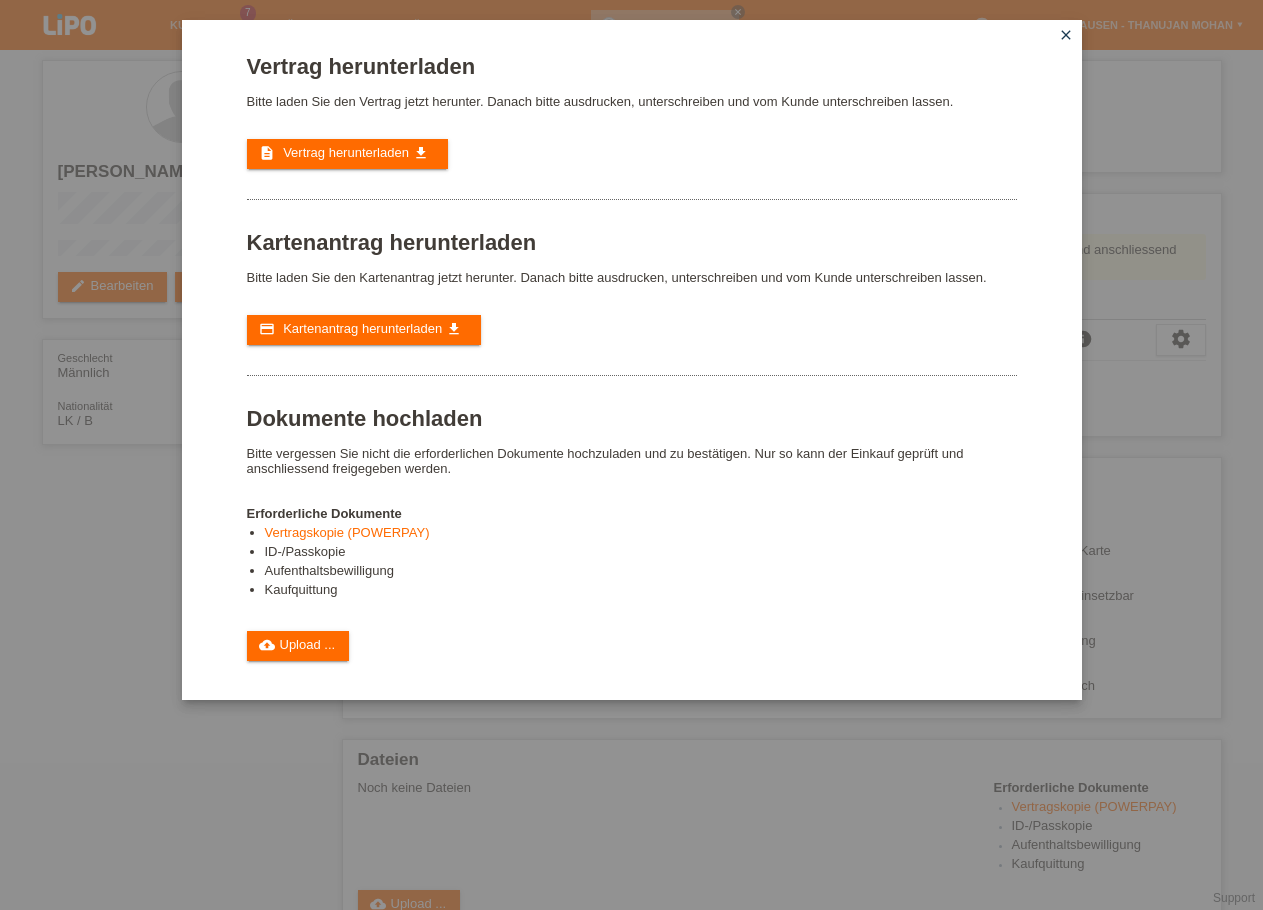 click on "close" at bounding box center [1066, 35] 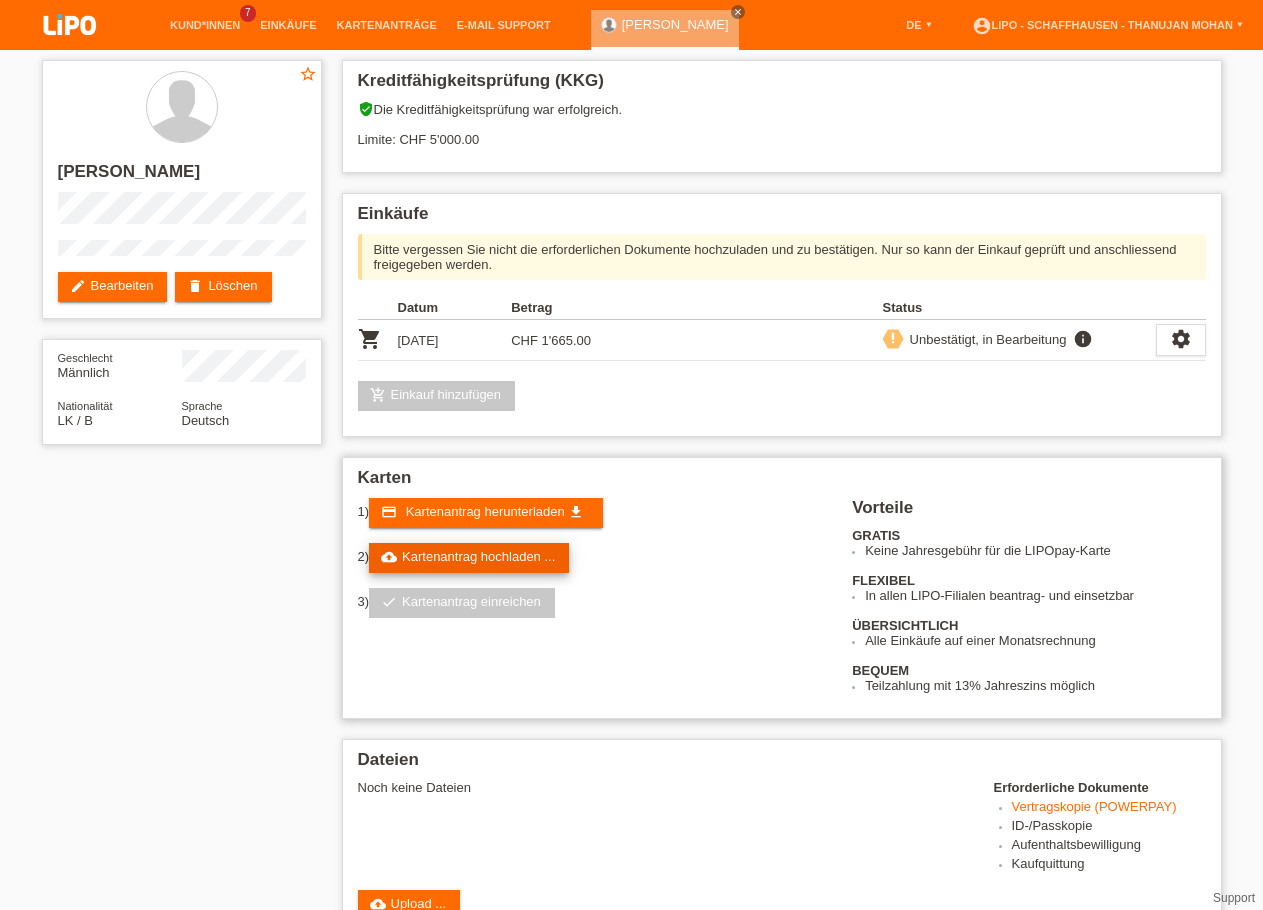 click on "cloud_upload  Kartenantrag hochladen ..." at bounding box center (469, 558) 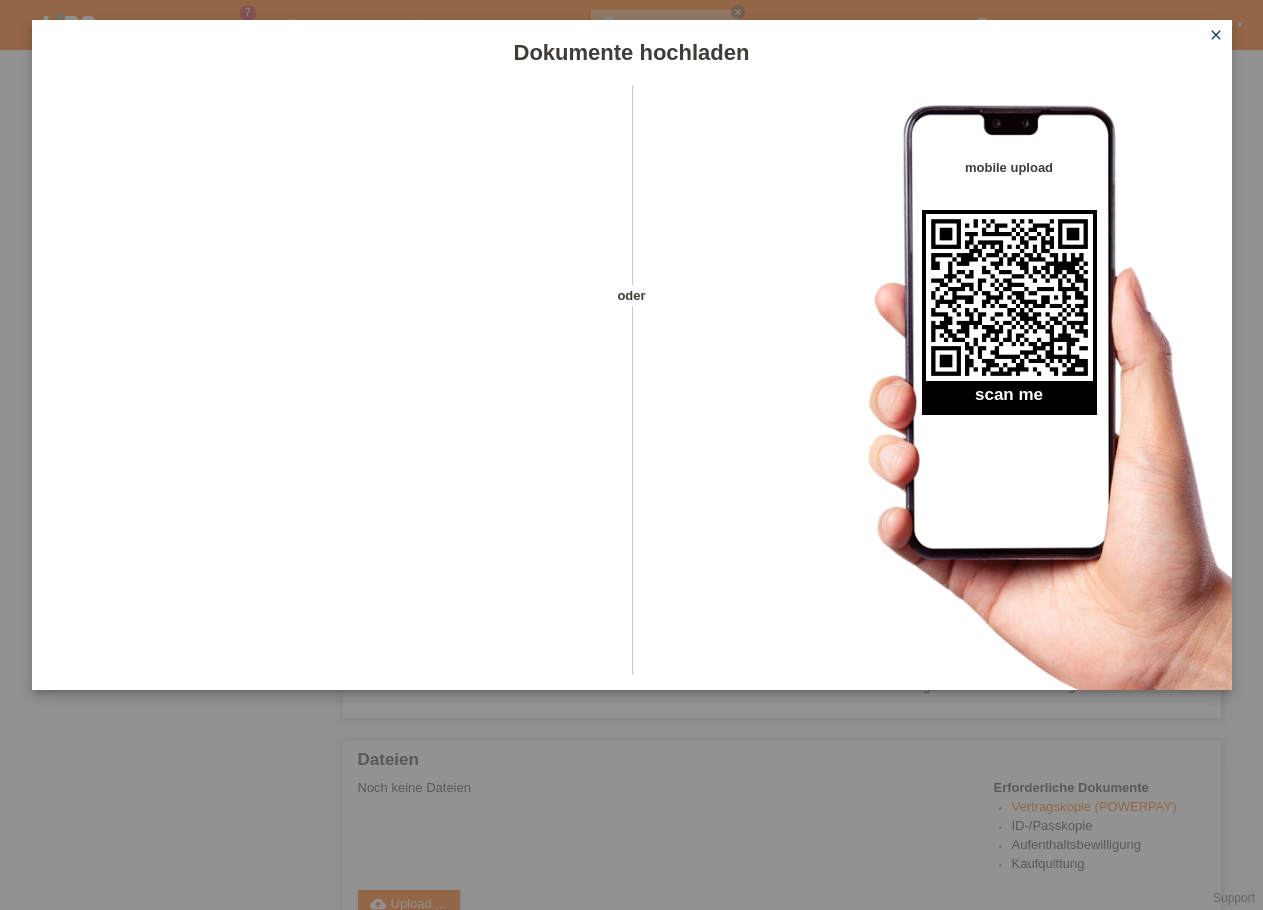 click on "close" at bounding box center (1216, 35) 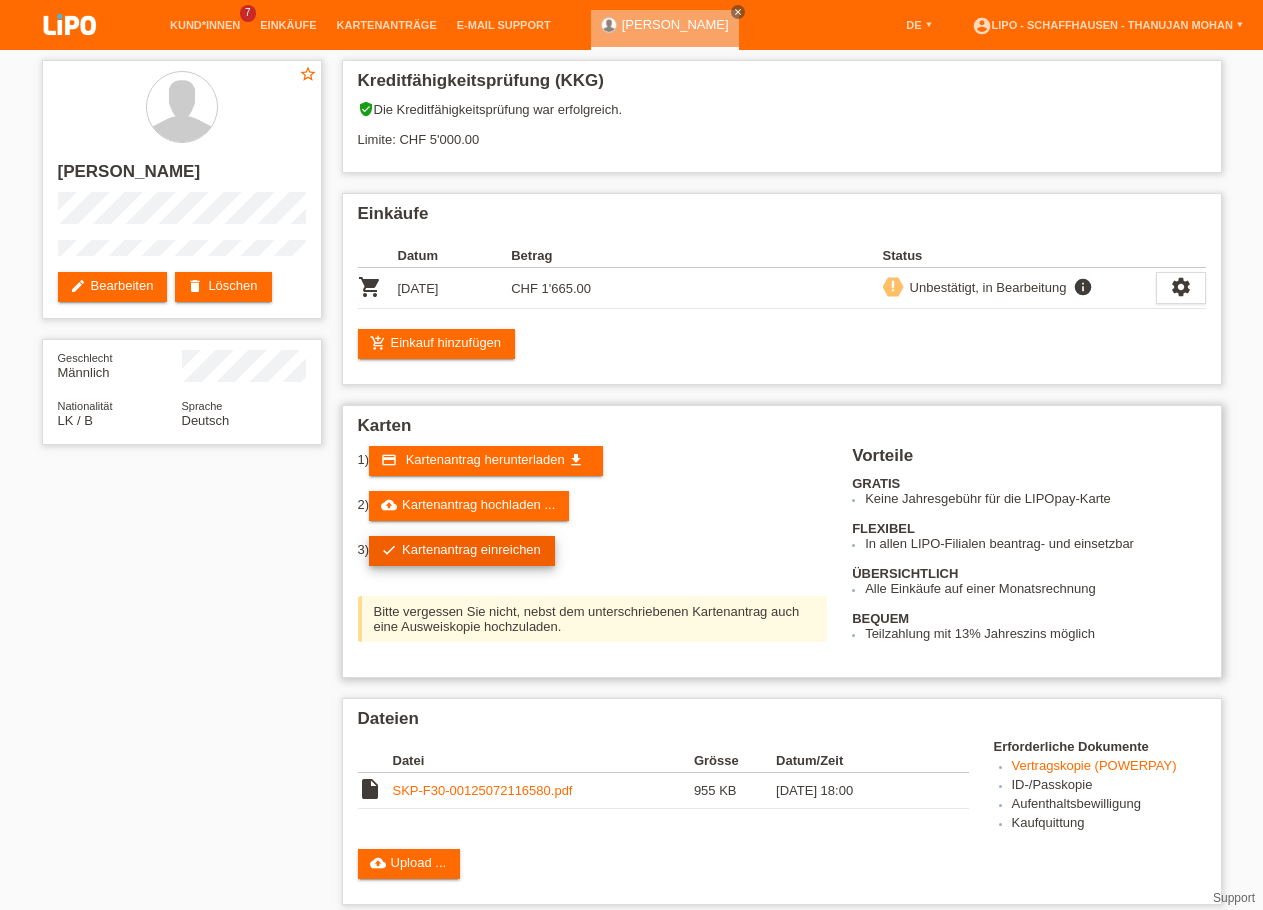 scroll, scrollTop: 0, scrollLeft: 0, axis: both 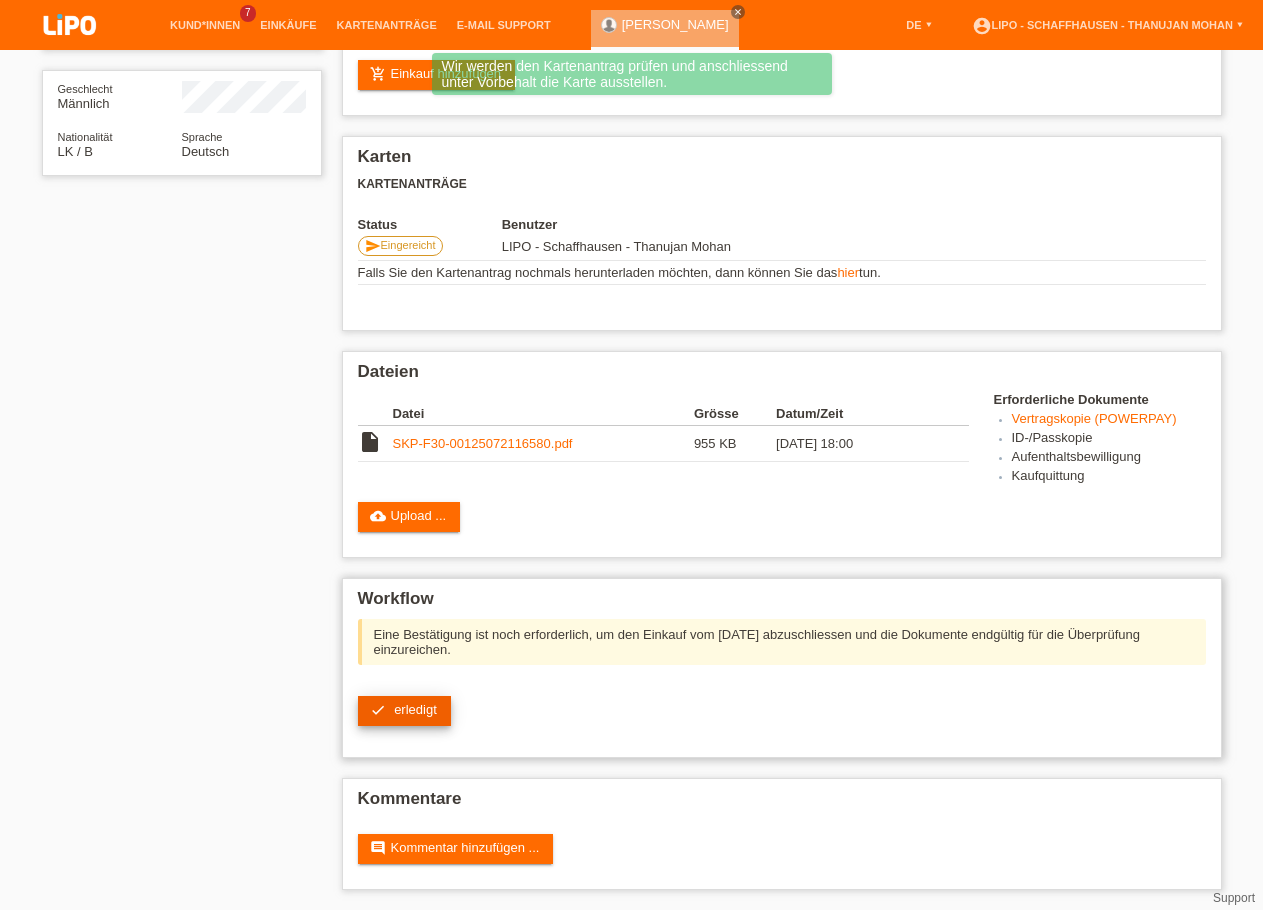 click on "erledigt" at bounding box center [415, 709] 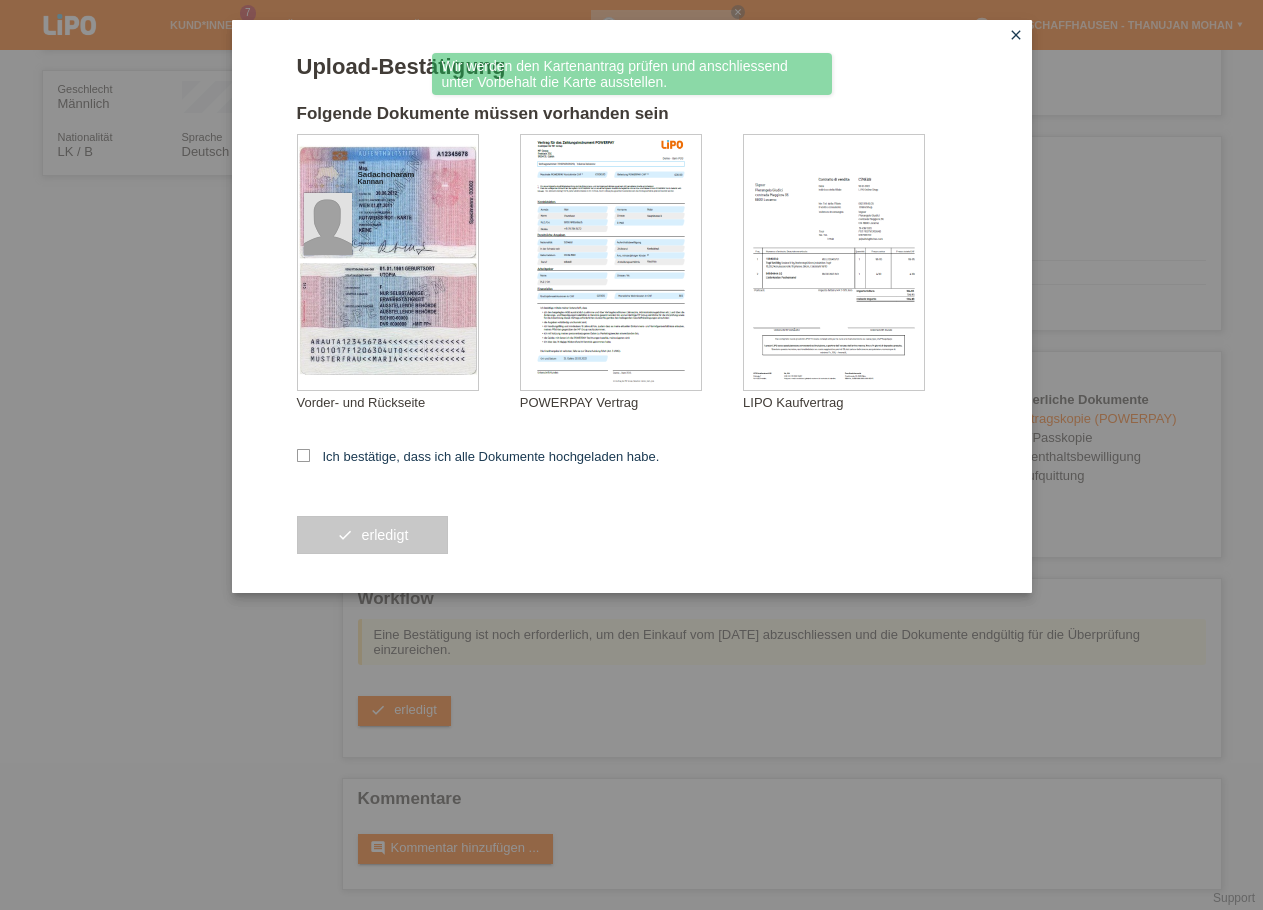 click on "Upload-Bestätigung
Folgende Dokumente müssen vorhanden sein
[GEOGRAPHIC_DATA]
[GEOGRAPHIC_DATA]
Vorder- und Rückseite" at bounding box center (632, 323) 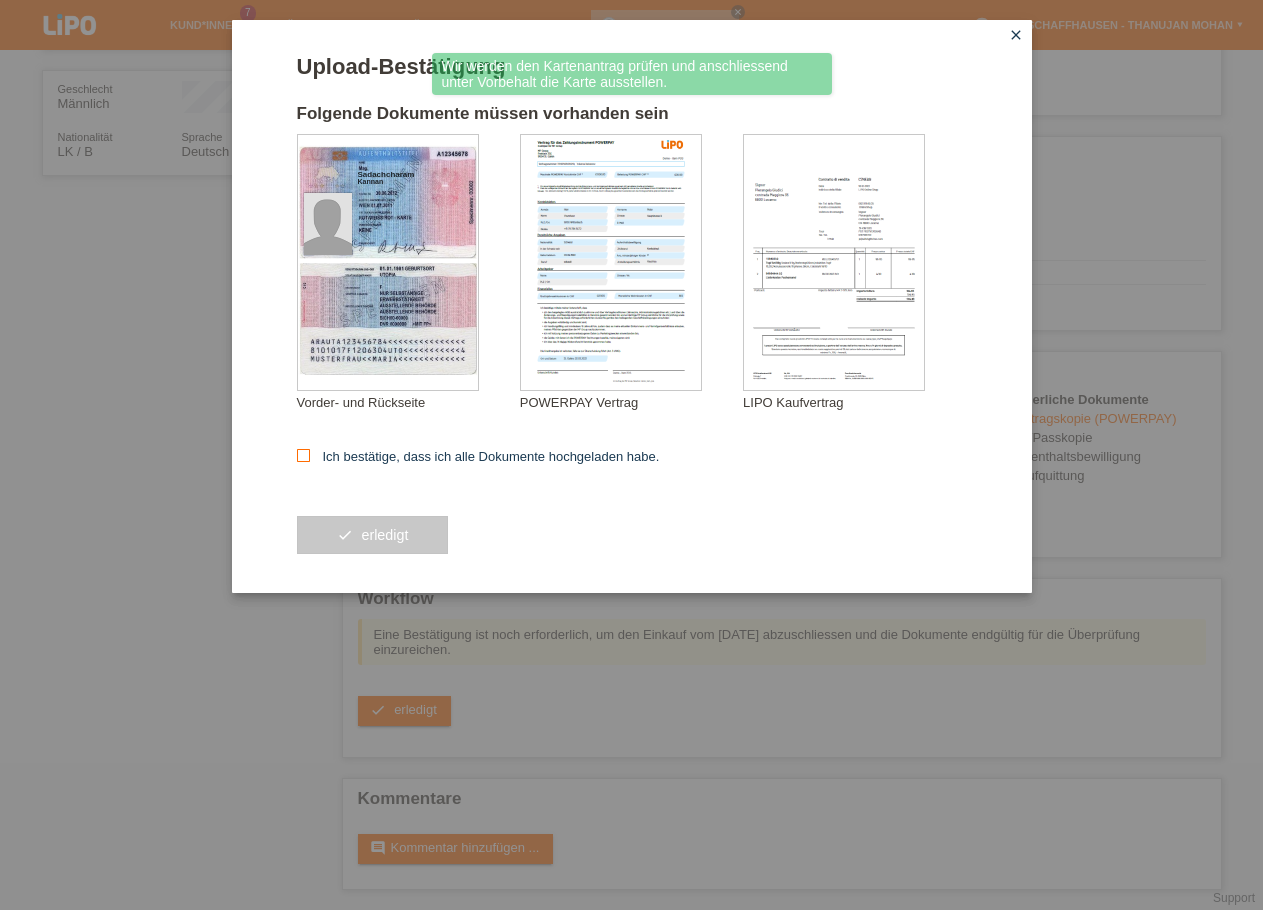 click on "Ich bestätige, dass ich alle Dokumente hochgeladen habe." at bounding box center (478, 456) 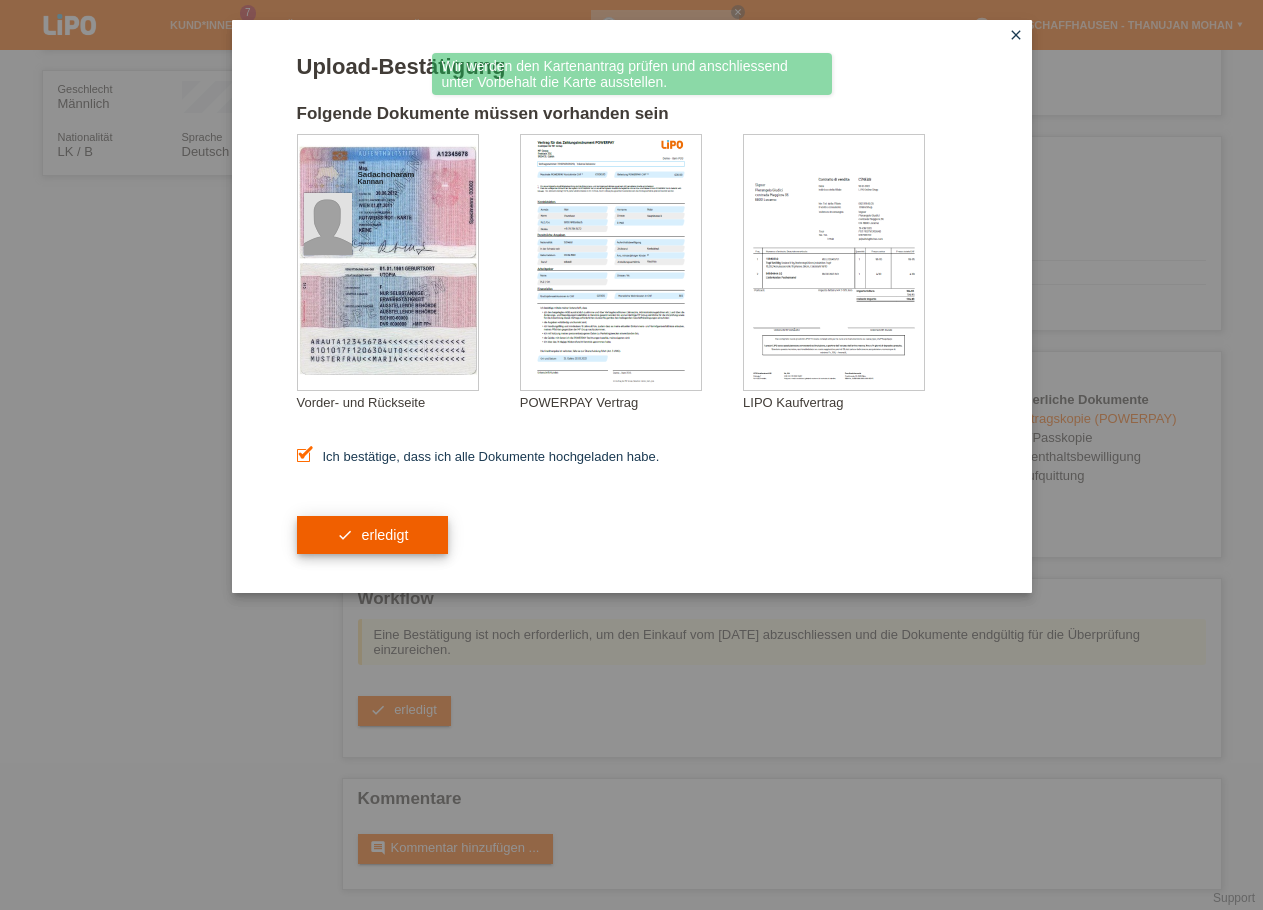 click on "erledigt" at bounding box center (384, 535) 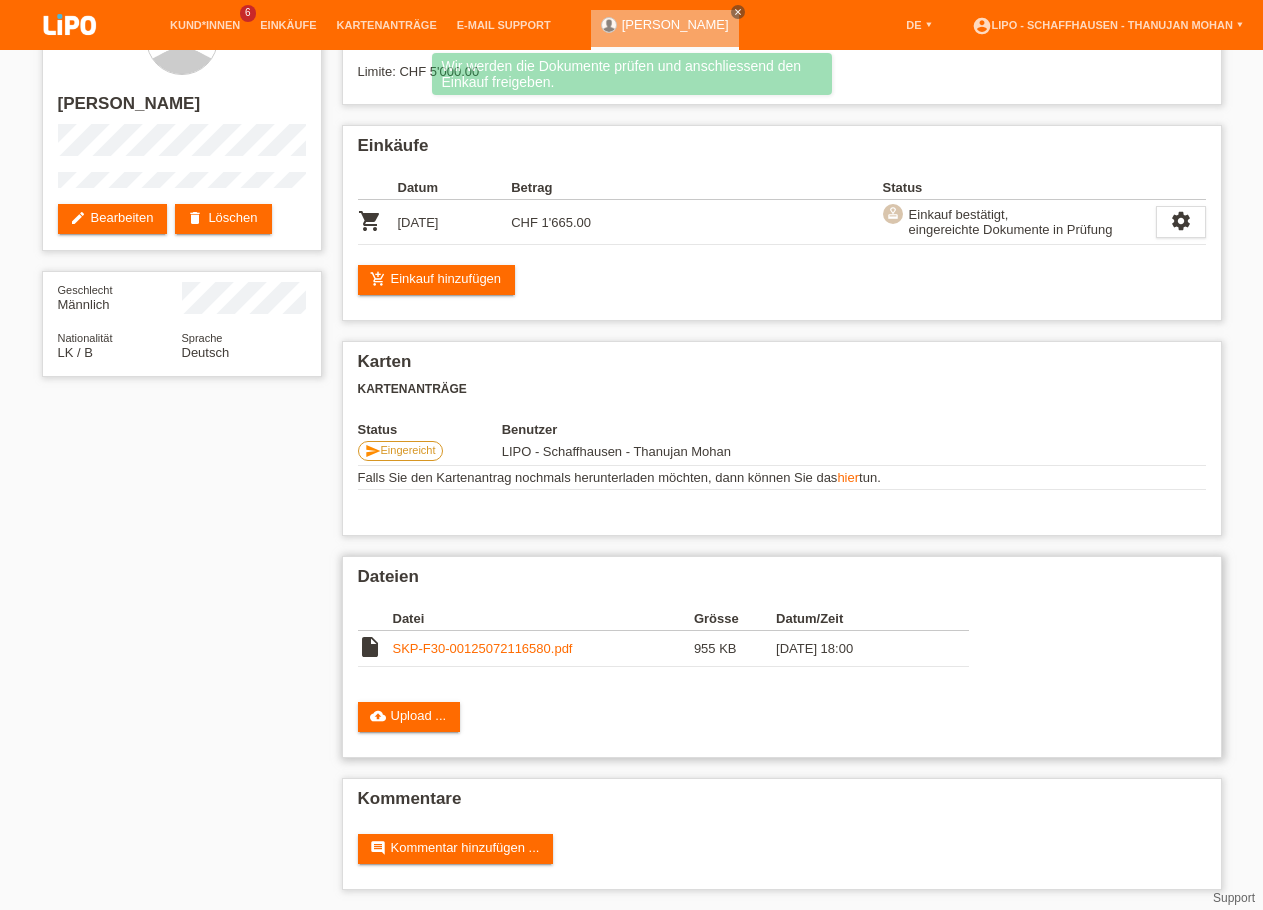 scroll, scrollTop: 86, scrollLeft: 0, axis: vertical 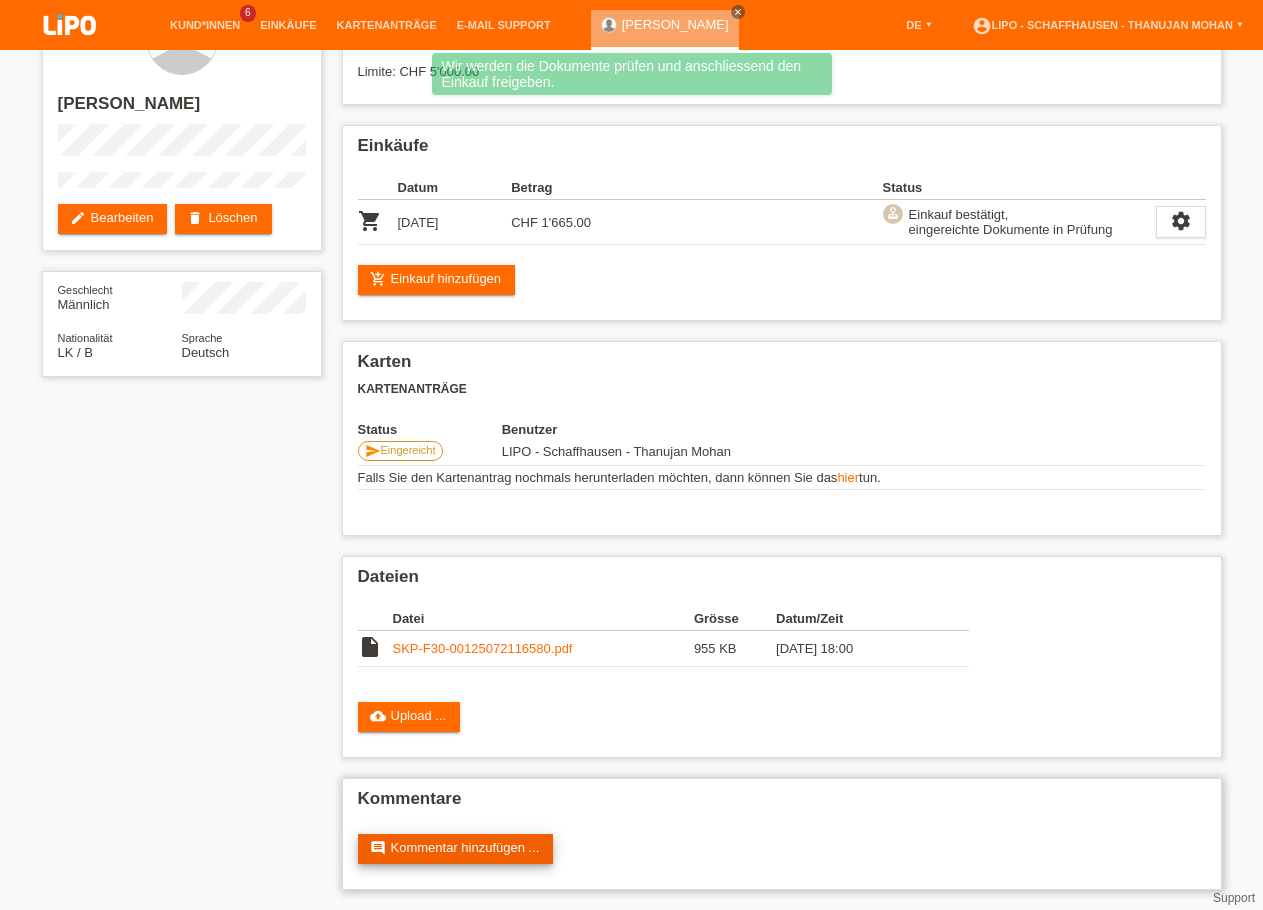 click on "comment  Kommentar hinzufügen ..." at bounding box center [456, 849] 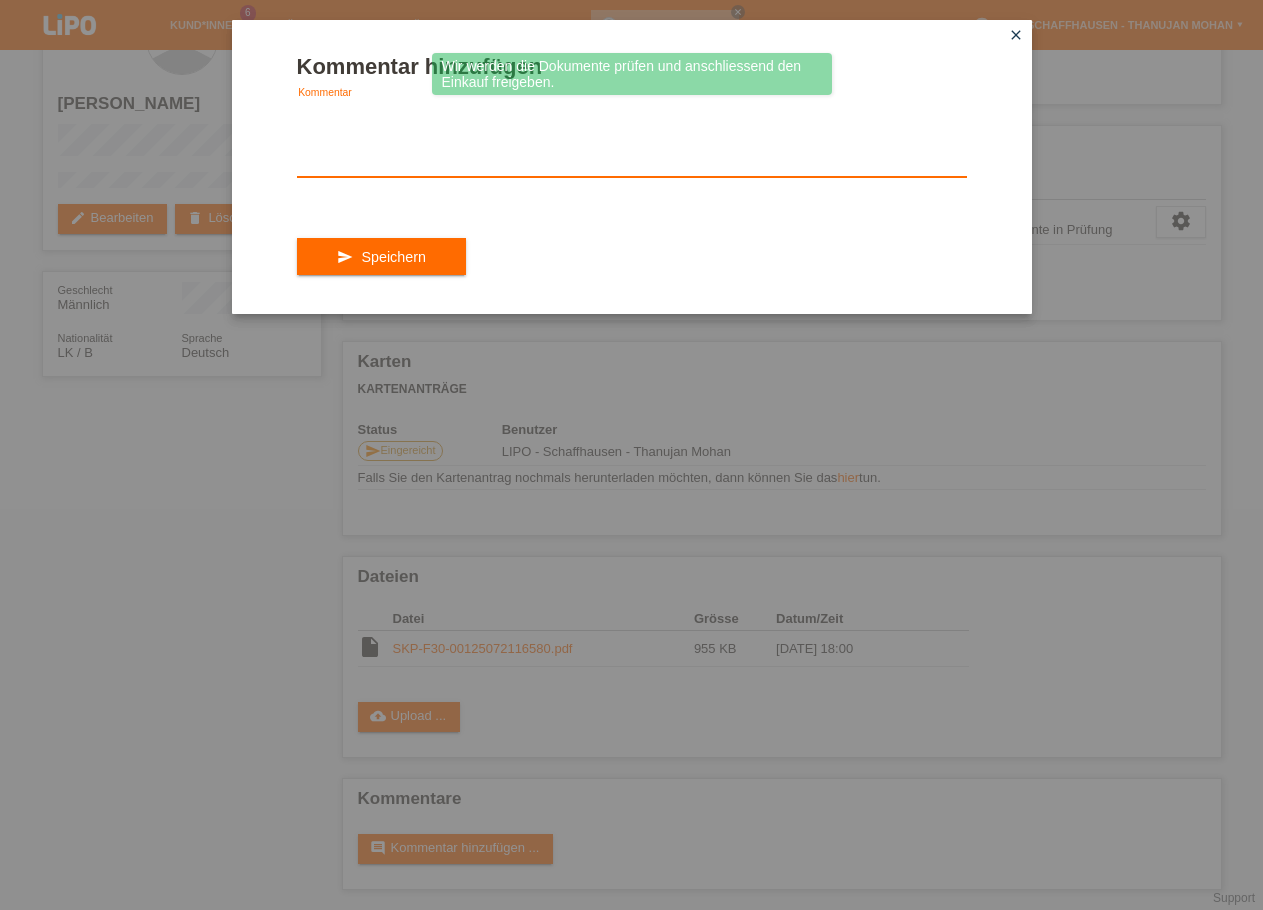 click at bounding box center [632, 138] 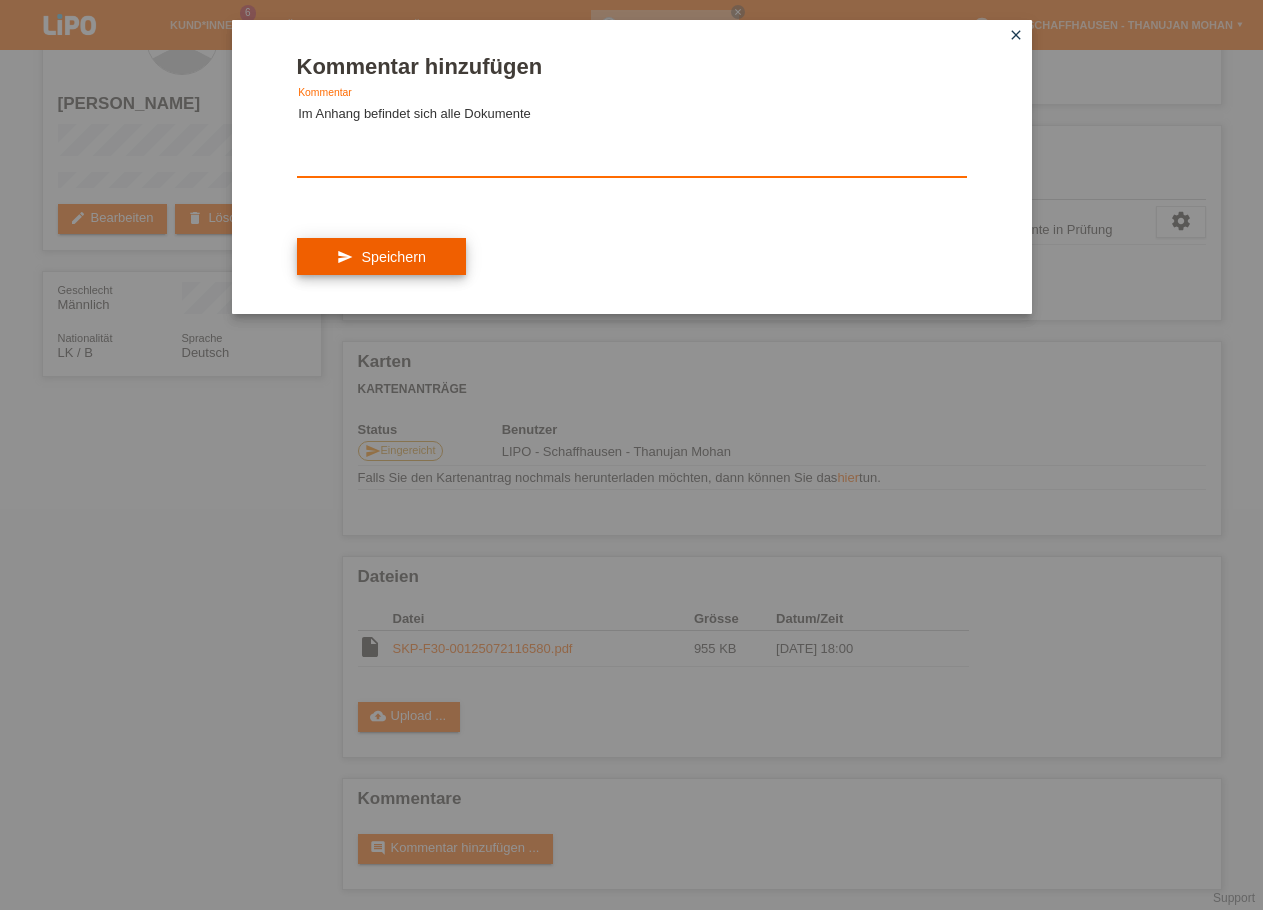 type on "Im Anhang befindet sich alle Dokumente" 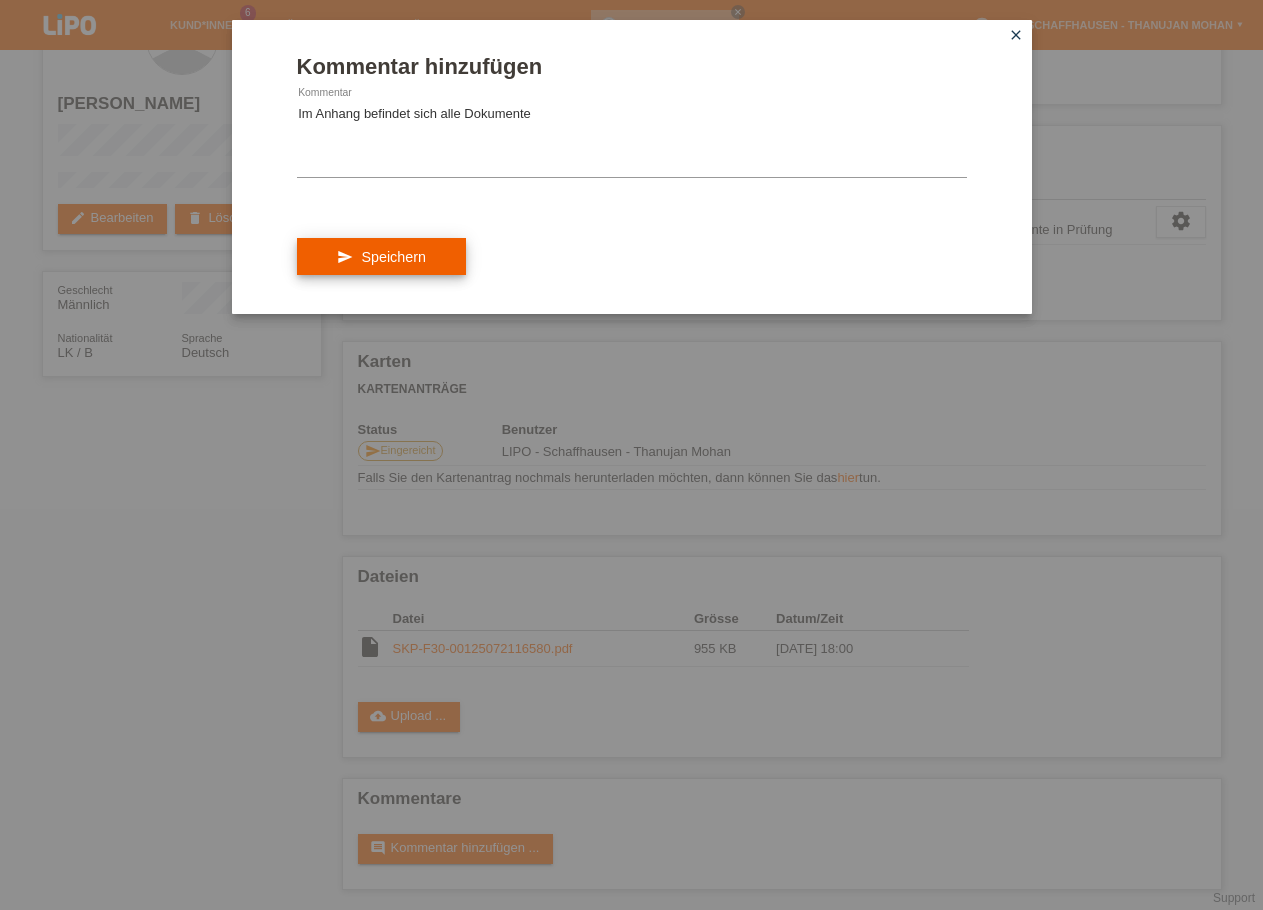 click on "send   Speichern" at bounding box center (381, 257) 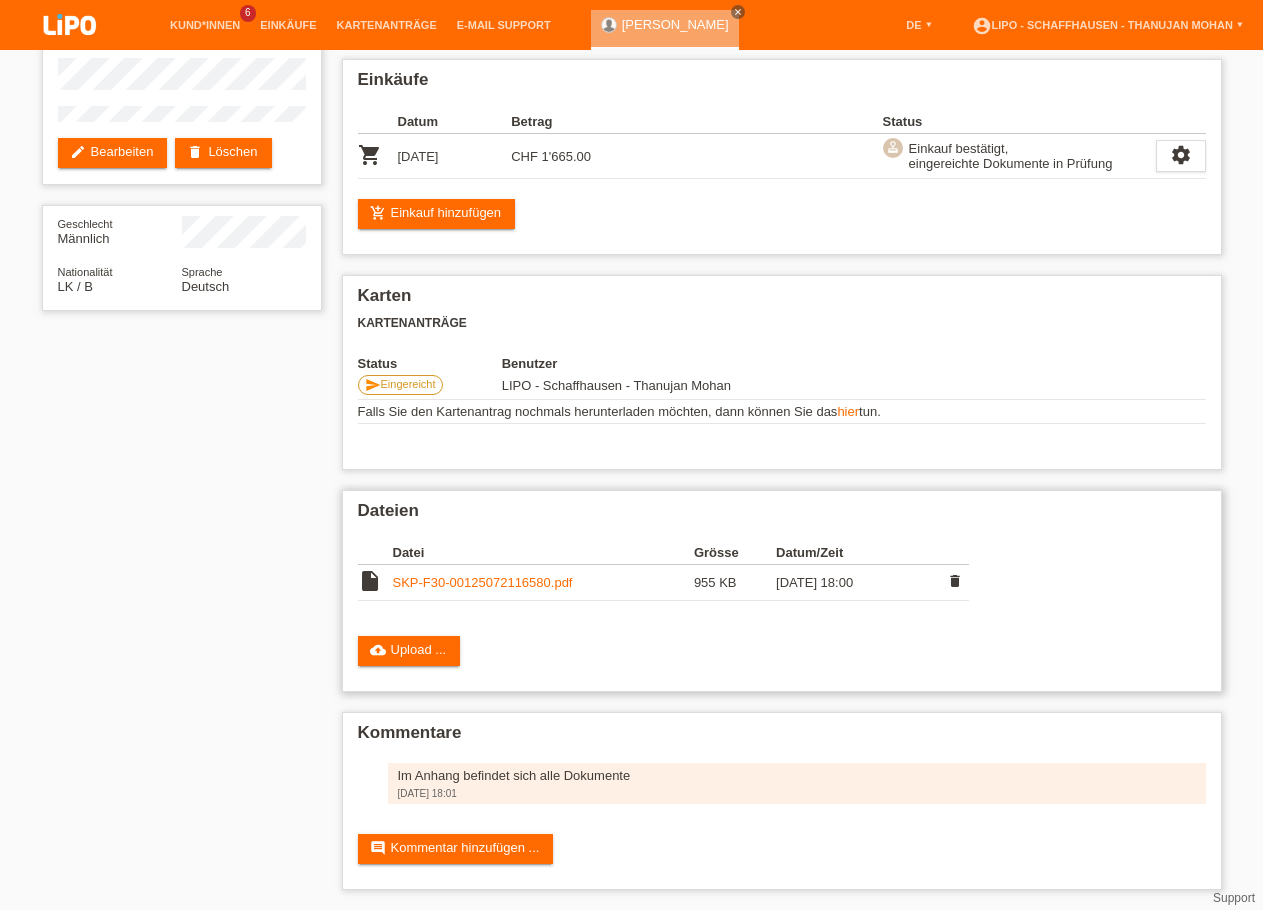 scroll, scrollTop: 154, scrollLeft: 0, axis: vertical 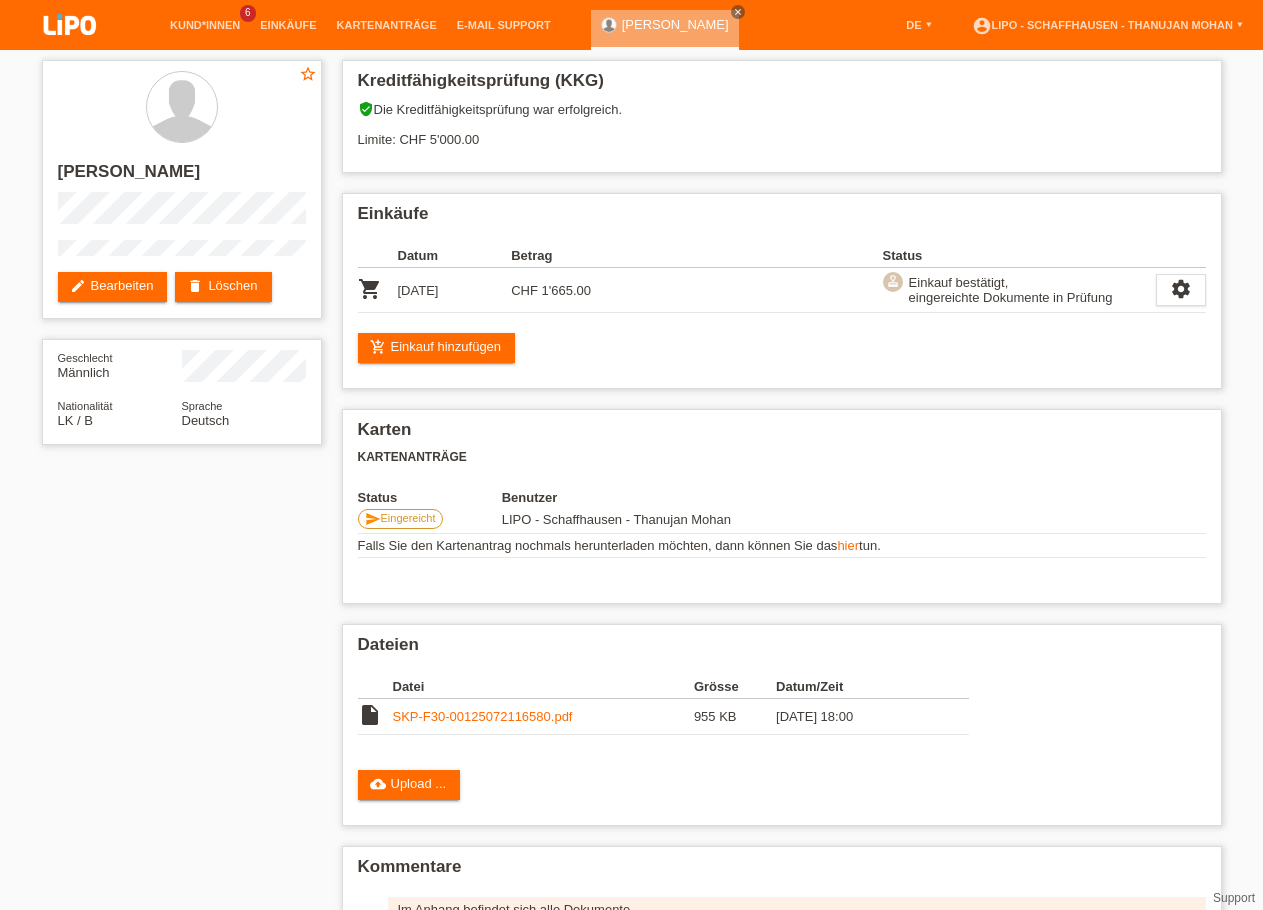 click at bounding box center [70, 26] 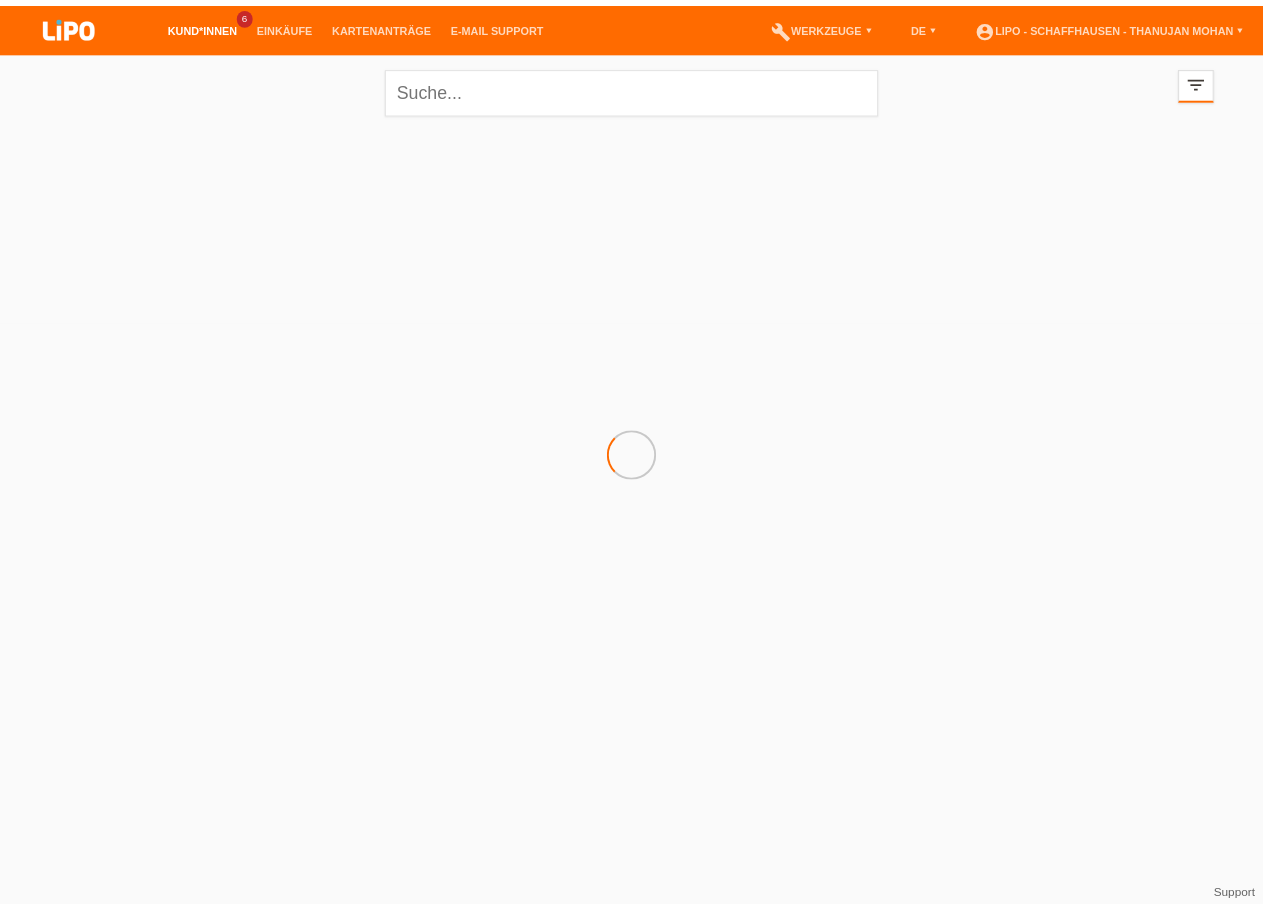 scroll, scrollTop: 0, scrollLeft: 0, axis: both 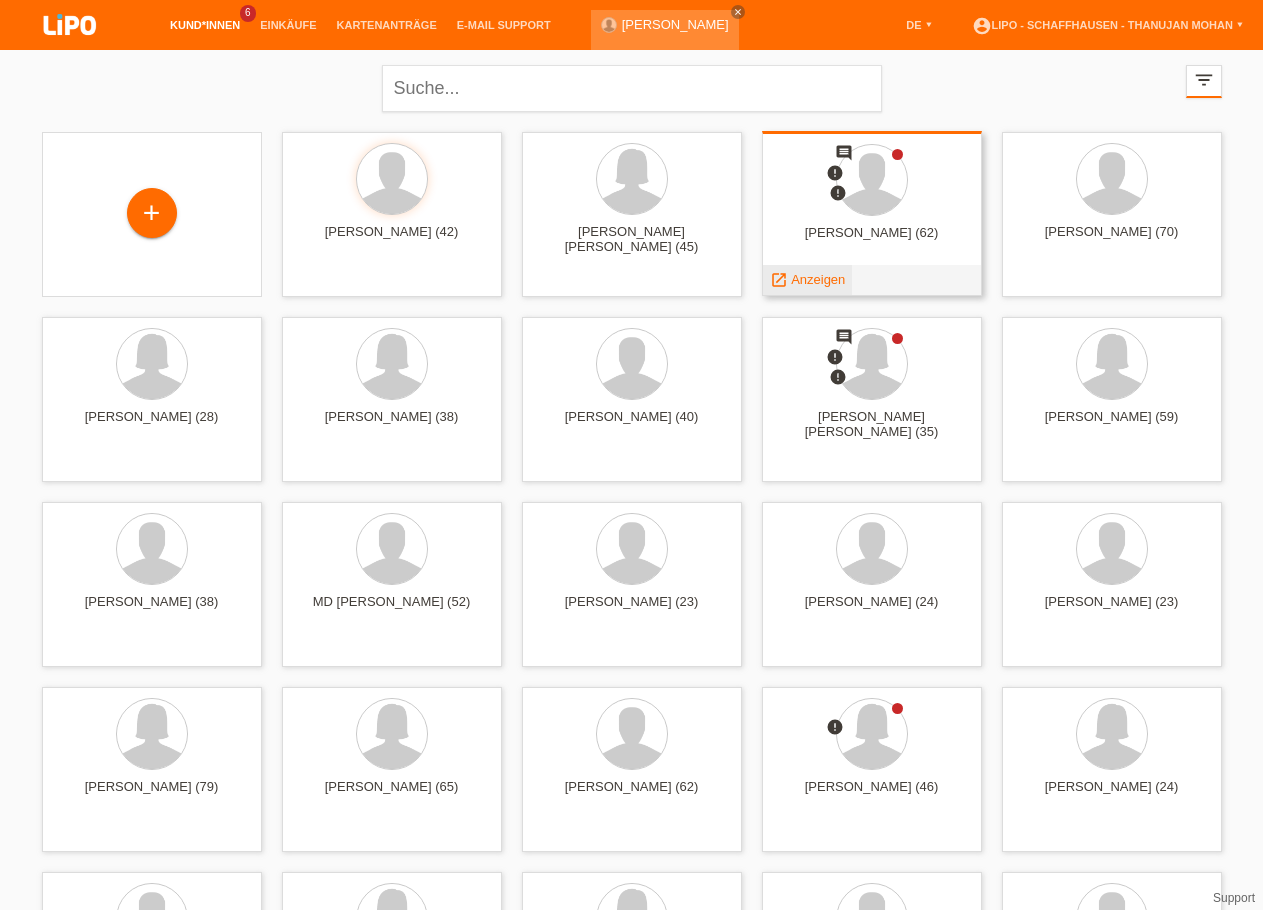 click on "Anzeigen" at bounding box center (818, 279) 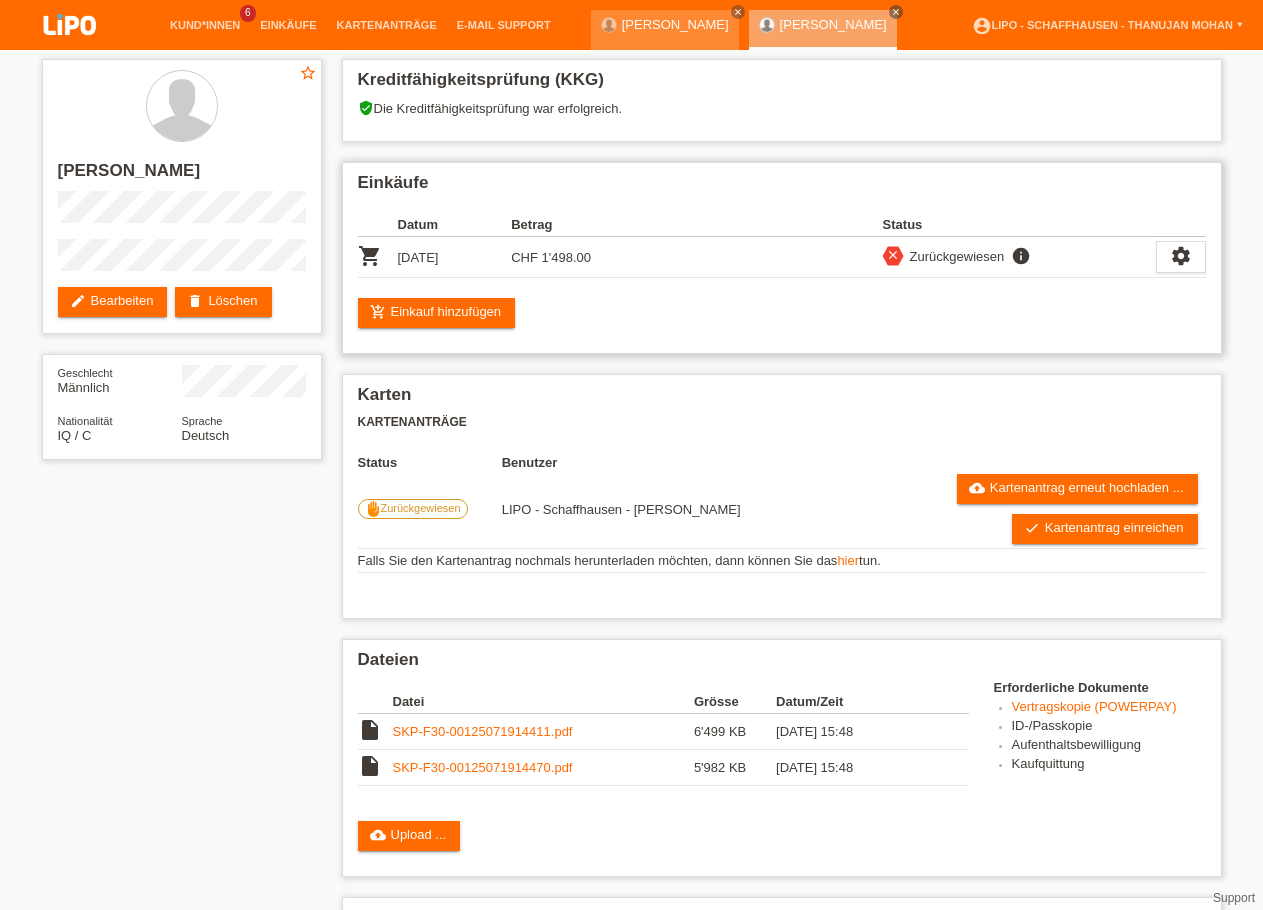 scroll, scrollTop: 0, scrollLeft: 0, axis: both 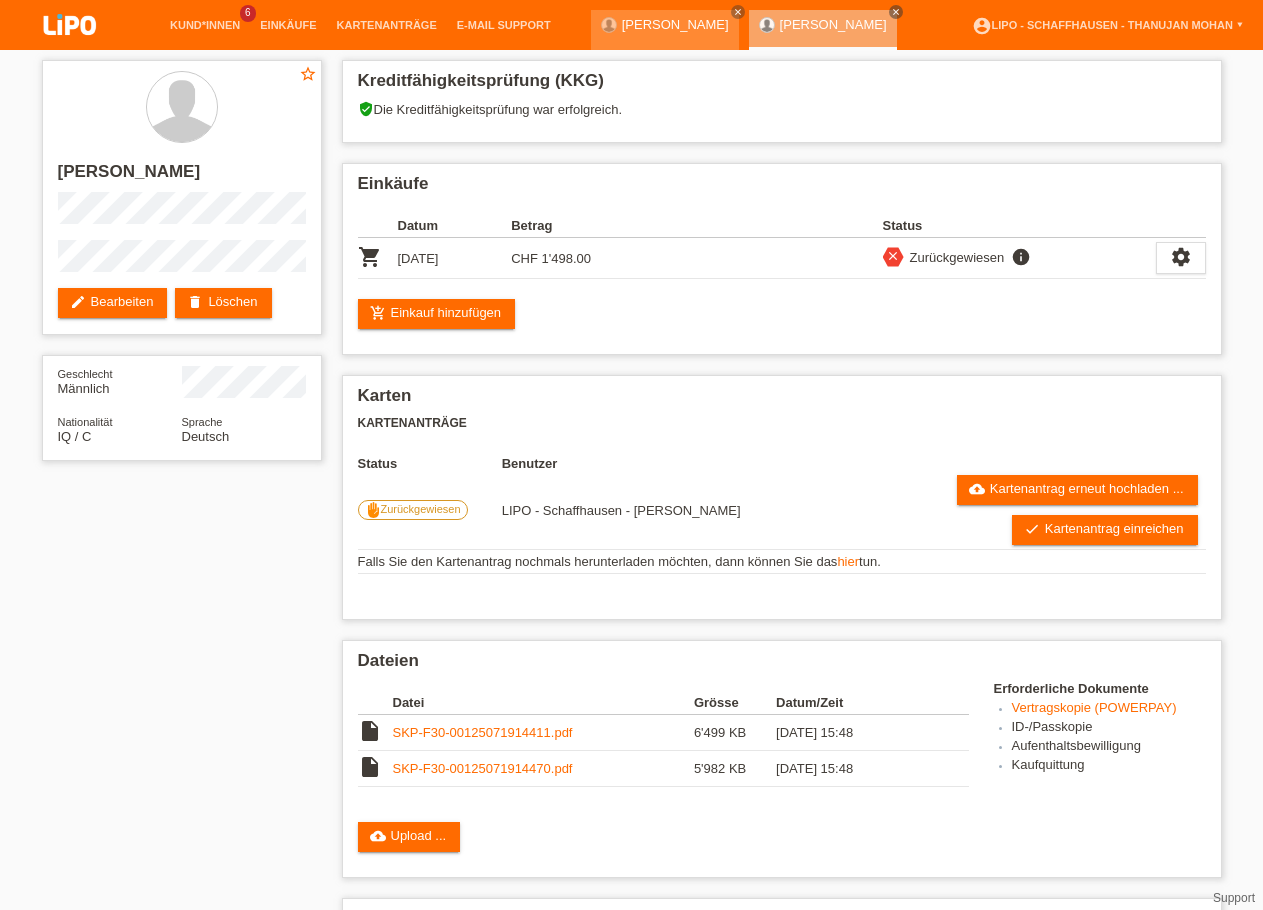 click at bounding box center [70, 26] 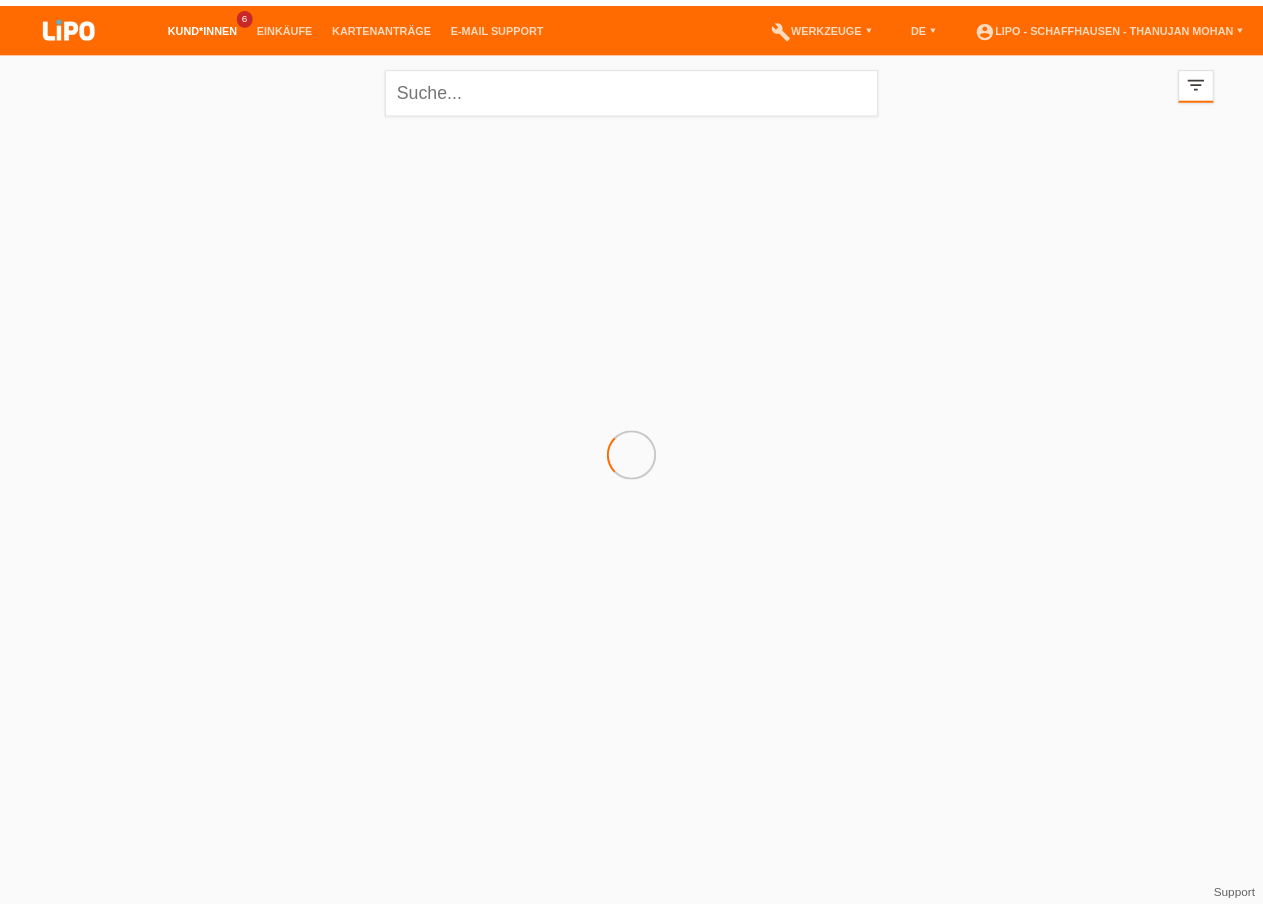scroll, scrollTop: 0, scrollLeft: 0, axis: both 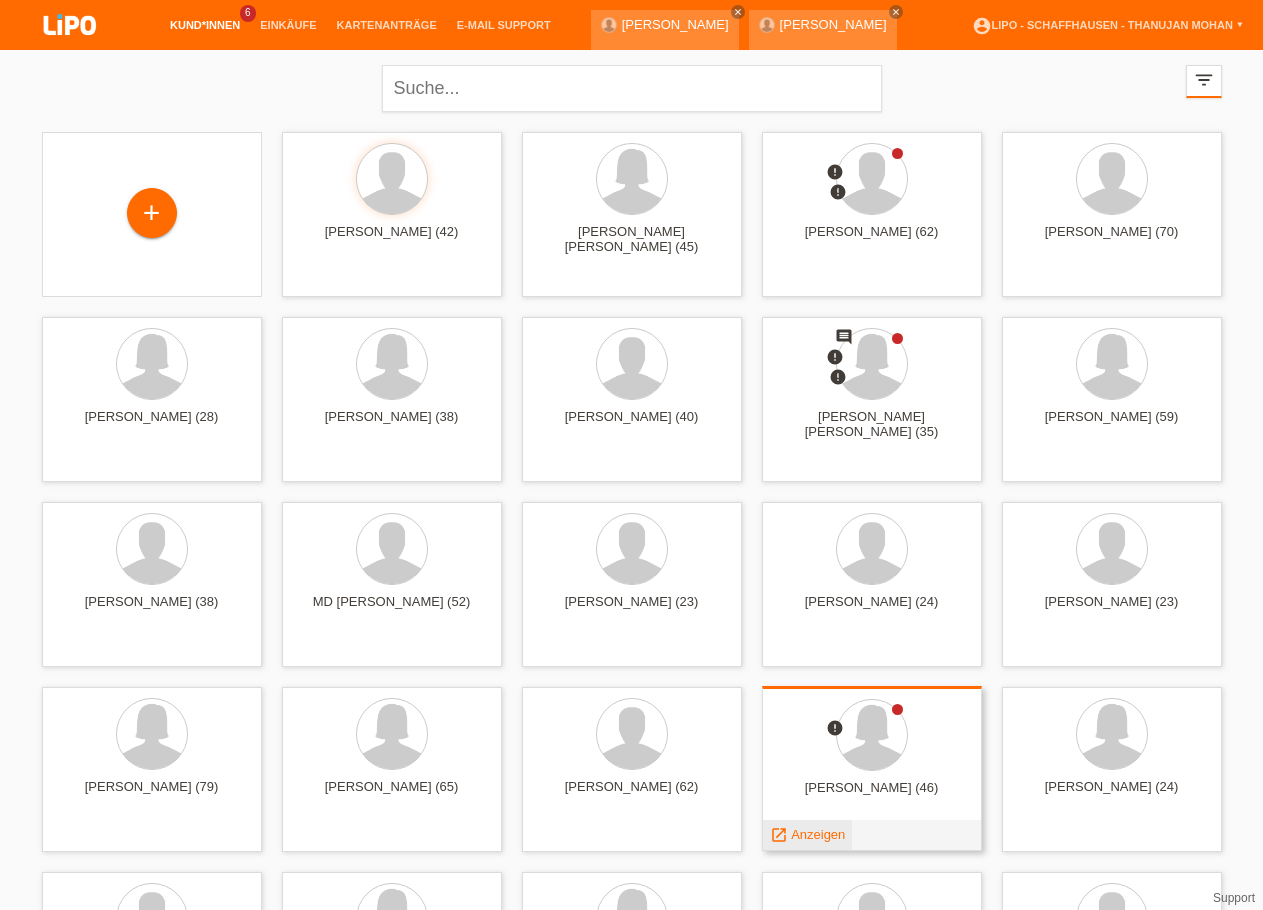 click on "Anzeigen" at bounding box center [818, 834] 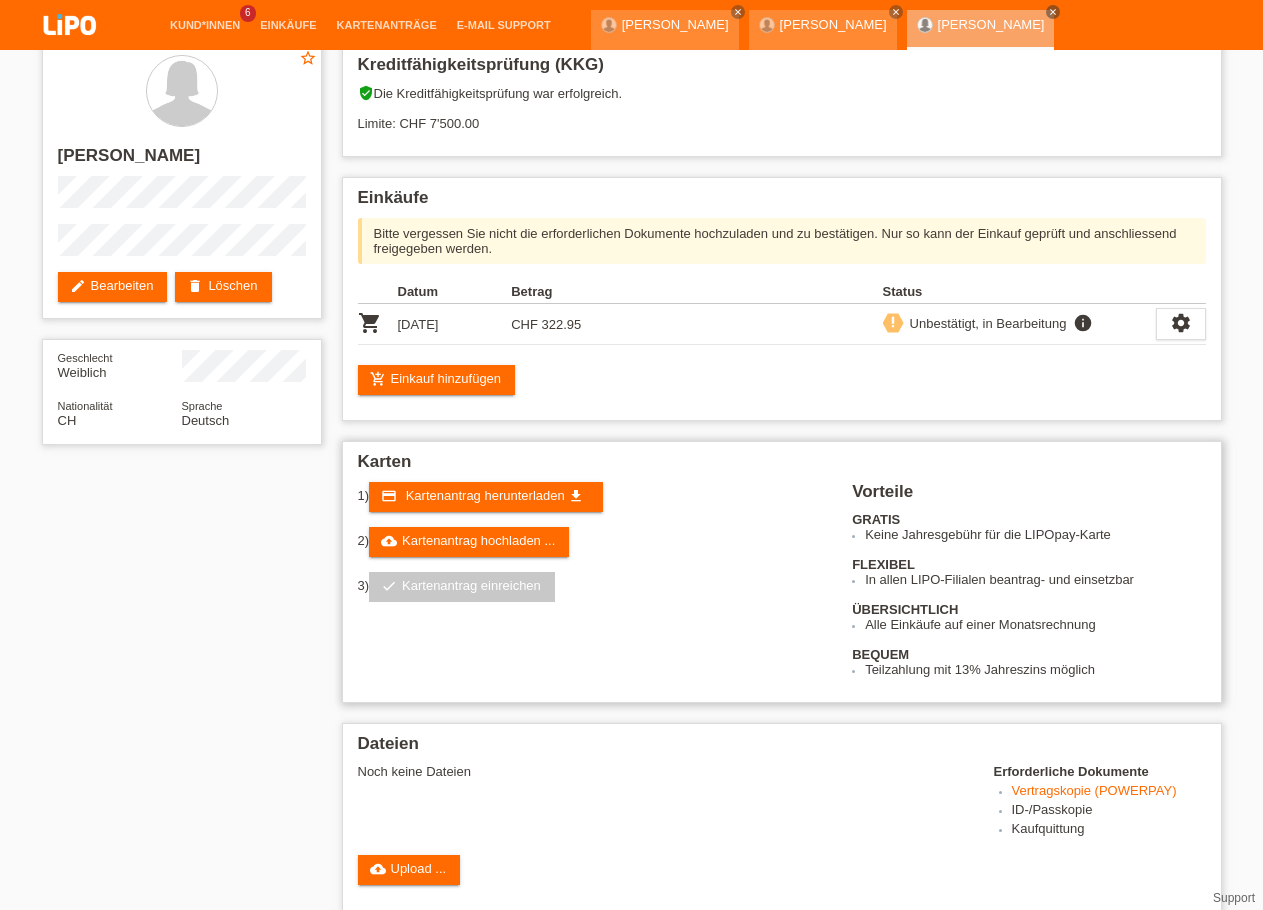 scroll, scrollTop: 0, scrollLeft: 0, axis: both 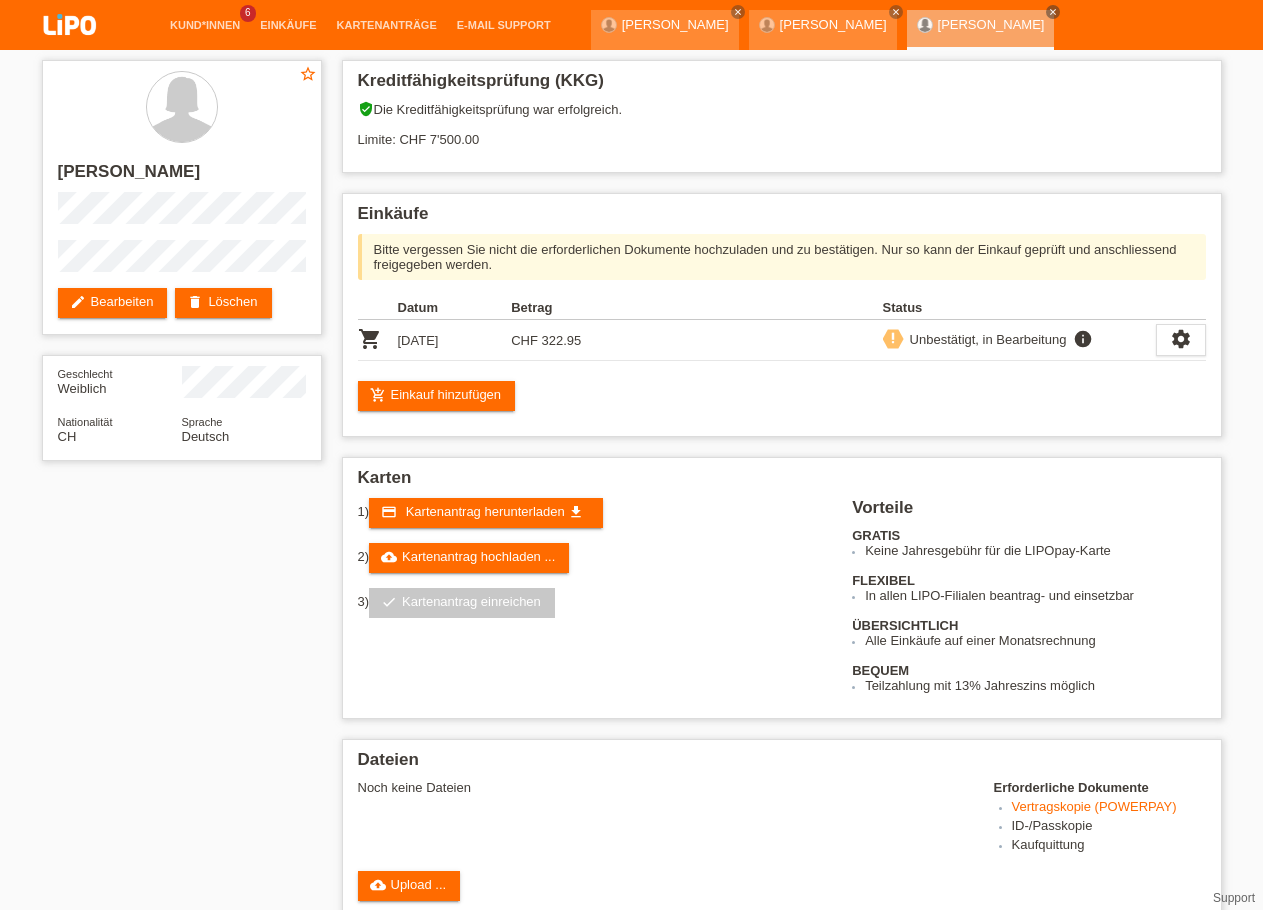 click at bounding box center [70, 26] 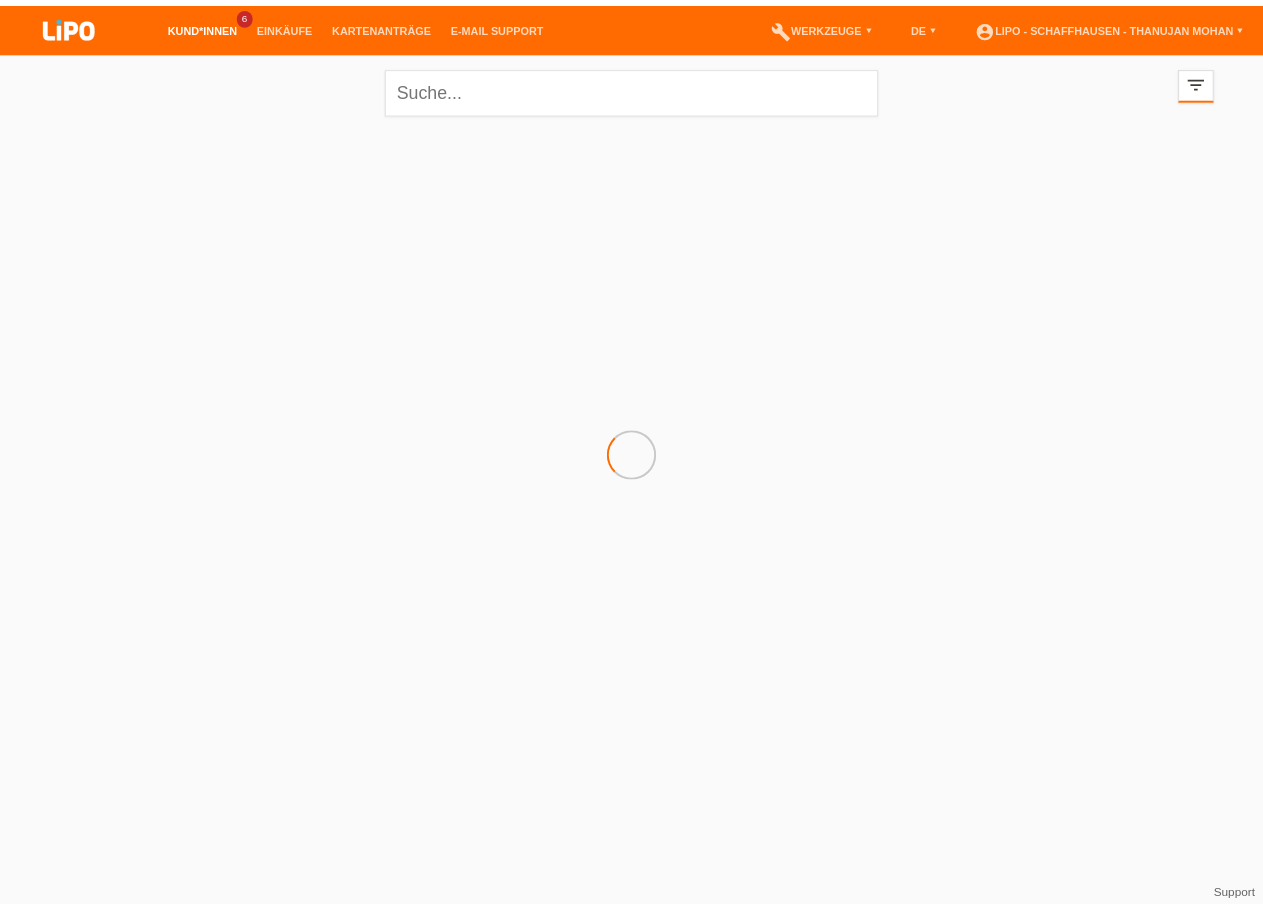 scroll, scrollTop: 0, scrollLeft: 0, axis: both 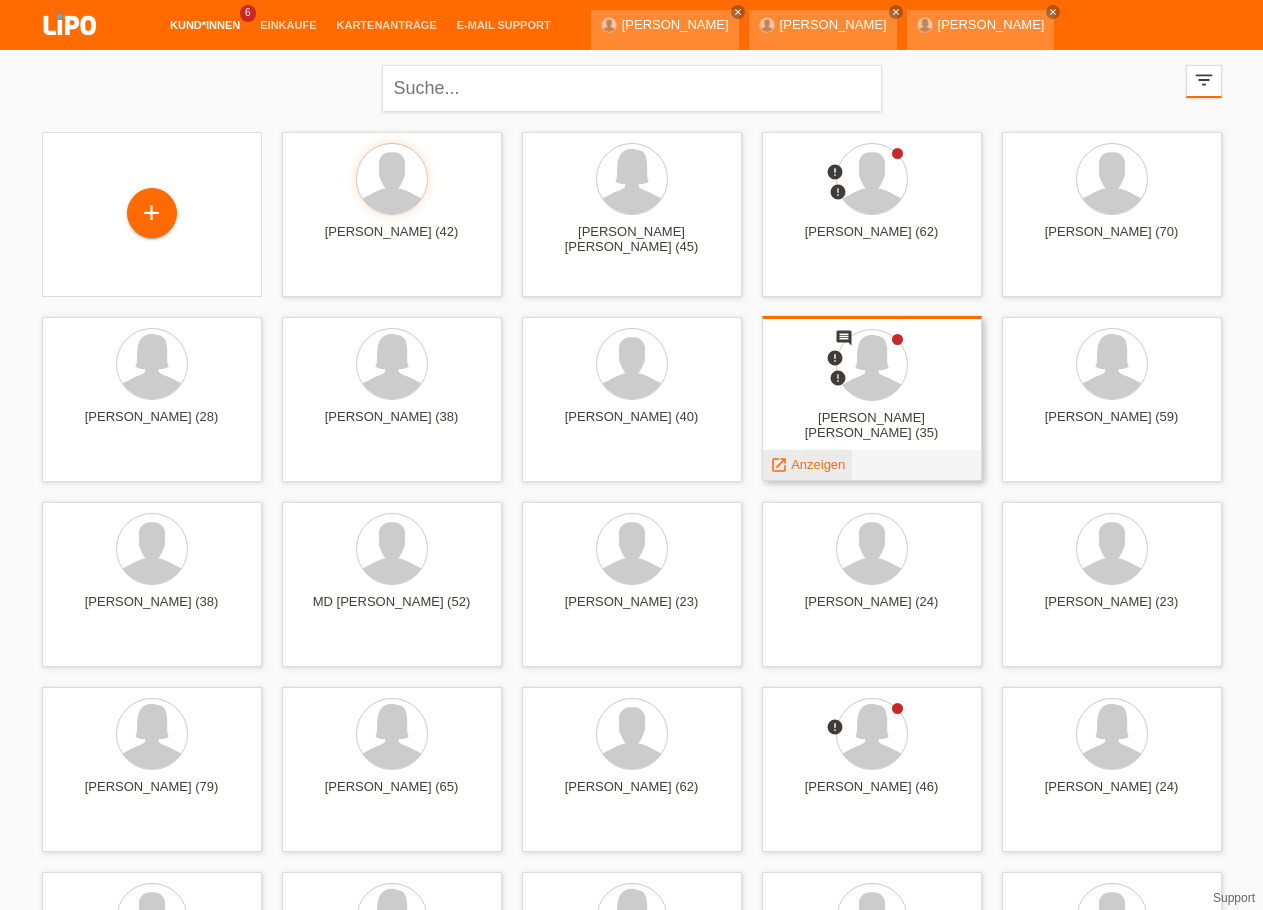 click on "Anzeigen" at bounding box center [818, 464] 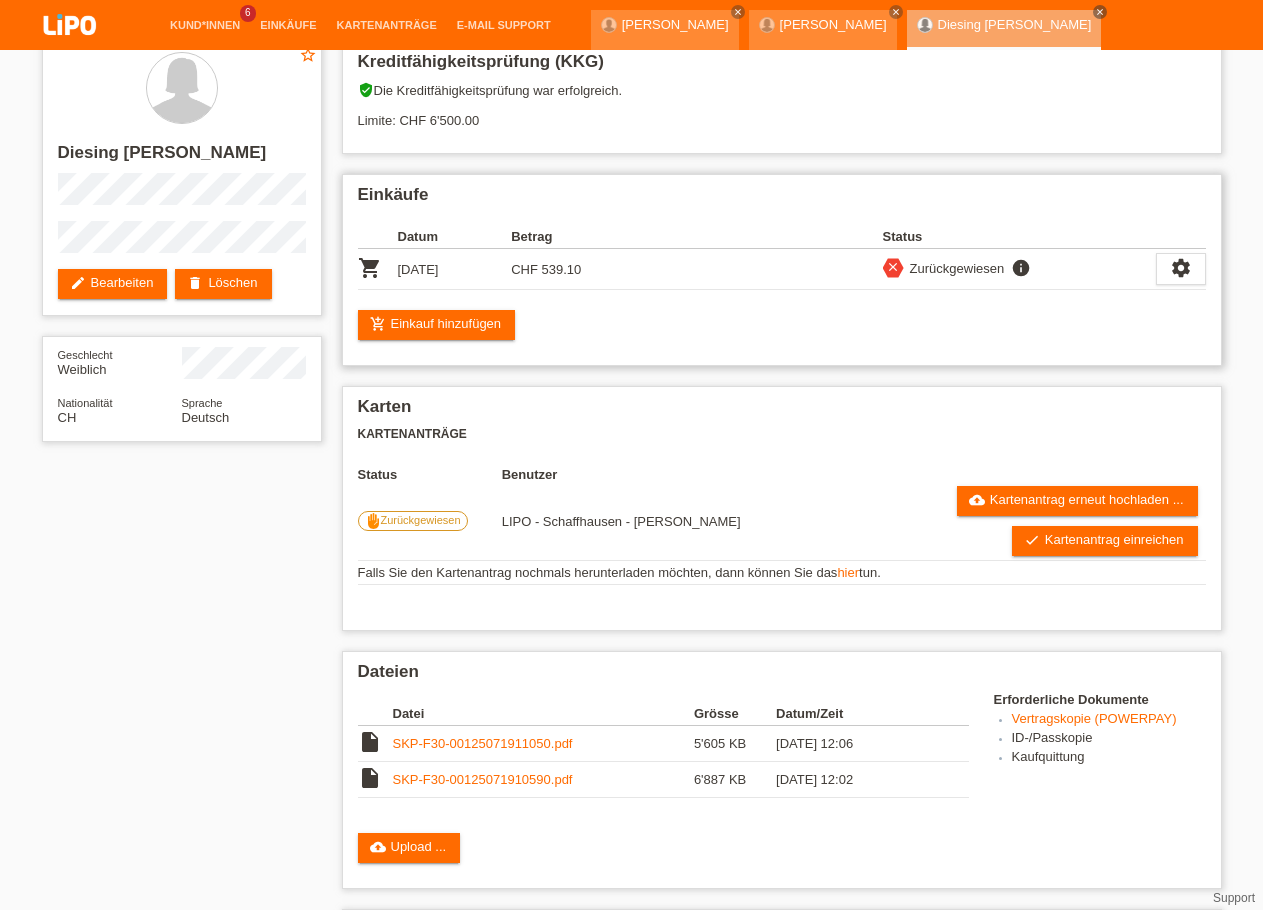scroll, scrollTop: 0, scrollLeft: 0, axis: both 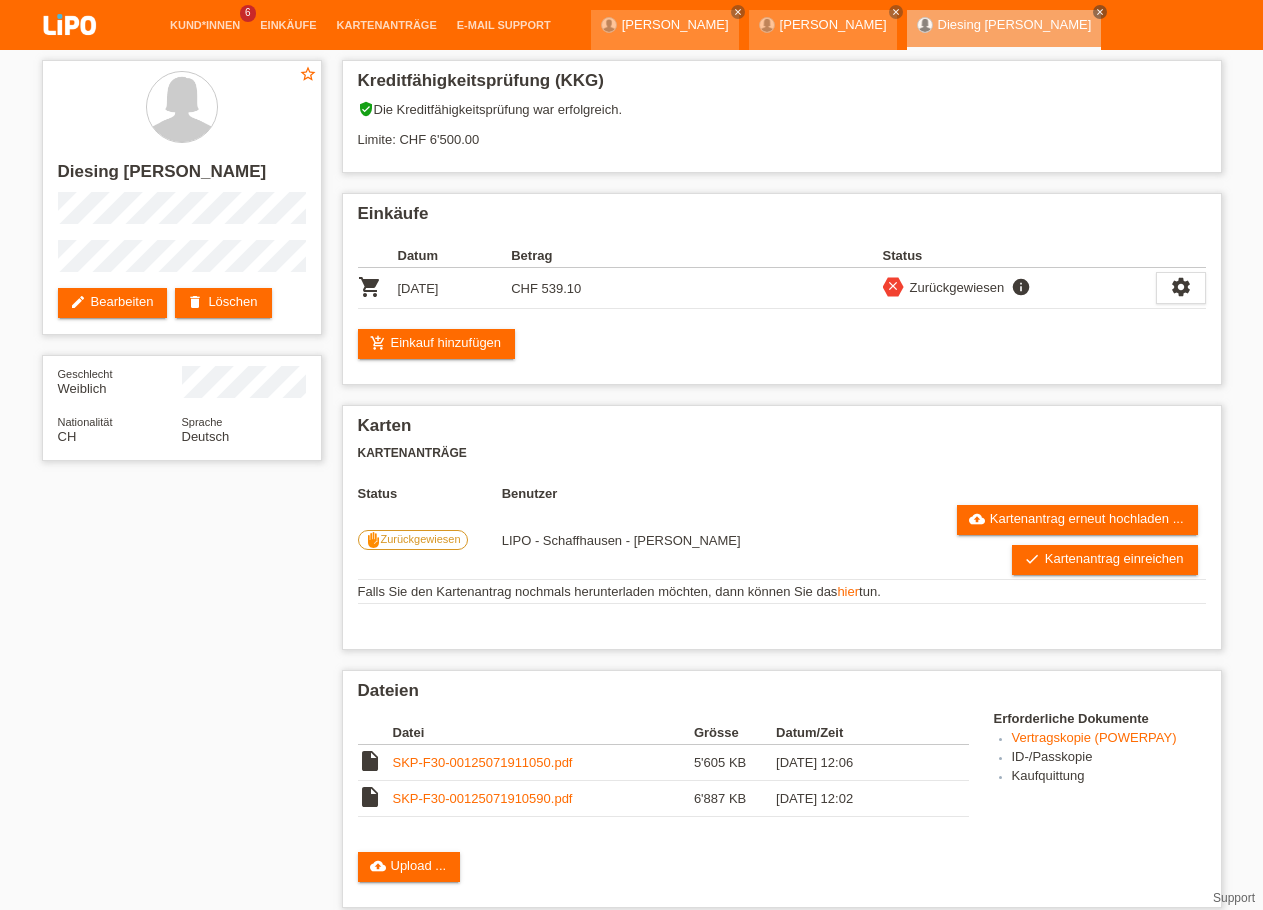 click at bounding box center [70, 26] 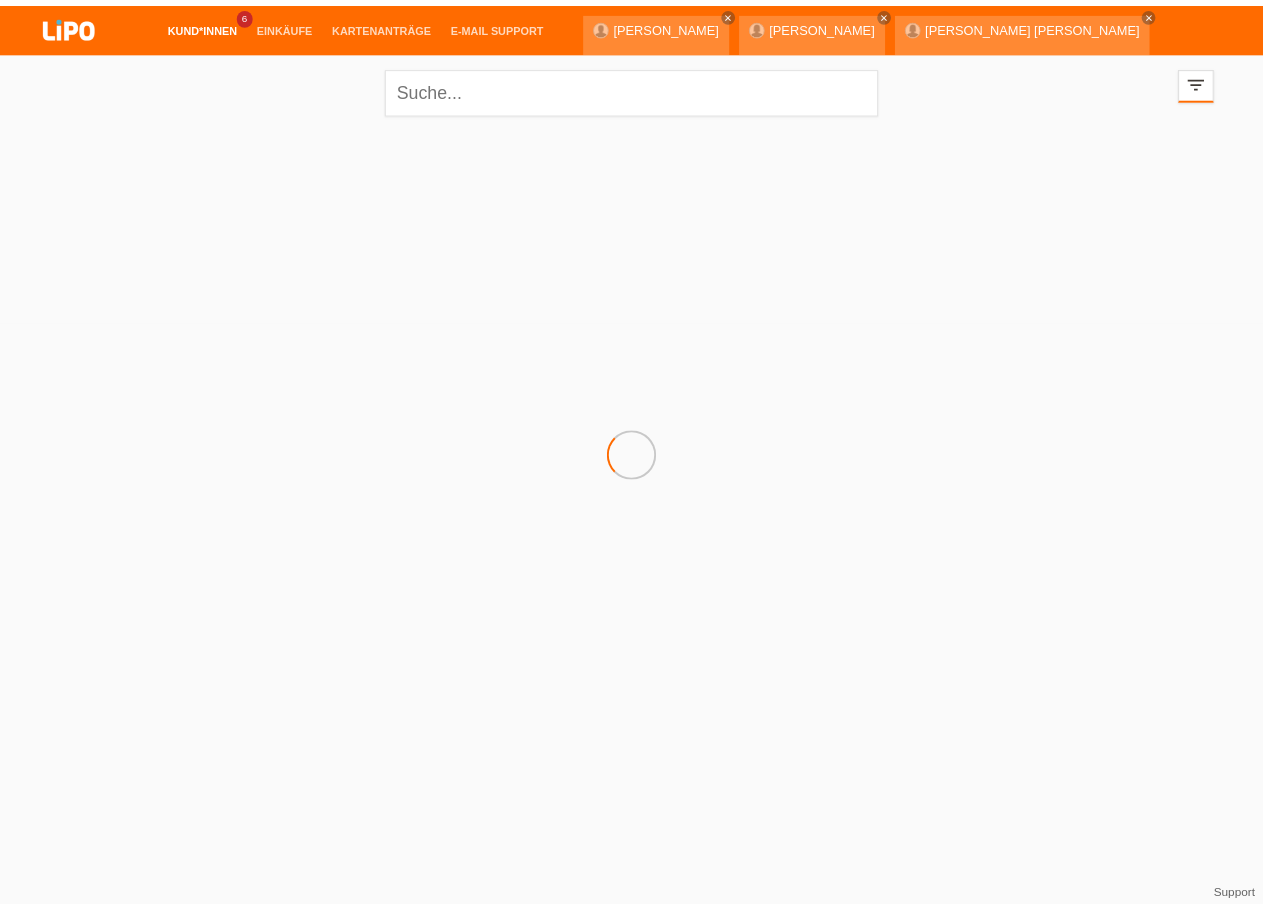 scroll, scrollTop: 0, scrollLeft: 0, axis: both 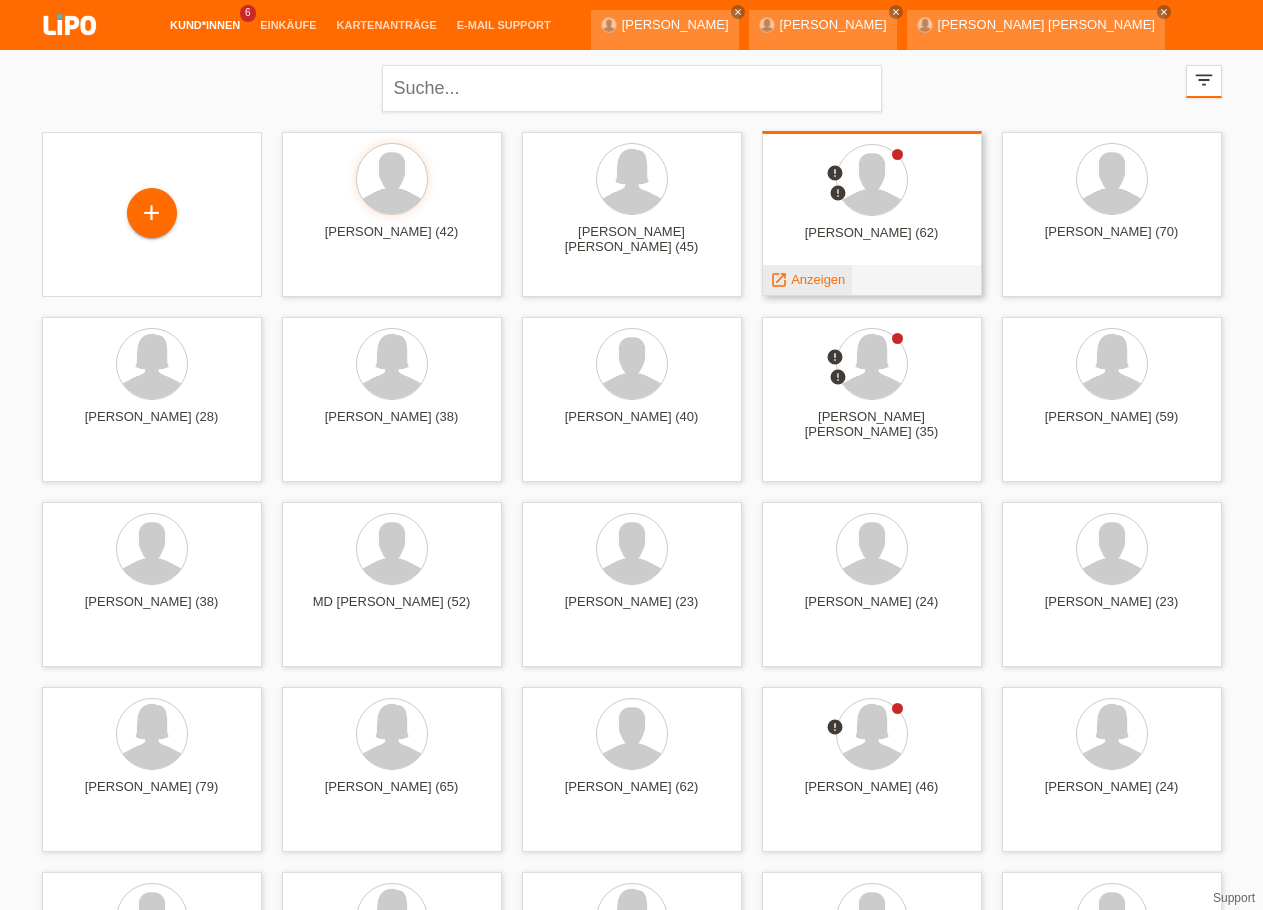 click on "Anzeigen" at bounding box center [818, 279] 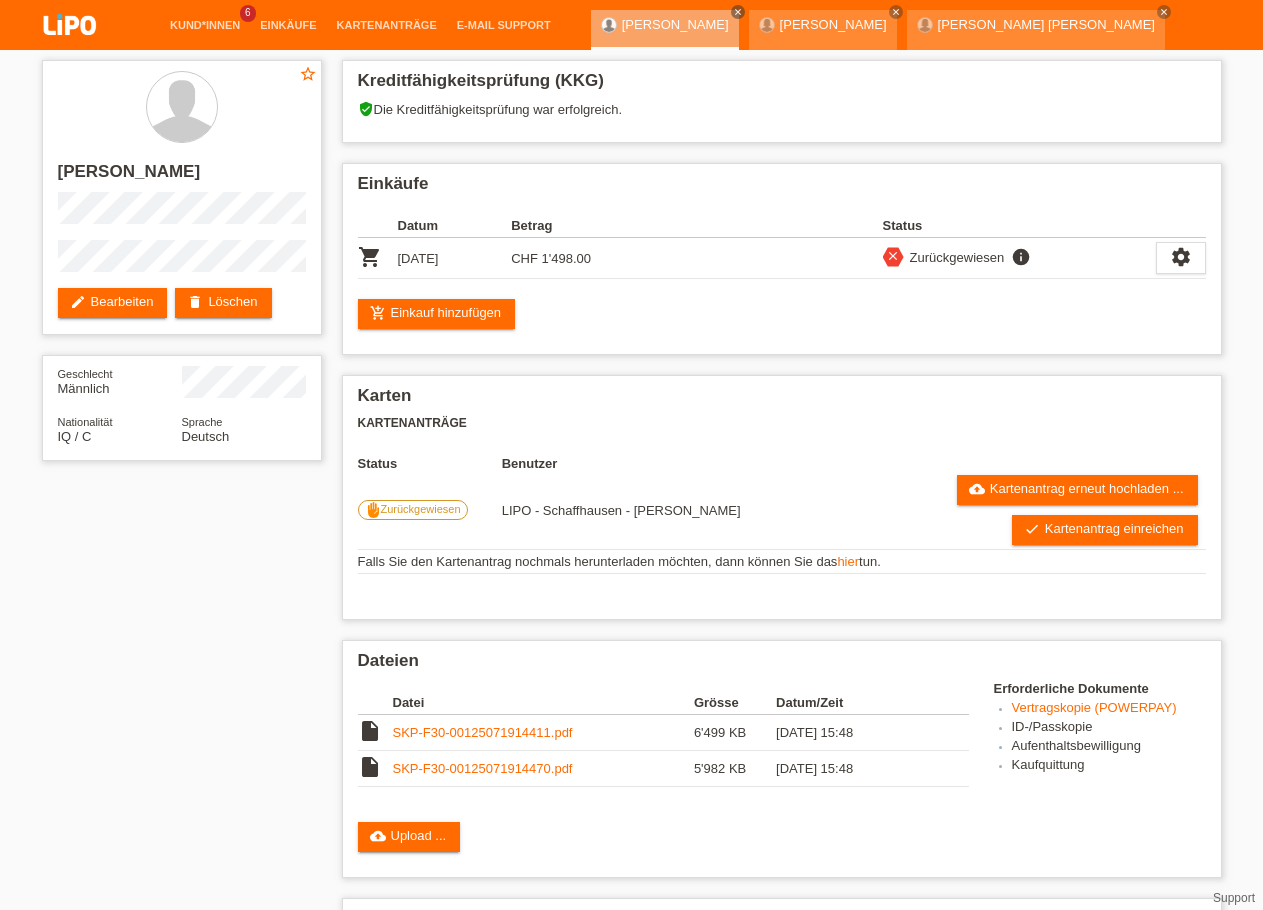 scroll, scrollTop: 0, scrollLeft: 0, axis: both 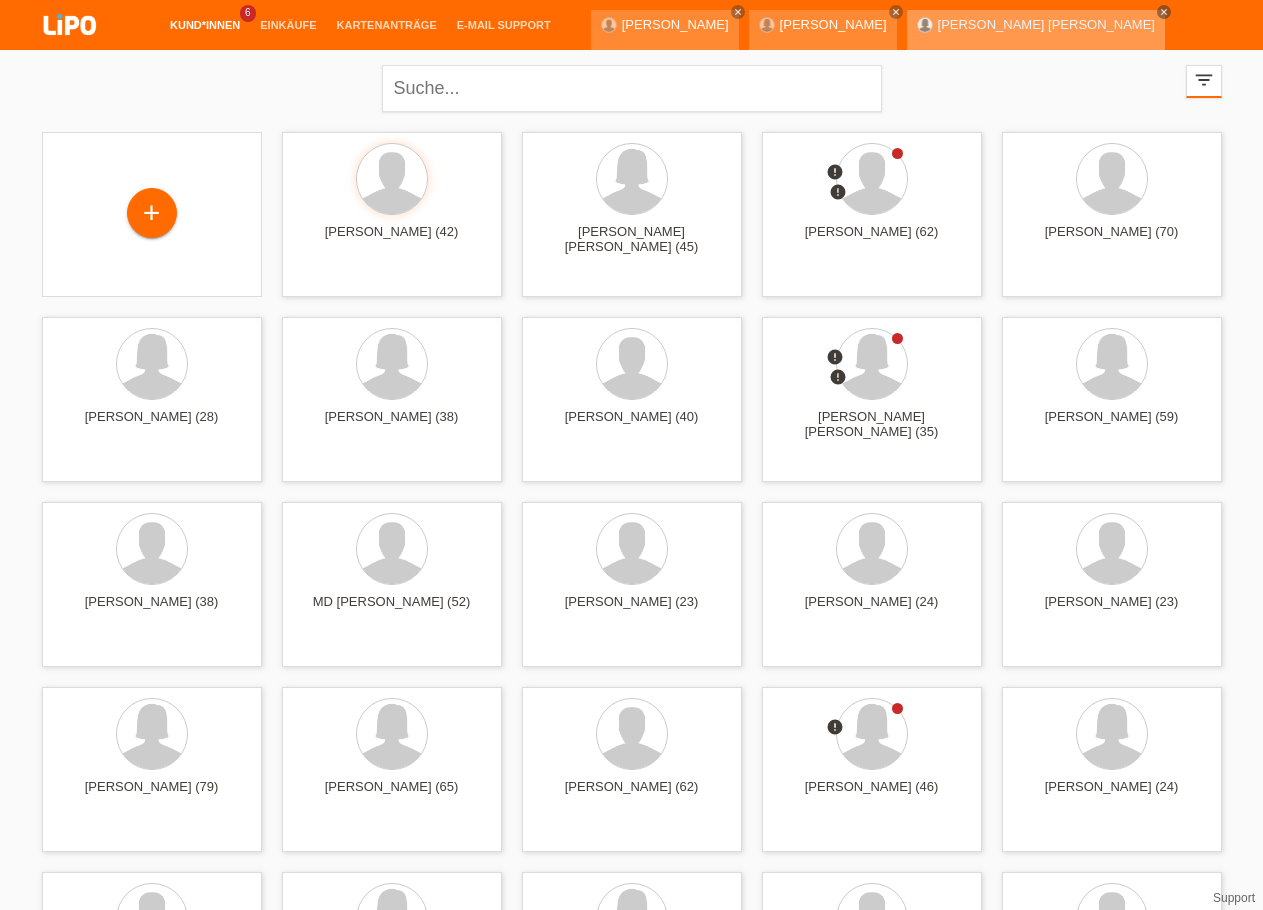 click on "close" at bounding box center [1164, 12] 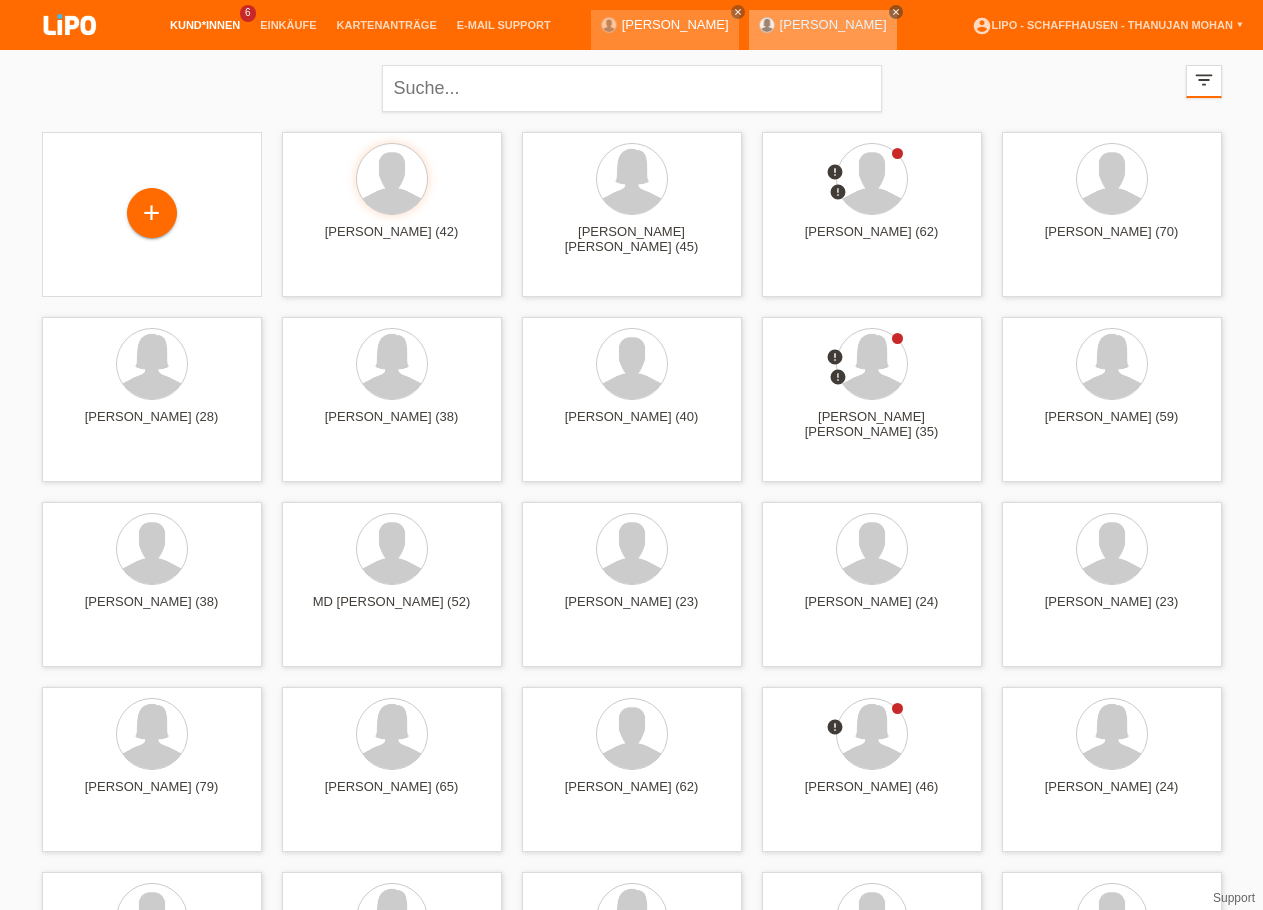 click on "close" at bounding box center (896, 12) 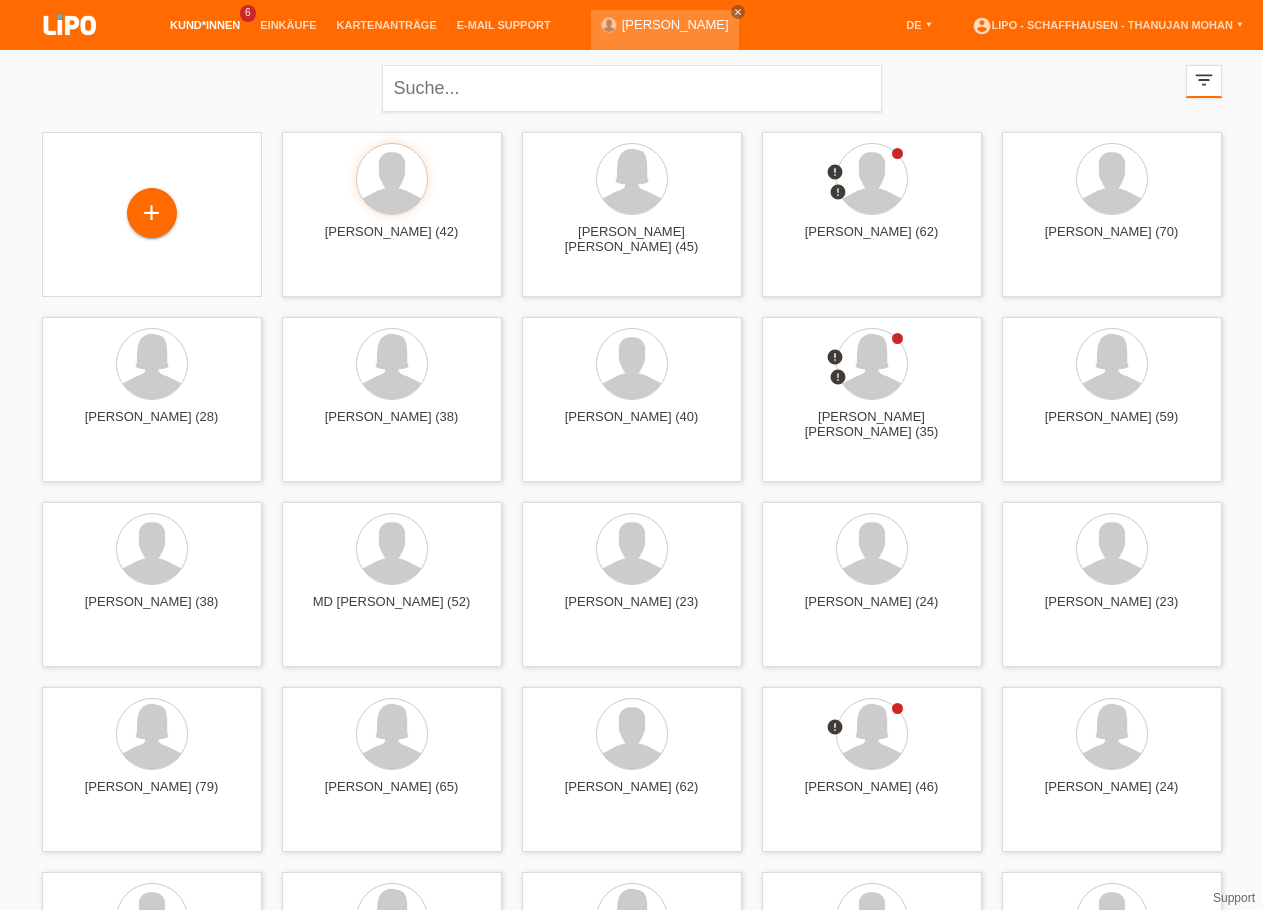 click on "[PERSON_NAME]
close" at bounding box center [670, 25] 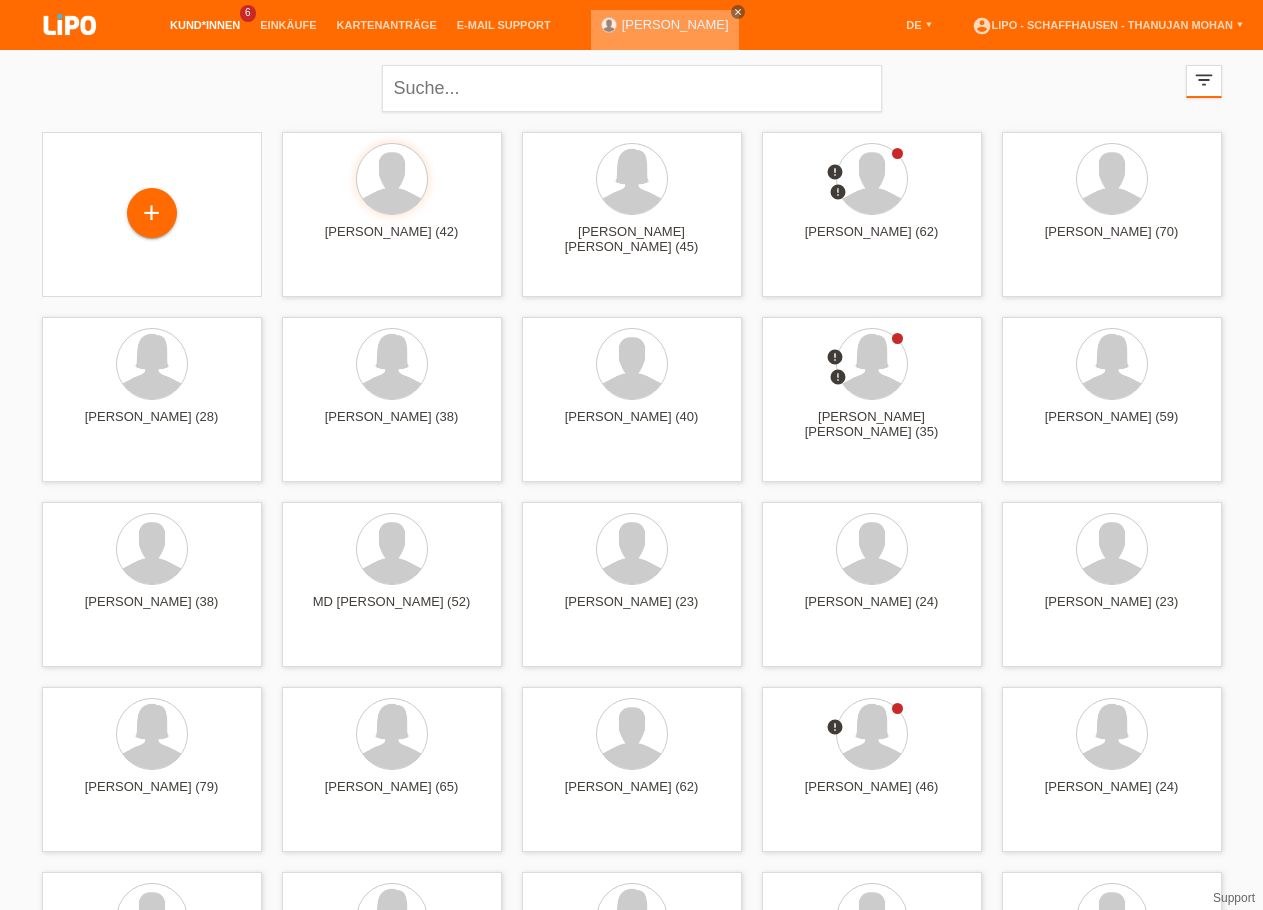 click on "close" at bounding box center [738, 12] 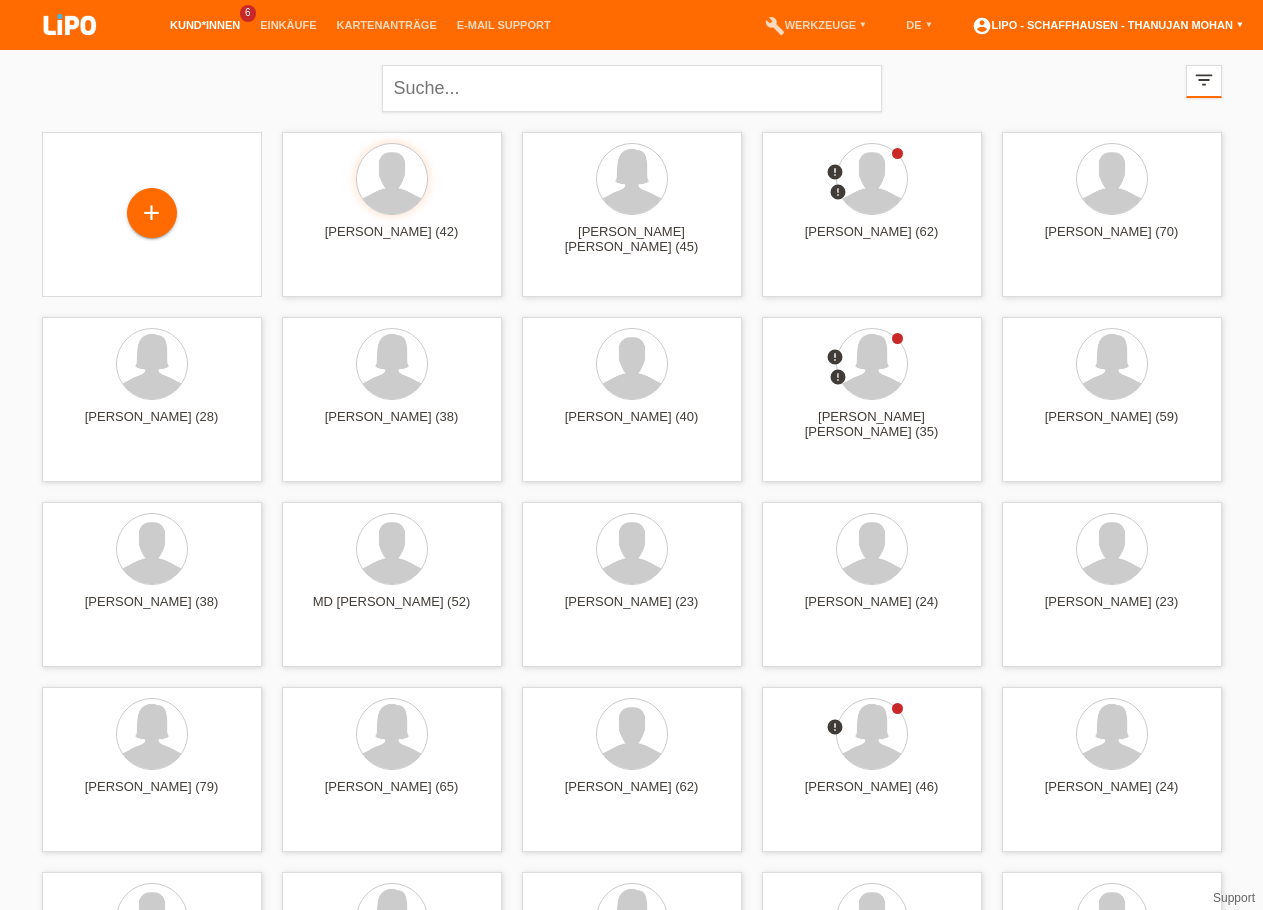 click on "account_circle  LIPO - Schaffhausen - [GEOGRAPHIC_DATA] Mohan ▾" at bounding box center [1107, 25] 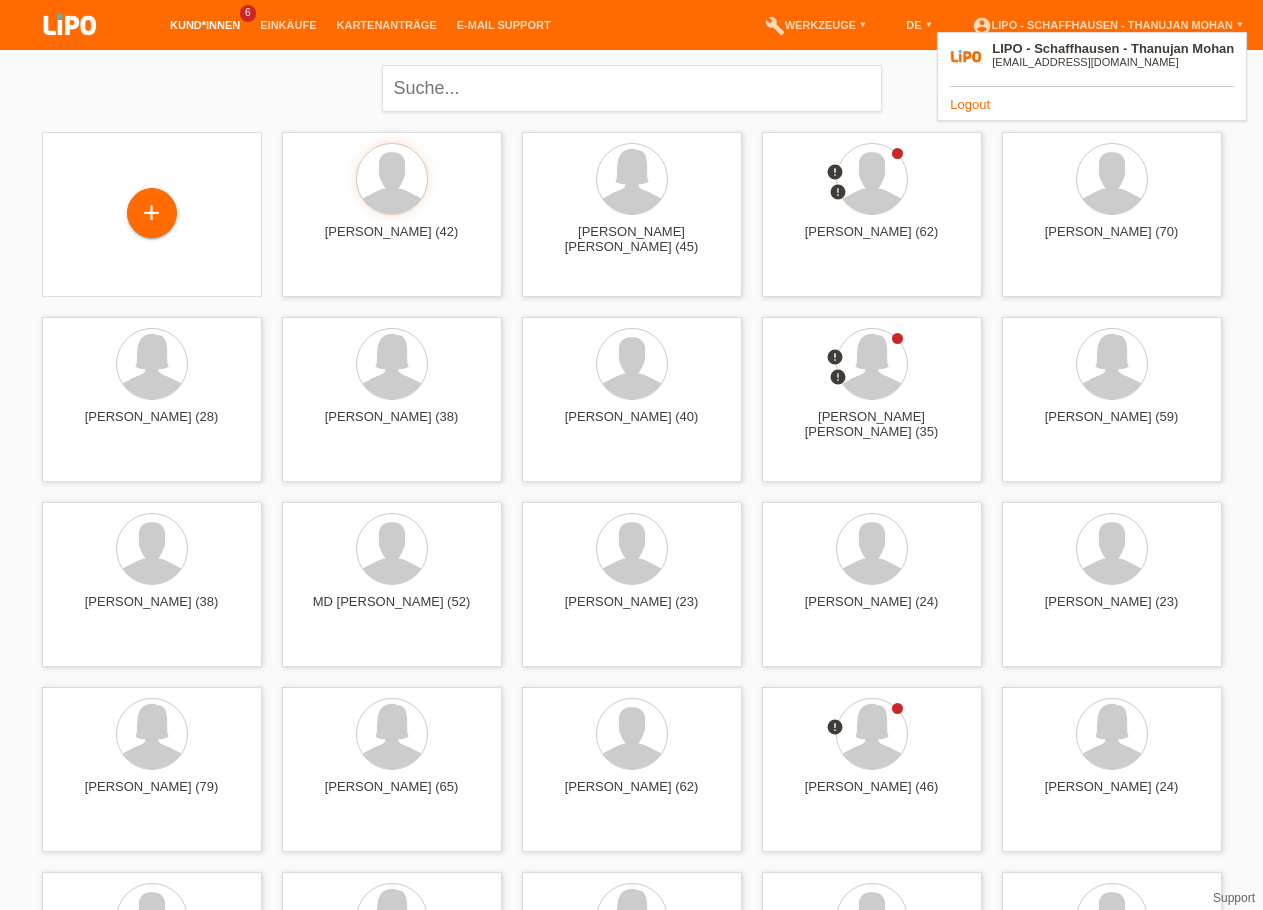 click on "Logout" at bounding box center [970, 104] 